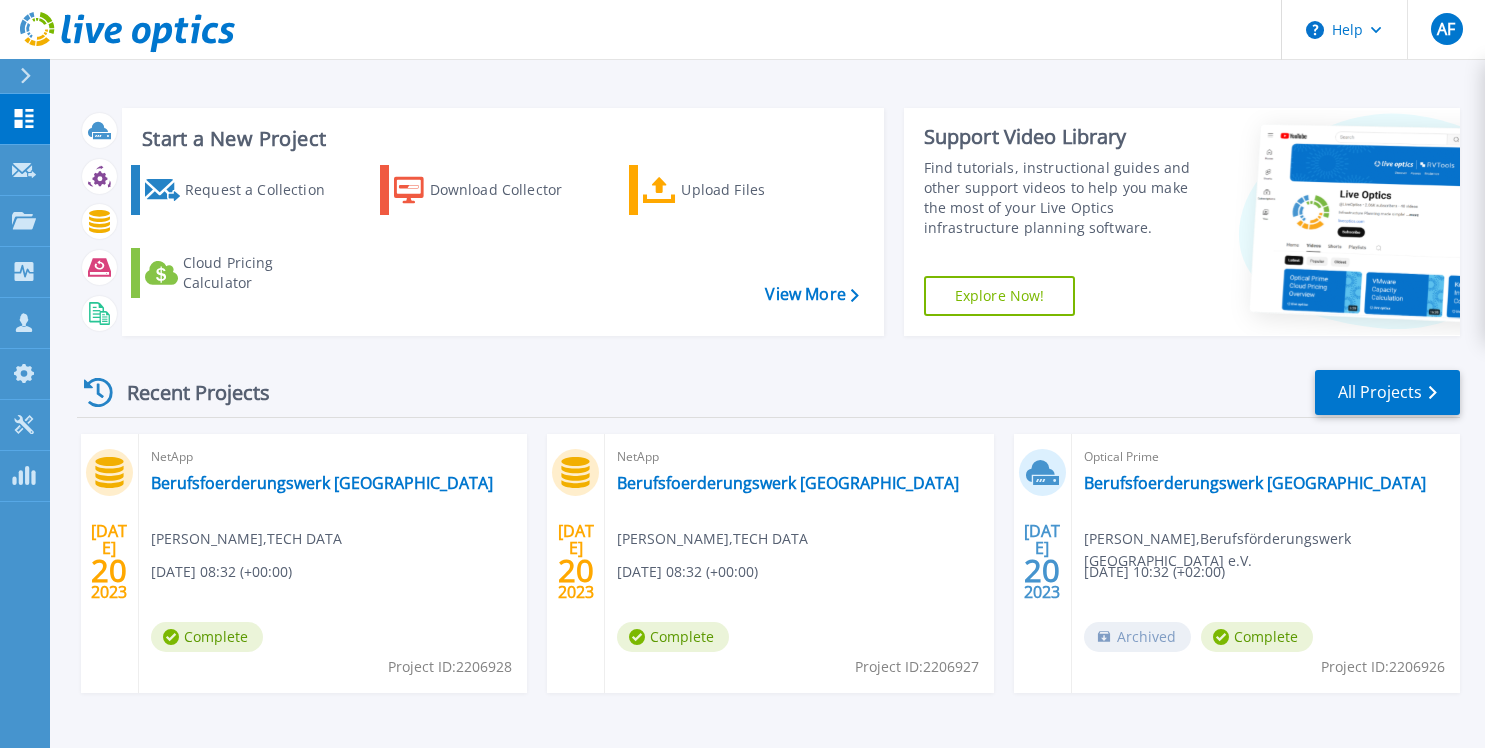 scroll, scrollTop: 0, scrollLeft: 0, axis: both 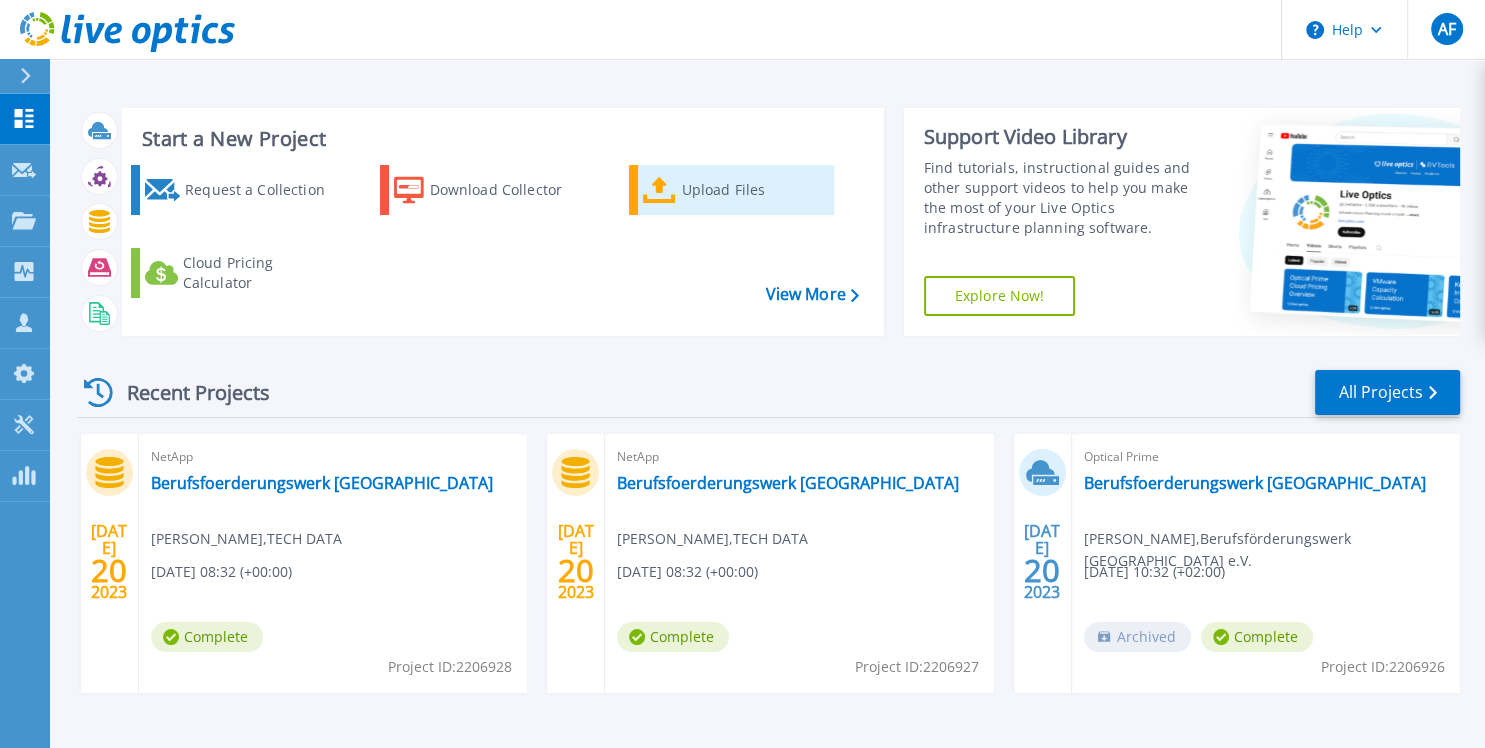 click on "Upload Files" at bounding box center (755, 190) 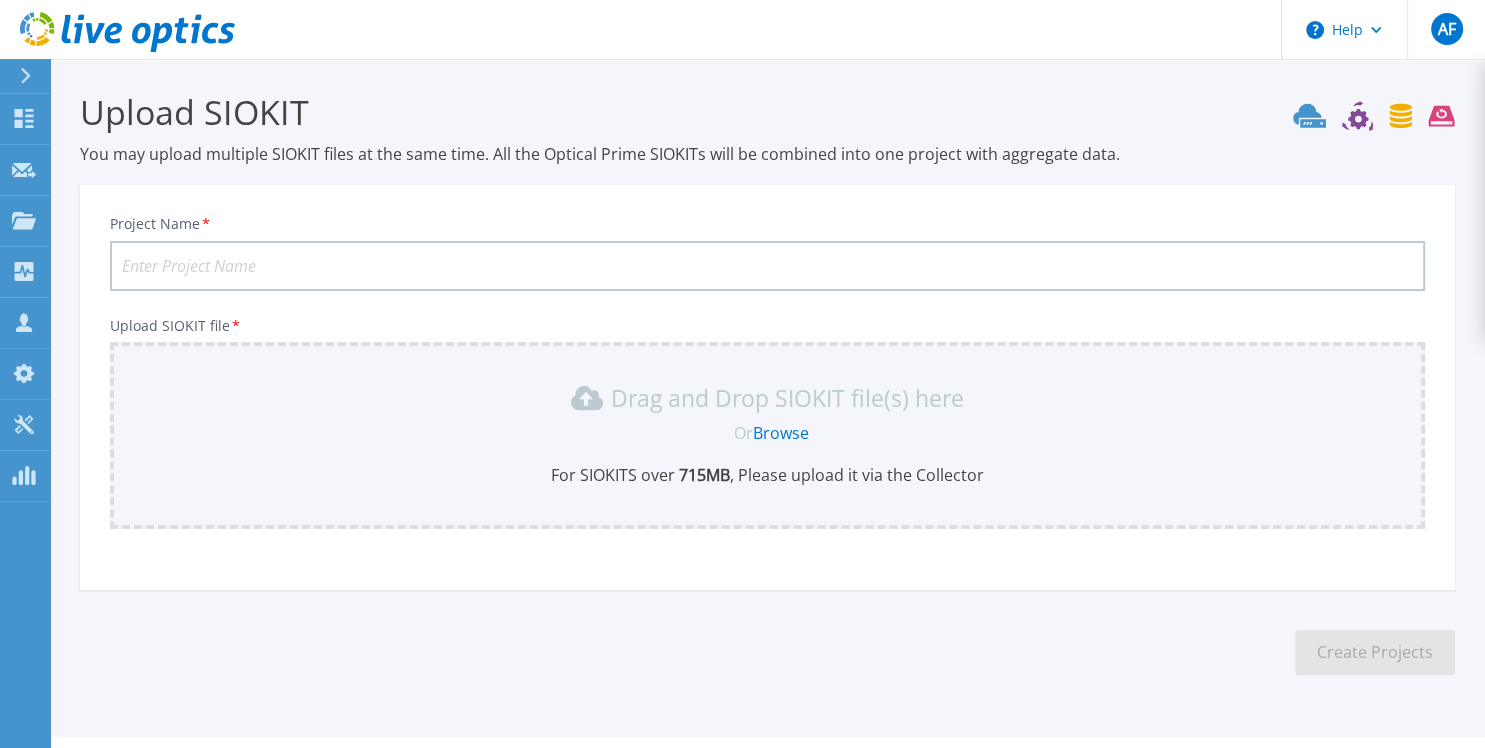 scroll, scrollTop: 31, scrollLeft: 0, axis: vertical 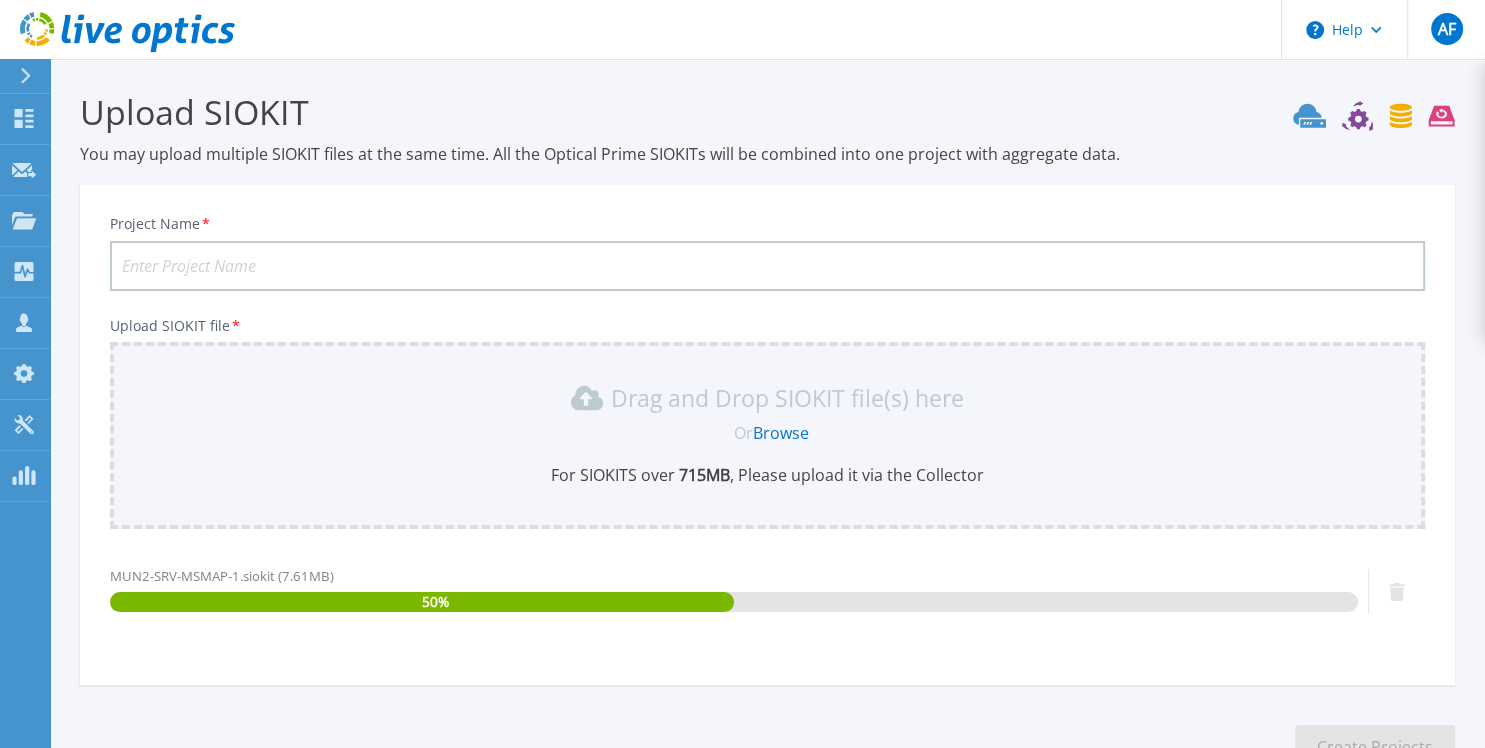 click on "Project Name *" at bounding box center (767, 266) 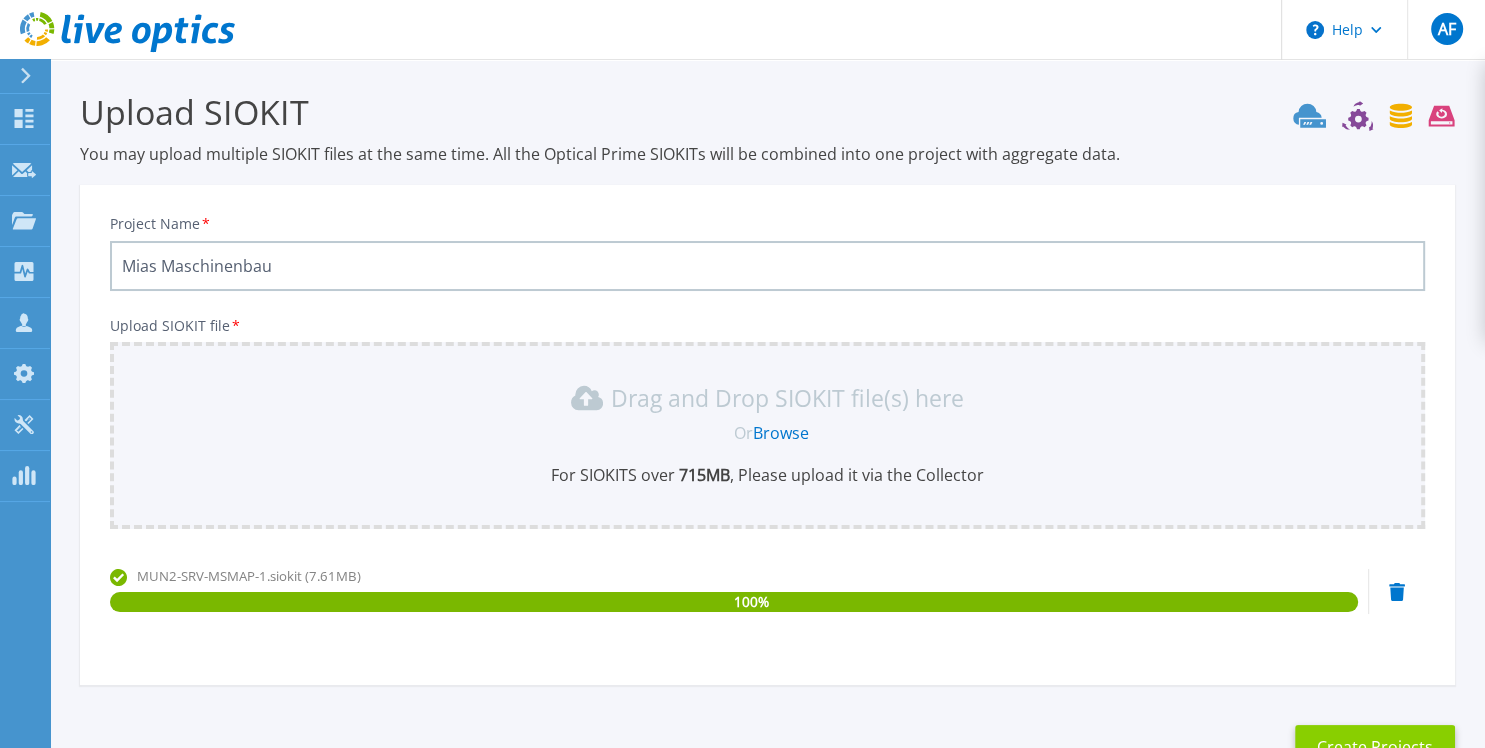 type on "Mias Maschinenbau" 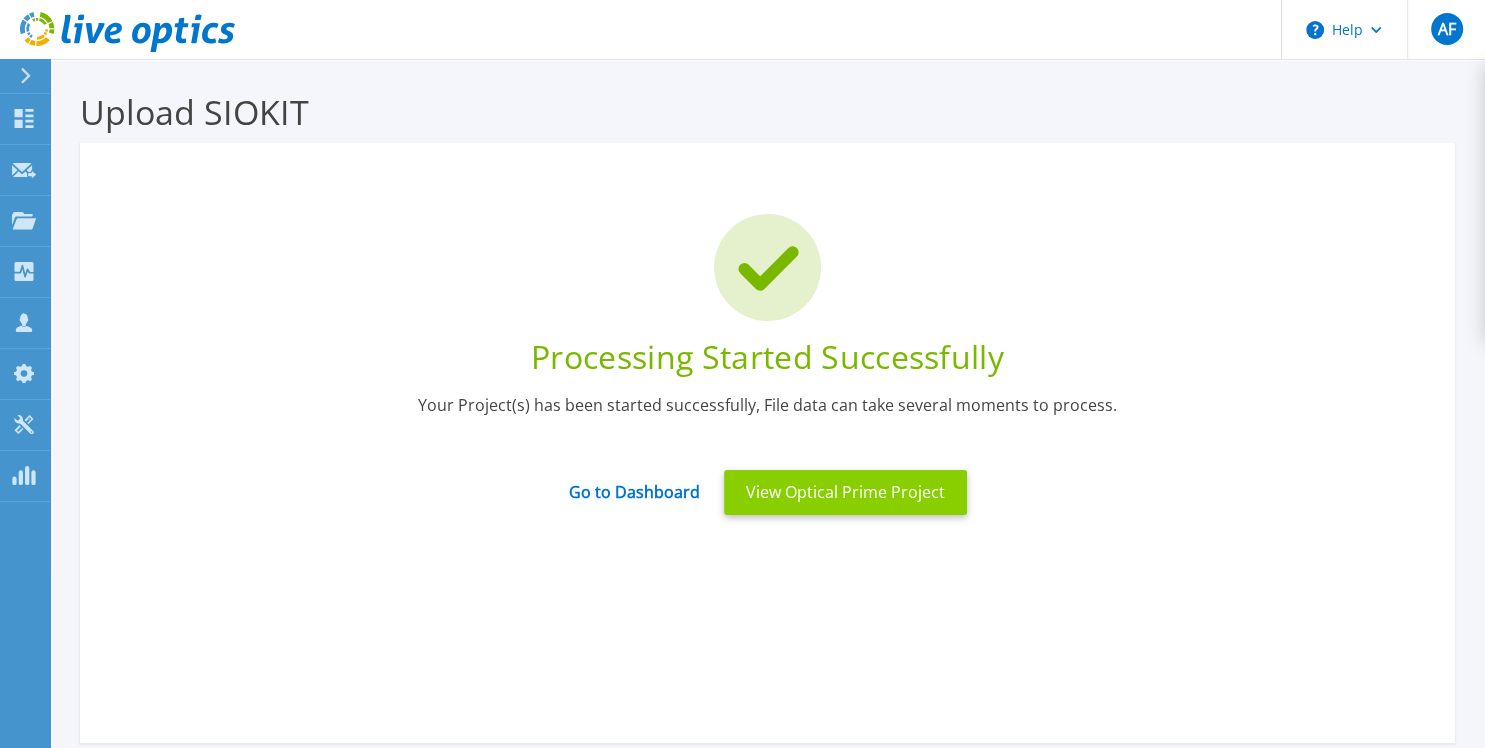 click on "View Optical Prime Project" at bounding box center (845, 492) 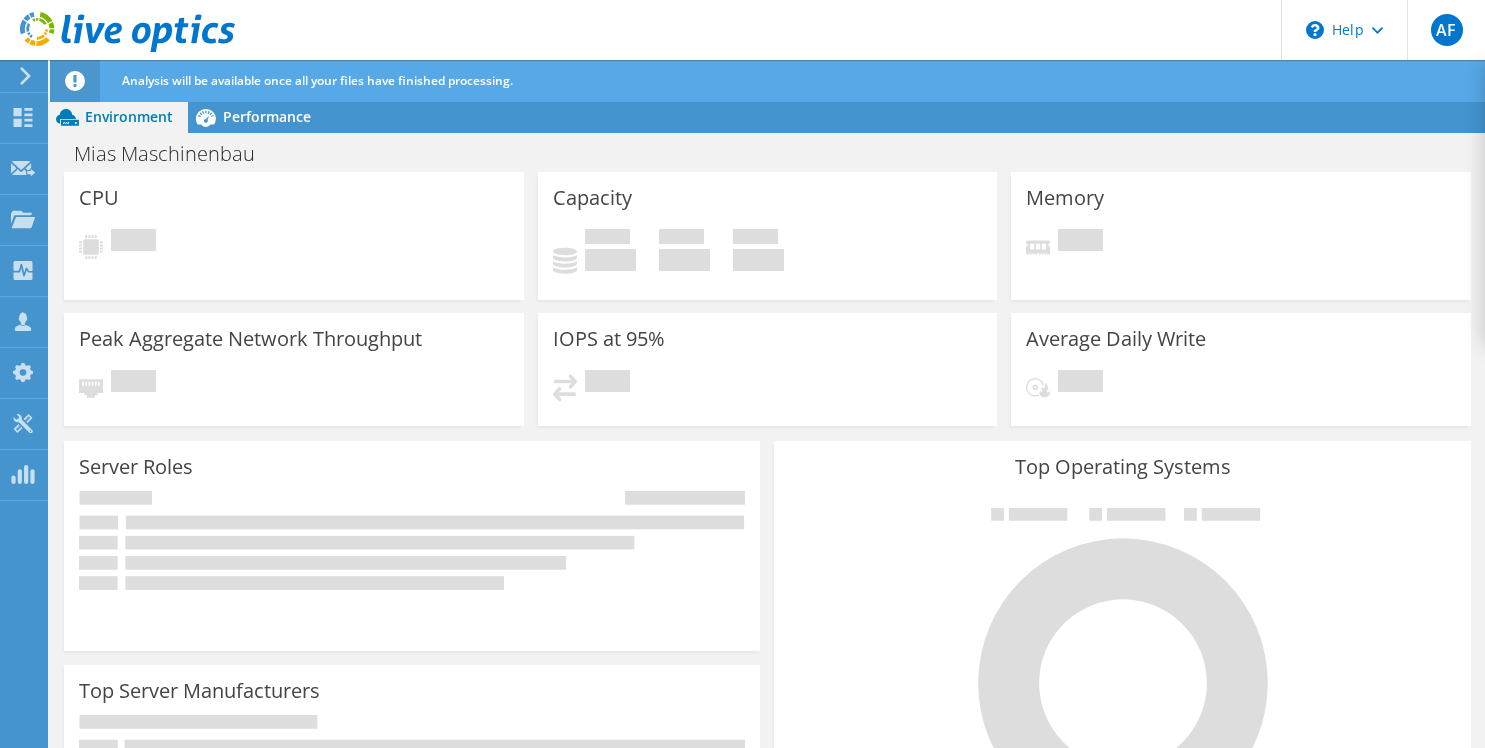 scroll, scrollTop: 0, scrollLeft: 0, axis: both 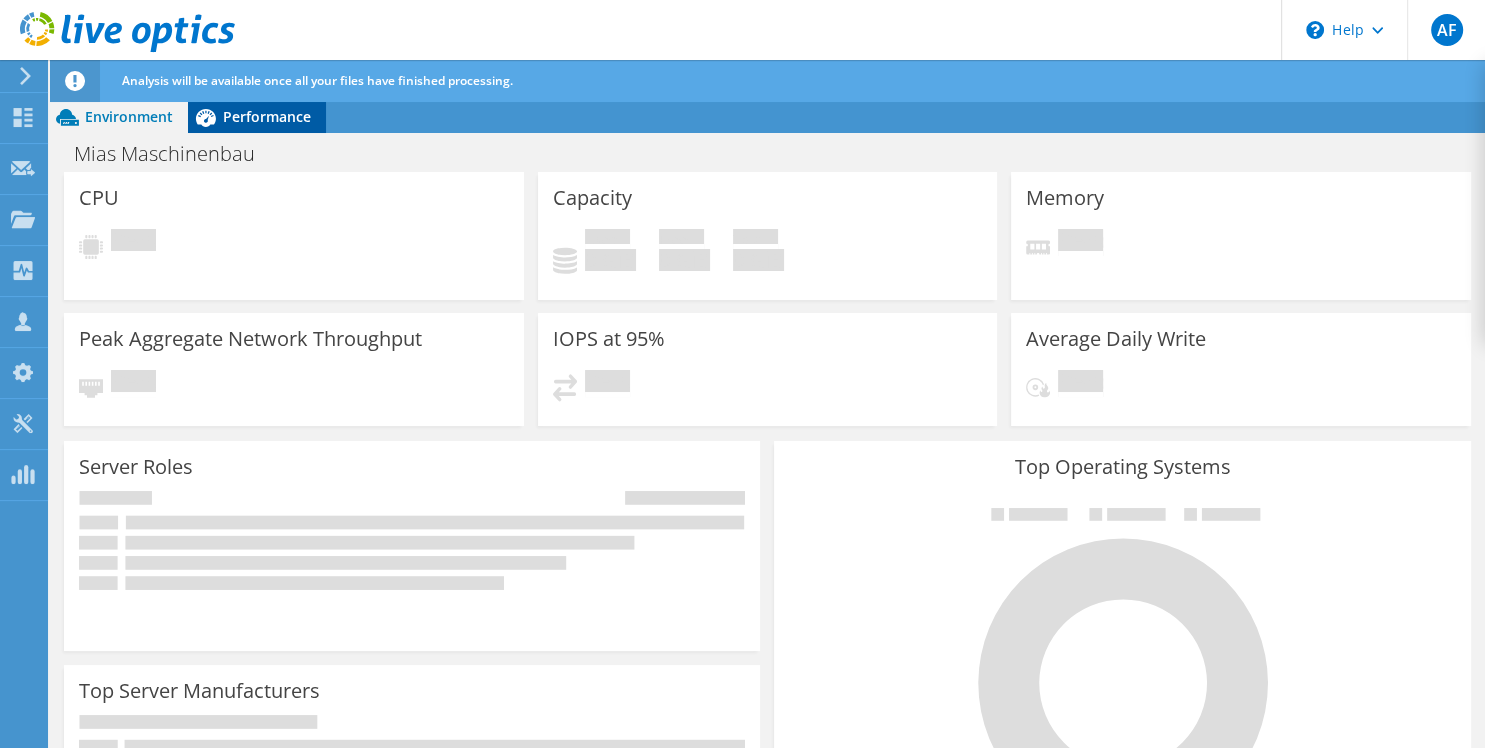 click on "Performance" at bounding box center [257, 117] 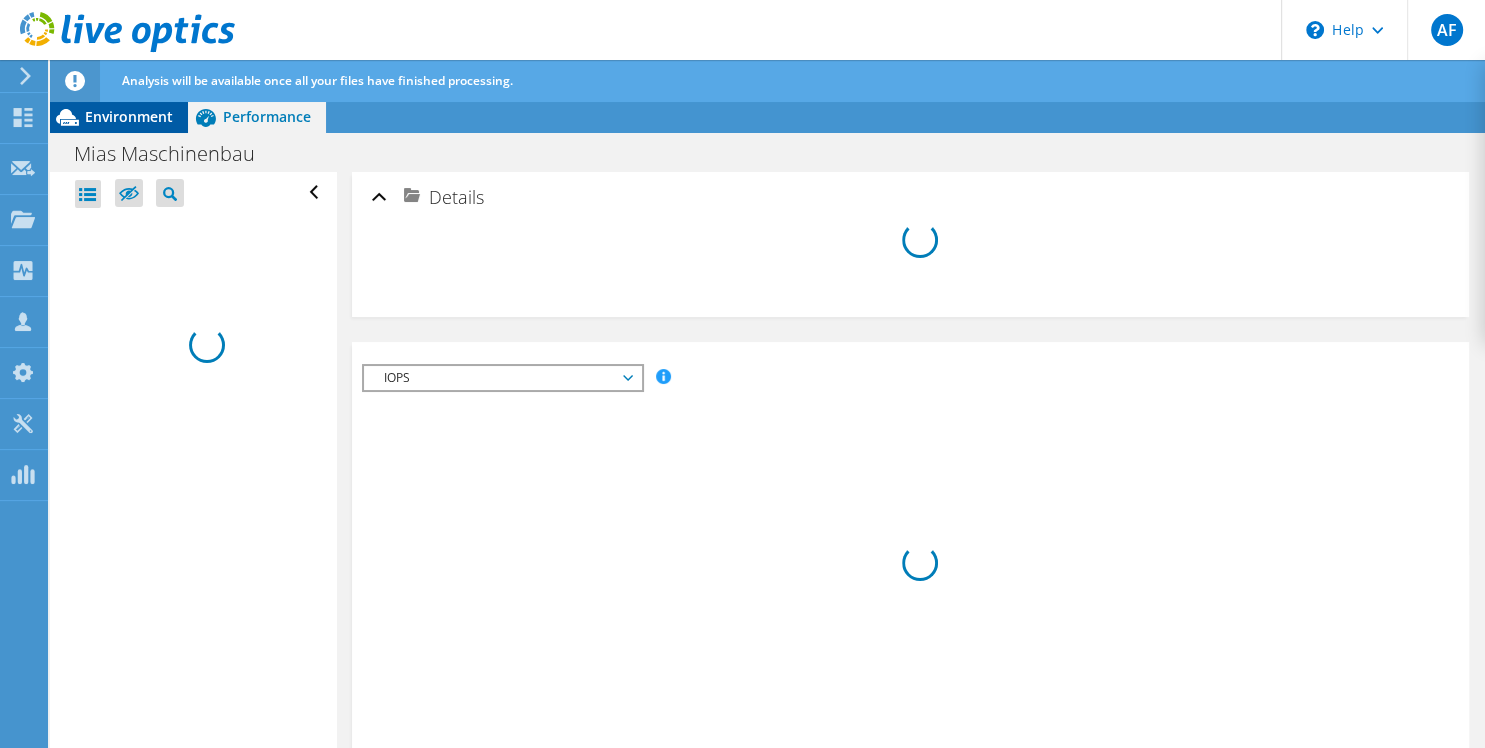 click on "Environment" at bounding box center [119, 117] 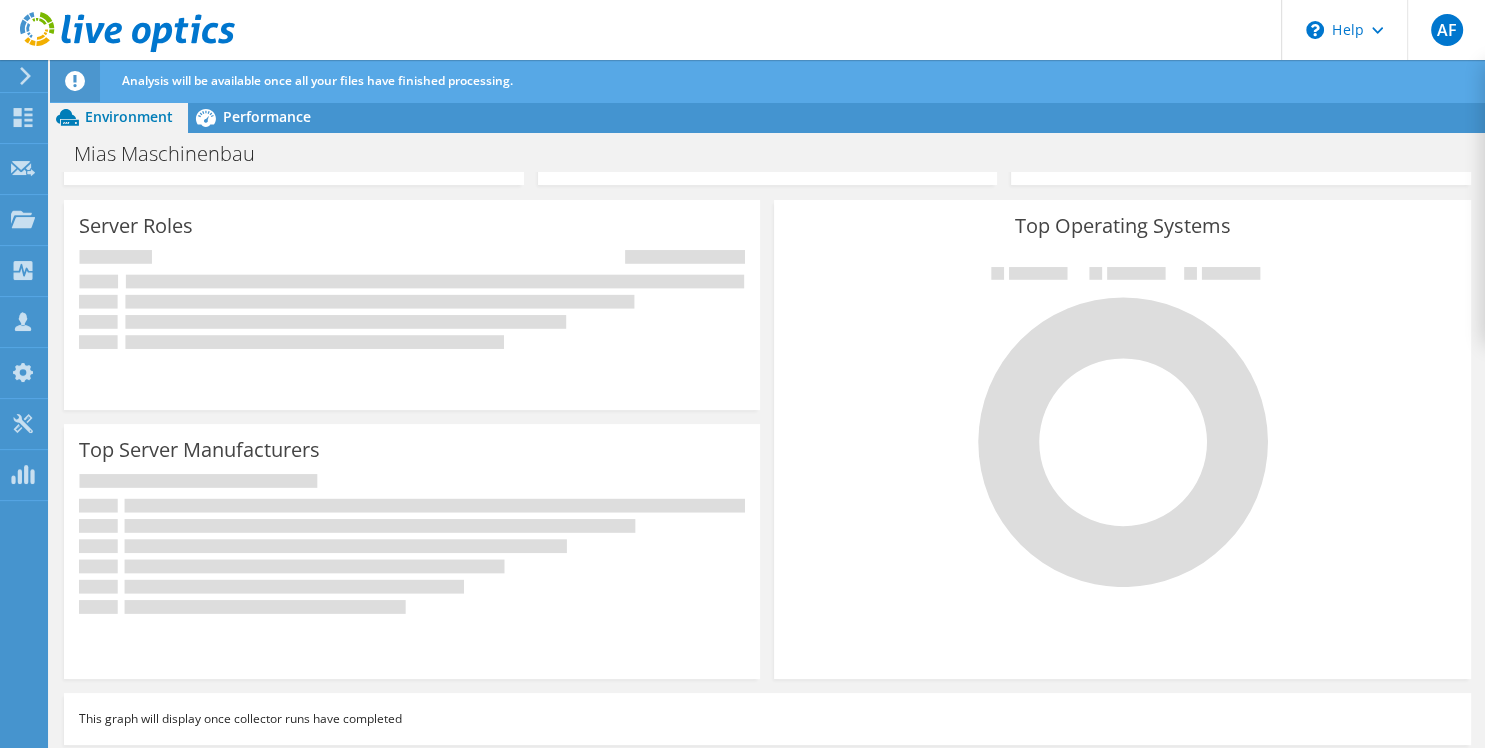 scroll, scrollTop: 247, scrollLeft: 0, axis: vertical 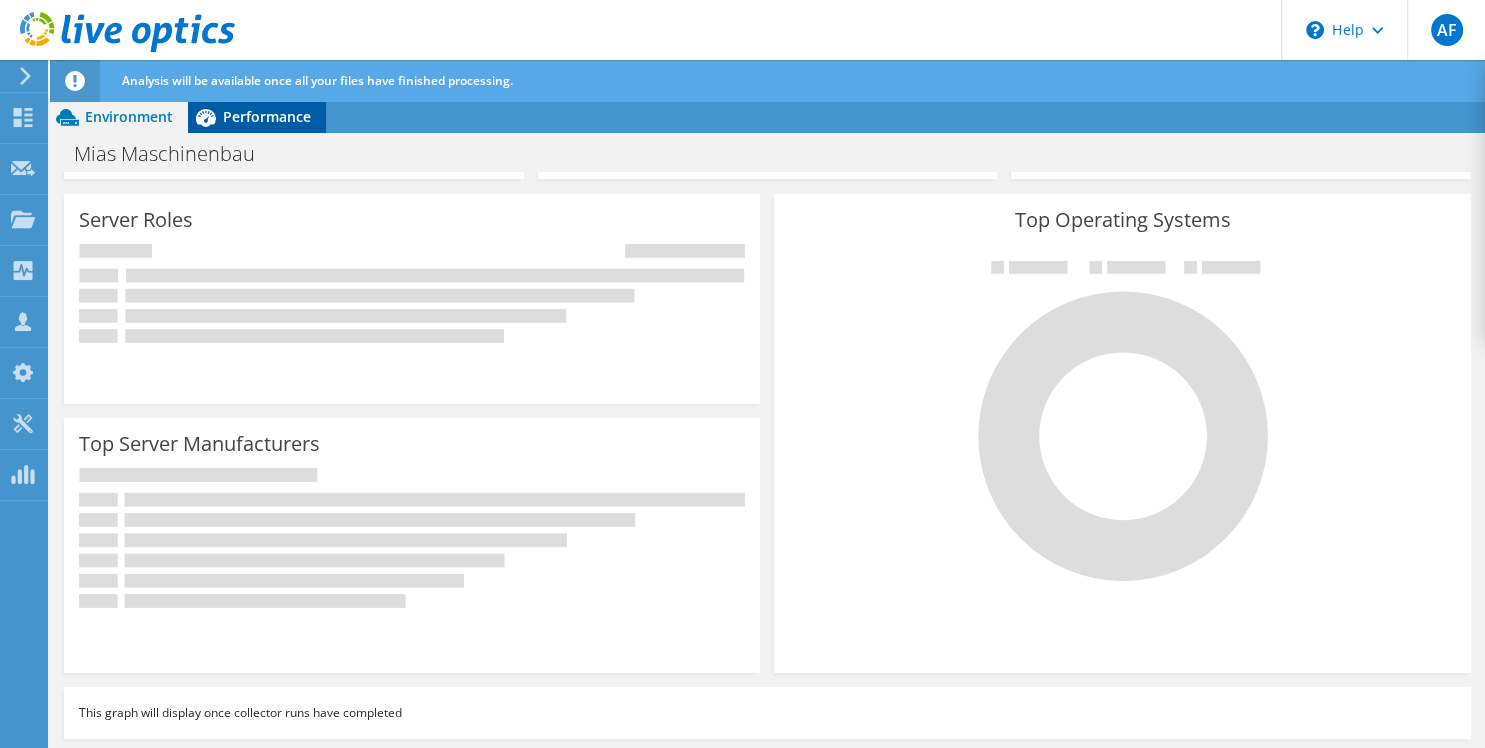 click on "Performance" at bounding box center [257, 117] 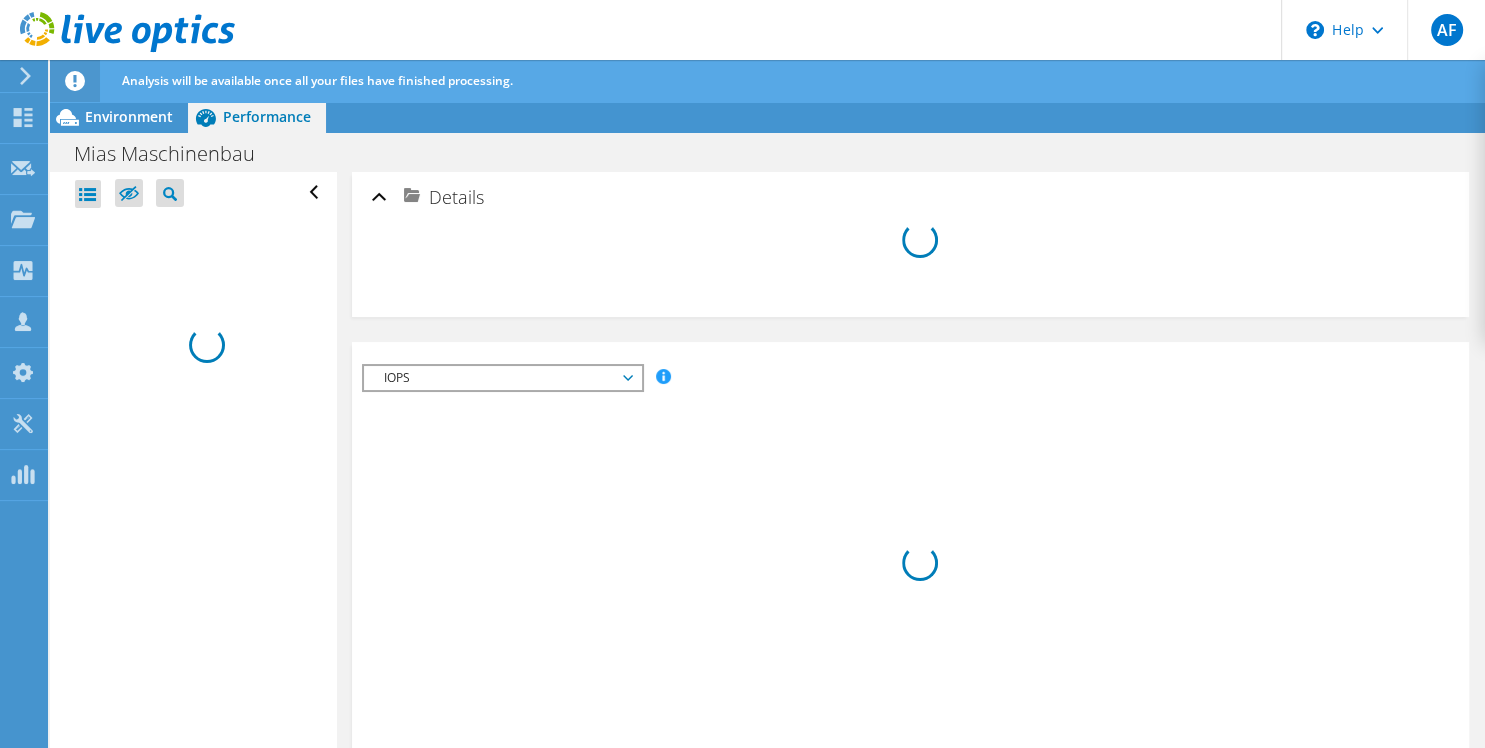 scroll, scrollTop: 0, scrollLeft: 0, axis: both 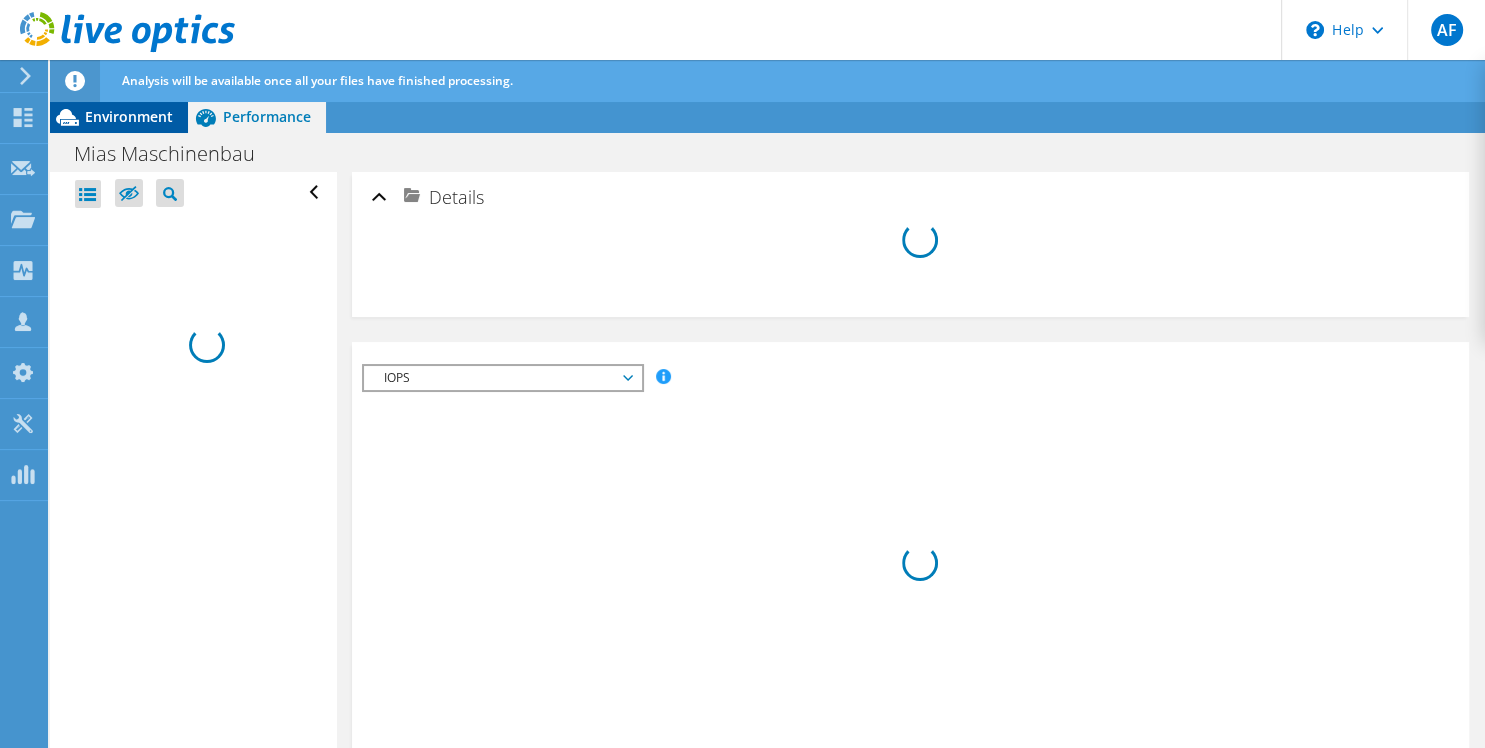 click on "Environment" at bounding box center (129, 116) 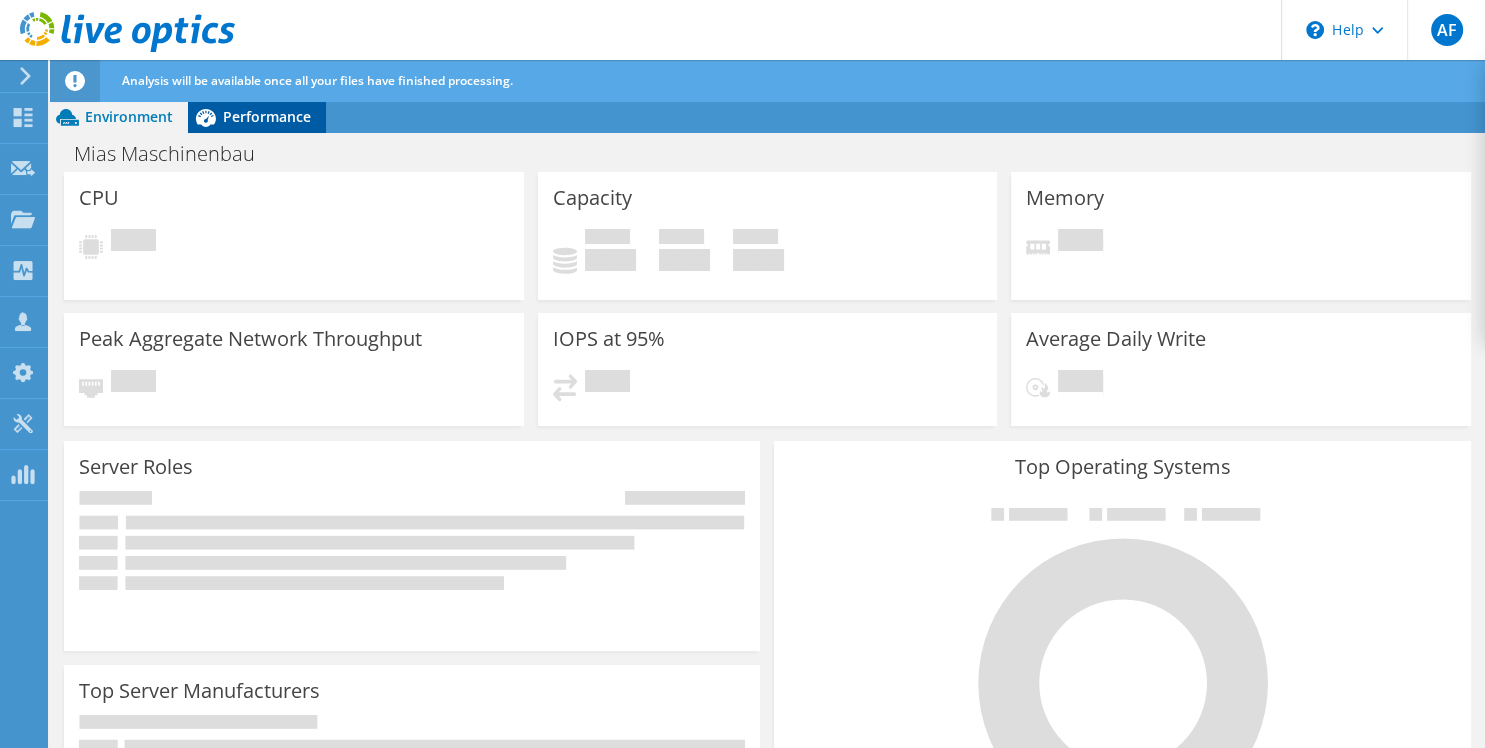click on "Performance" at bounding box center [267, 116] 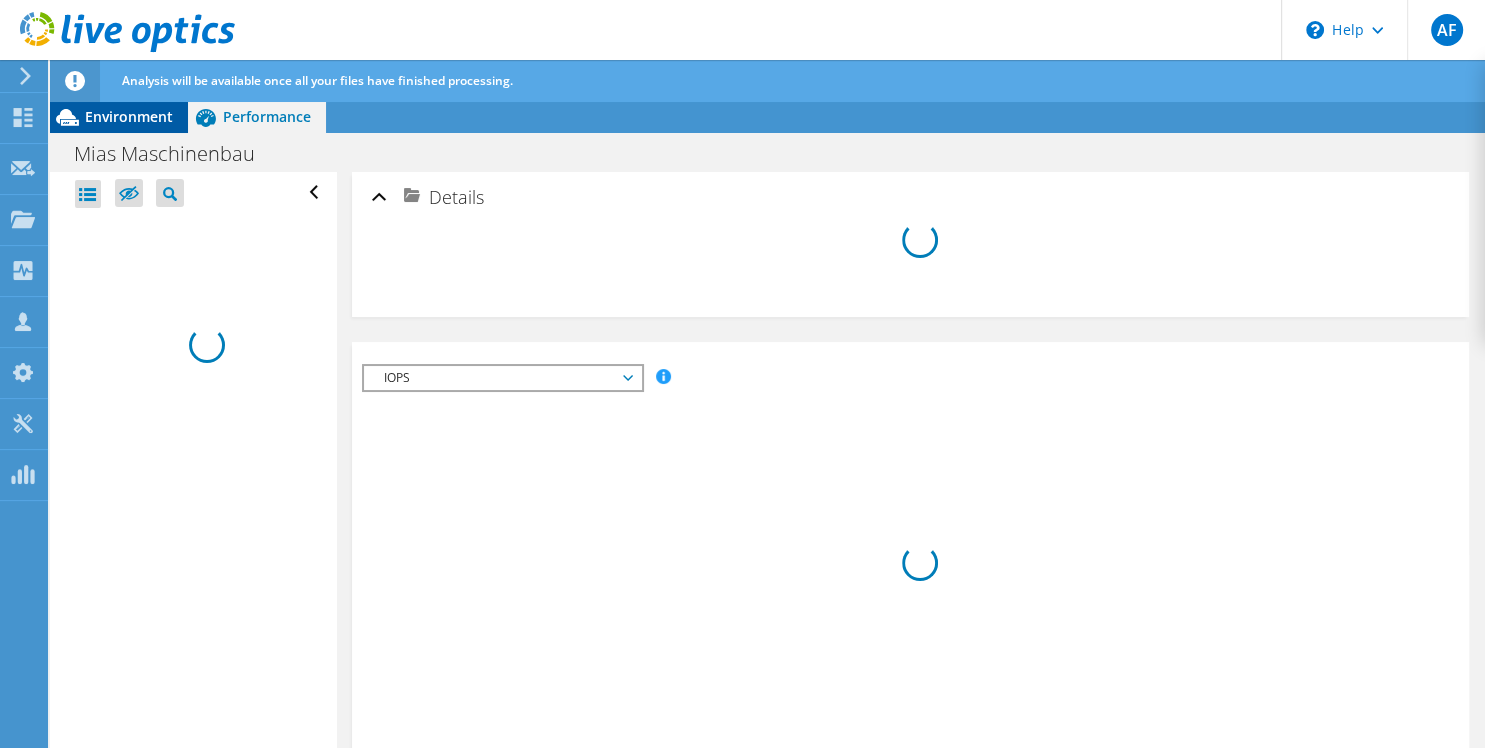 click on "Environment" at bounding box center (129, 116) 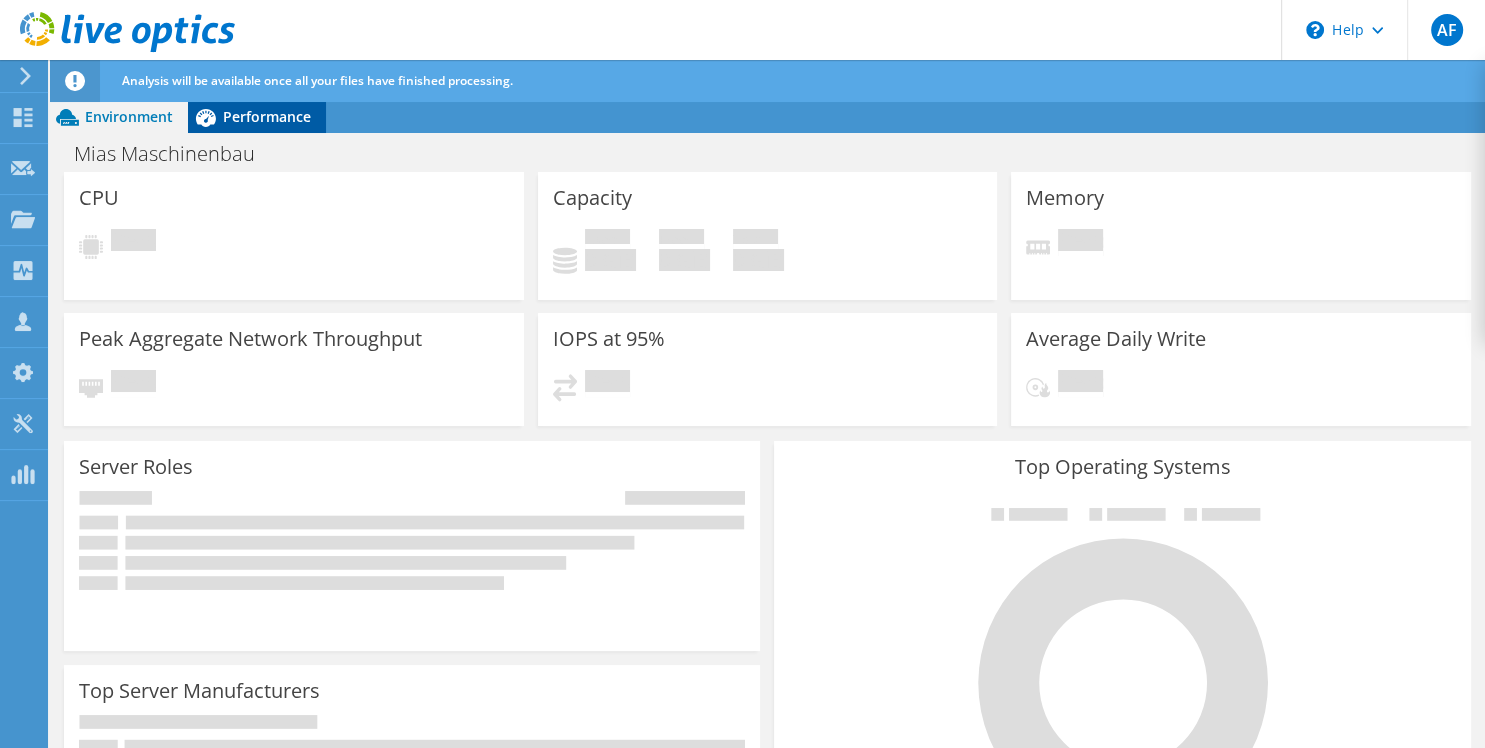 click on "Performance" at bounding box center (267, 116) 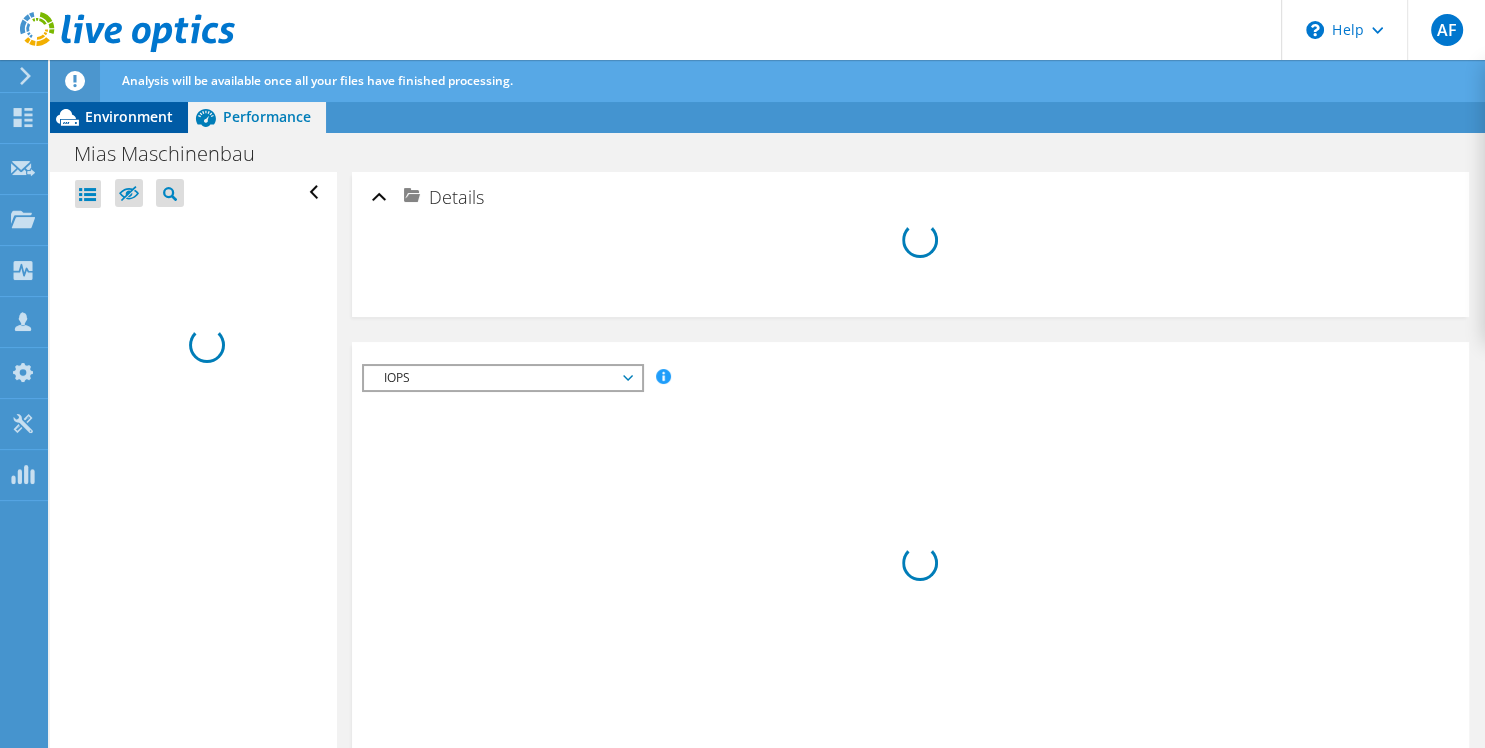 click on "Environment" at bounding box center (129, 116) 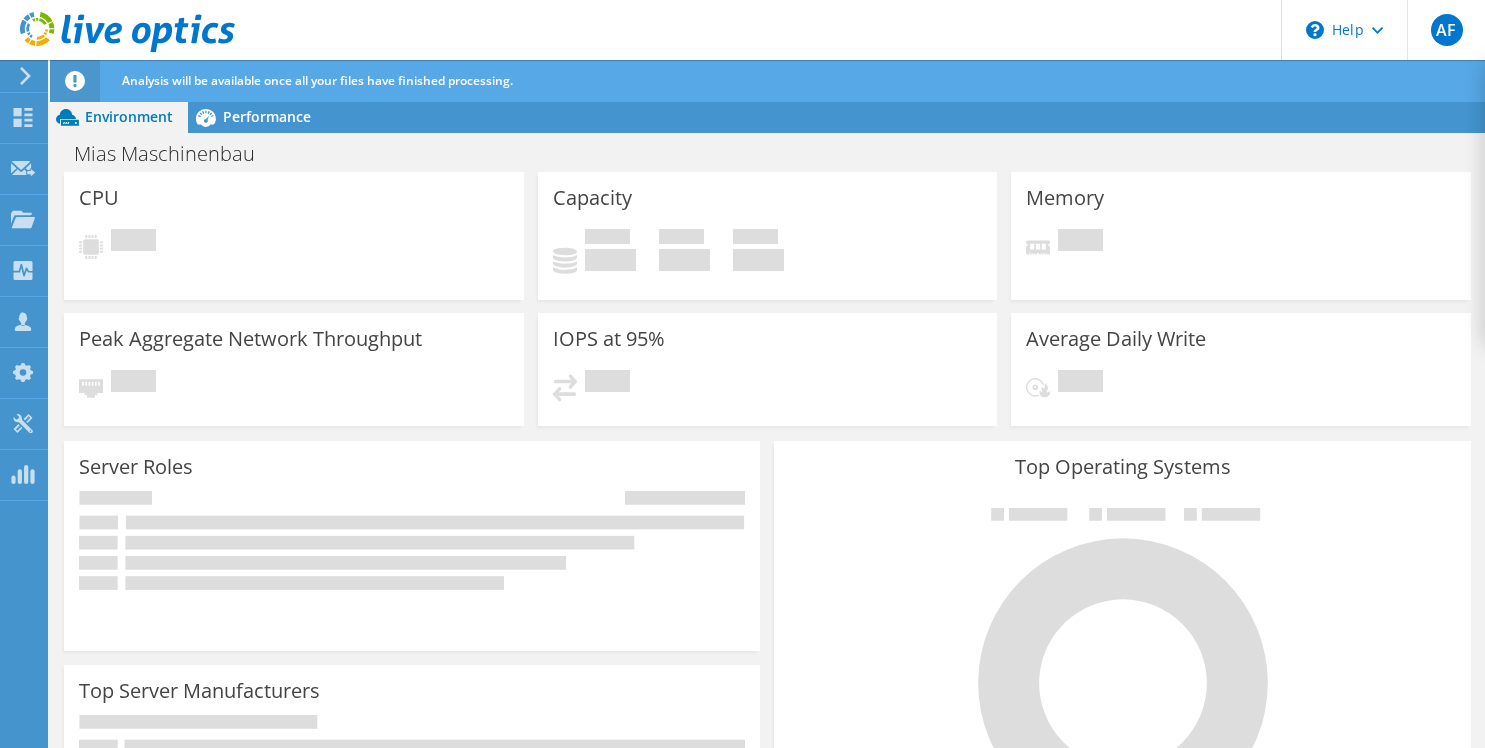 scroll, scrollTop: 0, scrollLeft: 0, axis: both 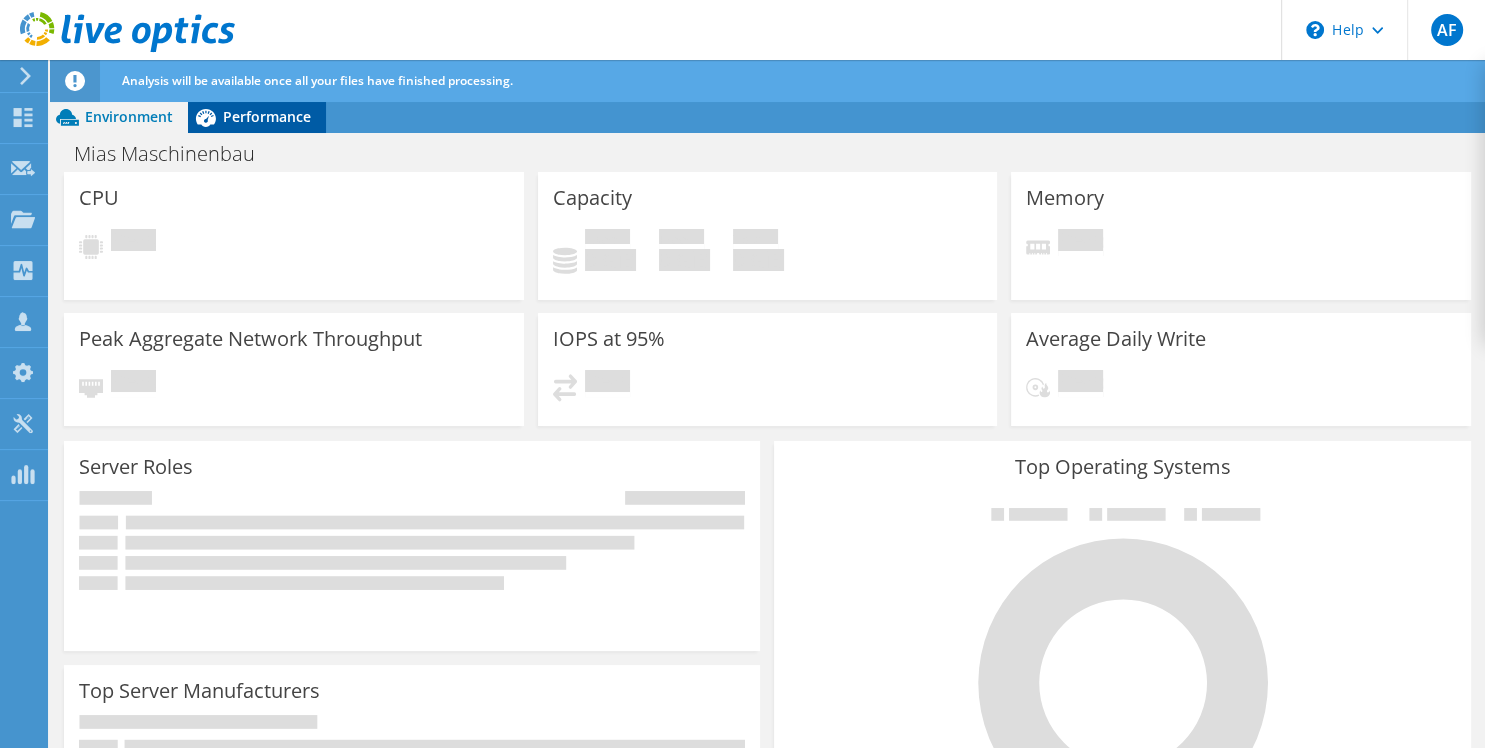 click on "Performance" at bounding box center (267, 116) 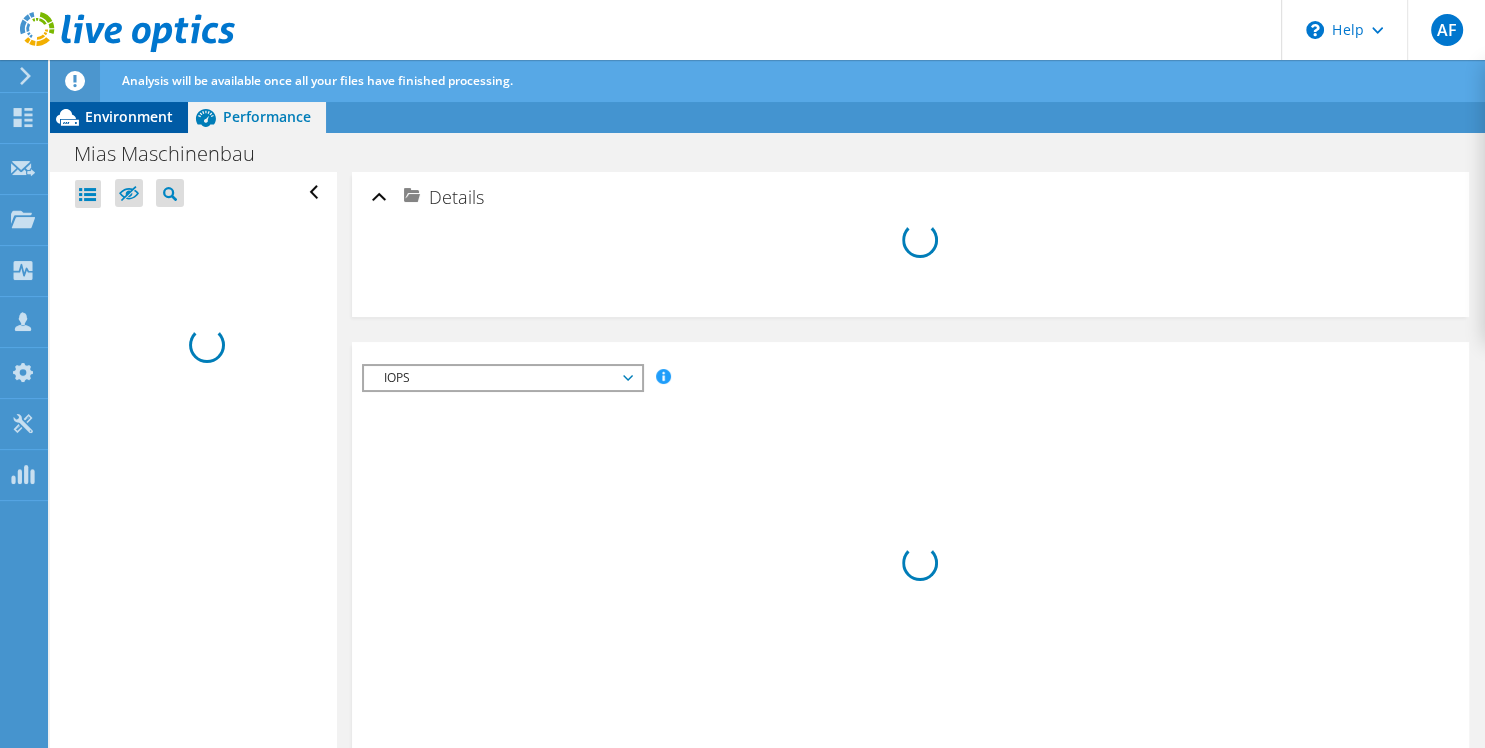 click on "Environment" at bounding box center (129, 116) 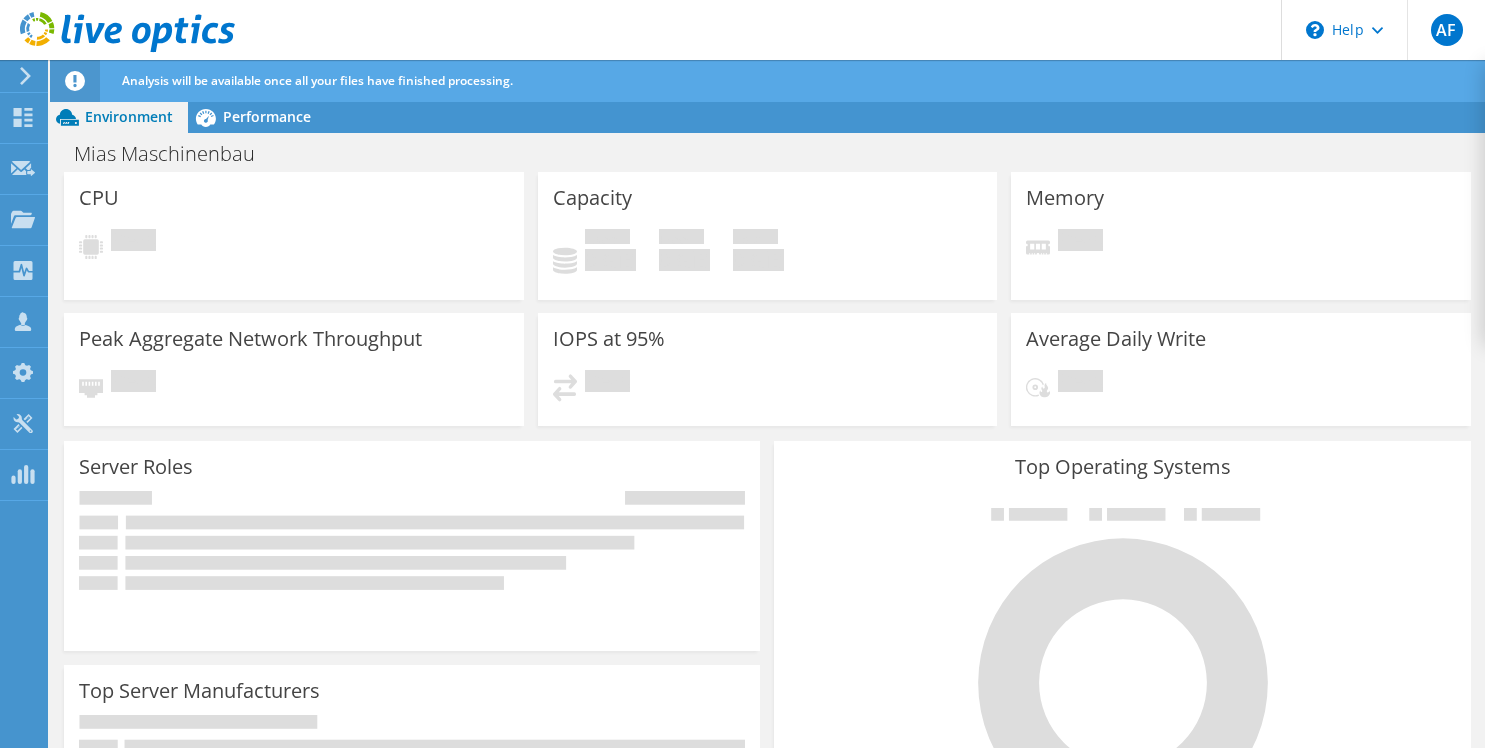 scroll, scrollTop: 0, scrollLeft: 0, axis: both 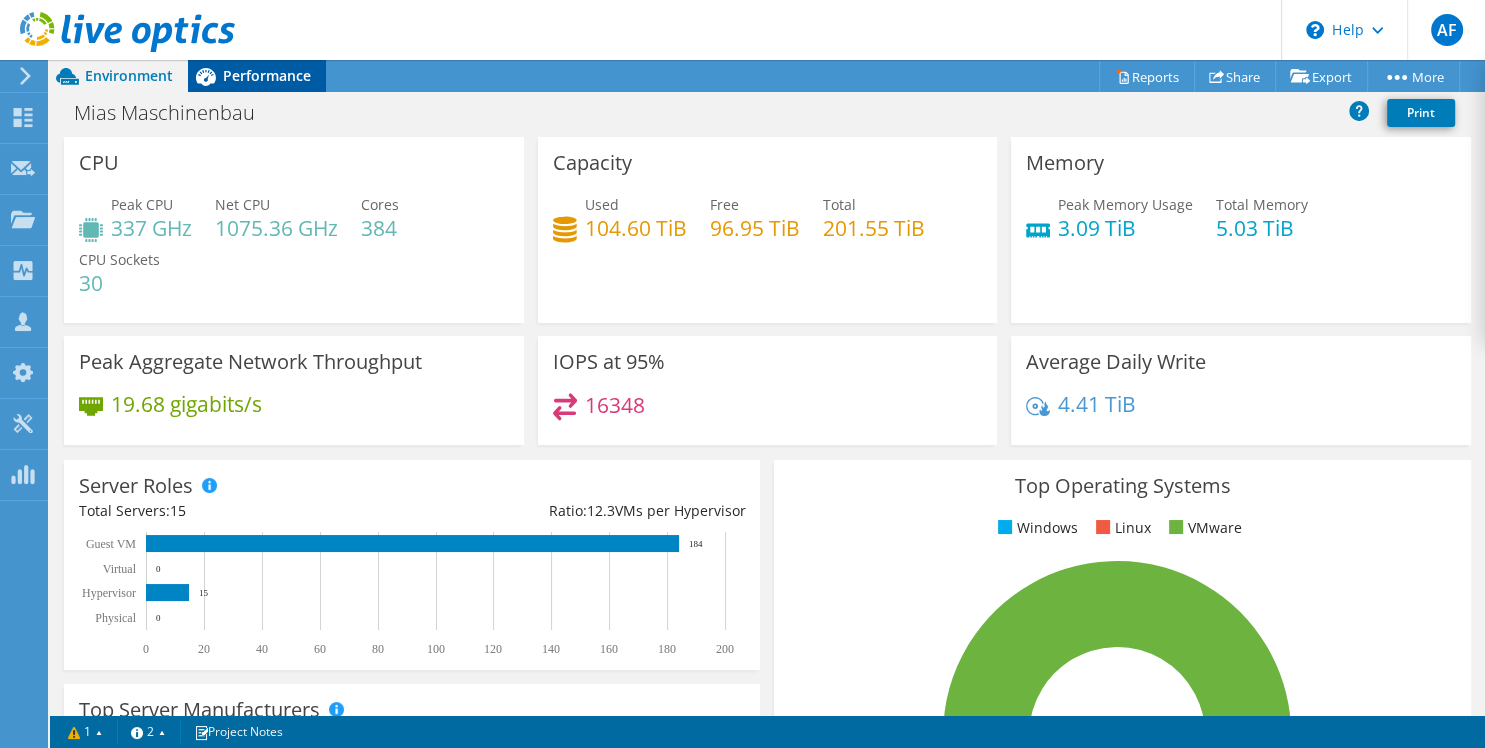 click on "Performance" at bounding box center [267, 75] 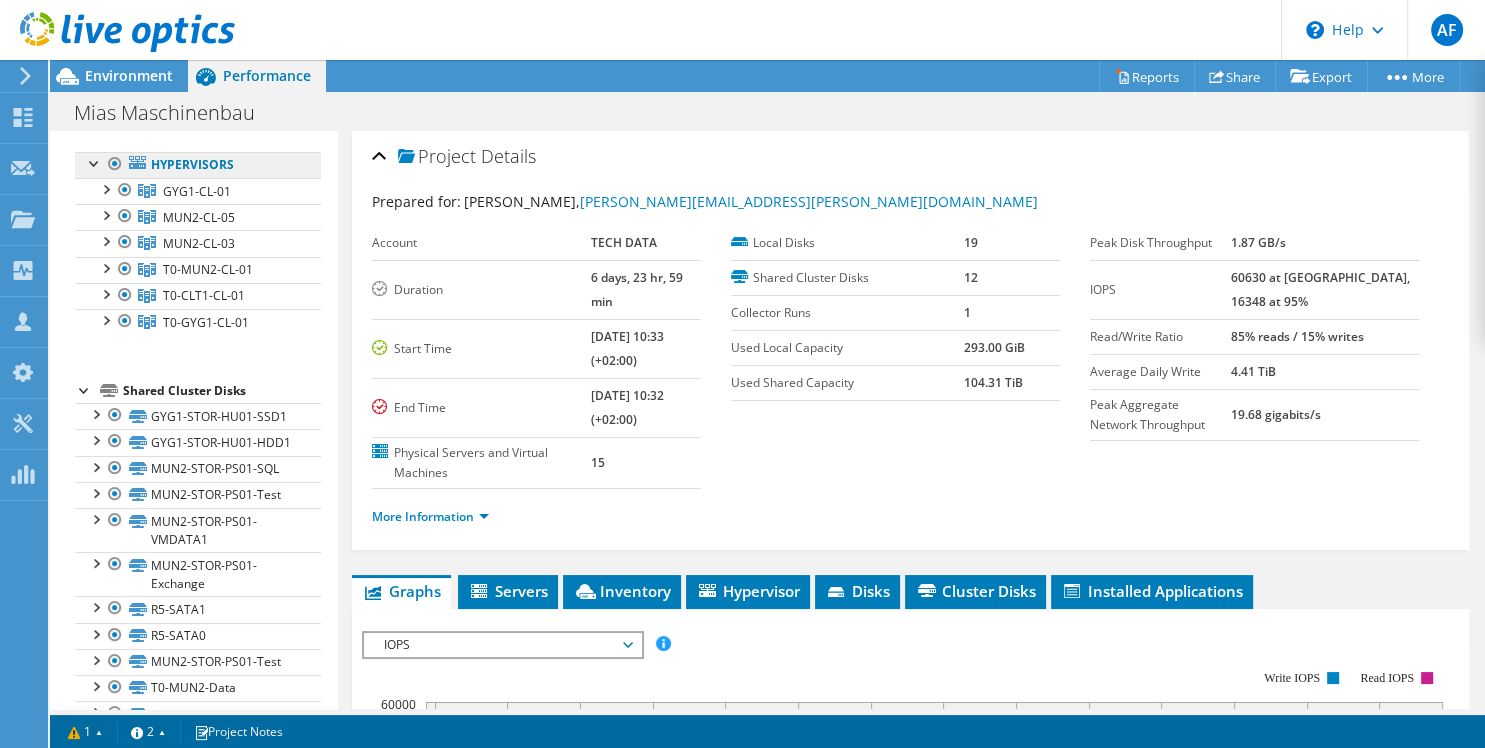 scroll, scrollTop: 0, scrollLeft: 0, axis: both 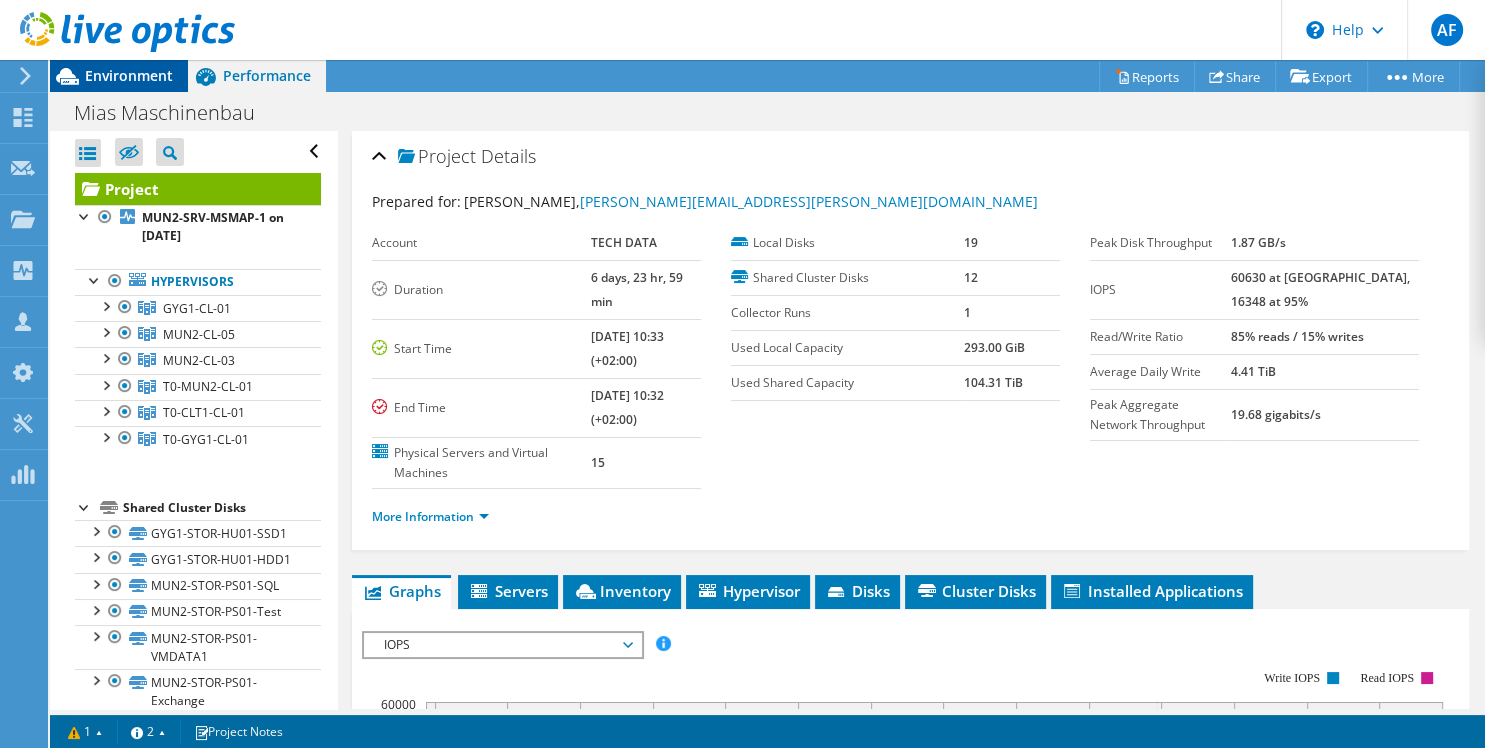 click on "Environment" at bounding box center [129, 75] 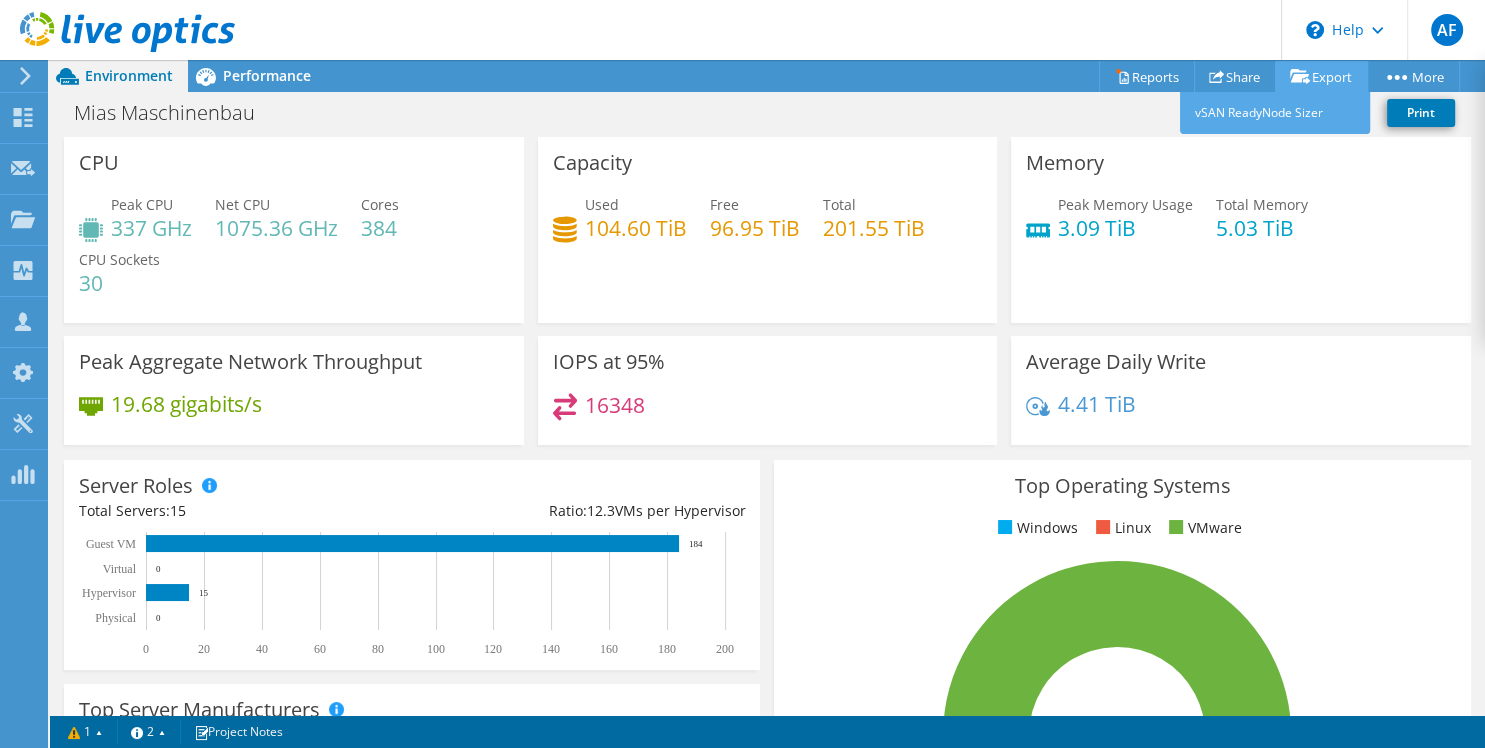 click 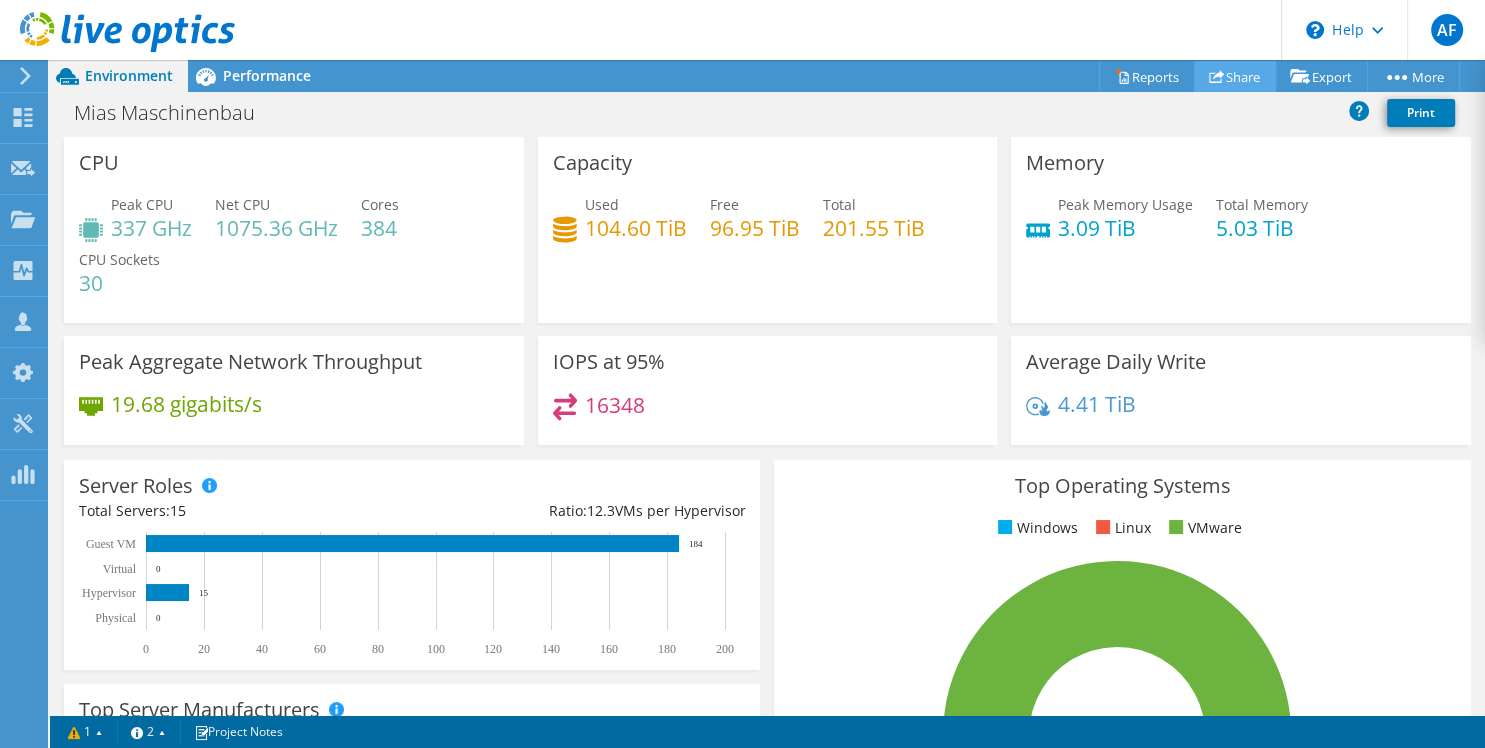 click on "Share" at bounding box center [1235, 76] 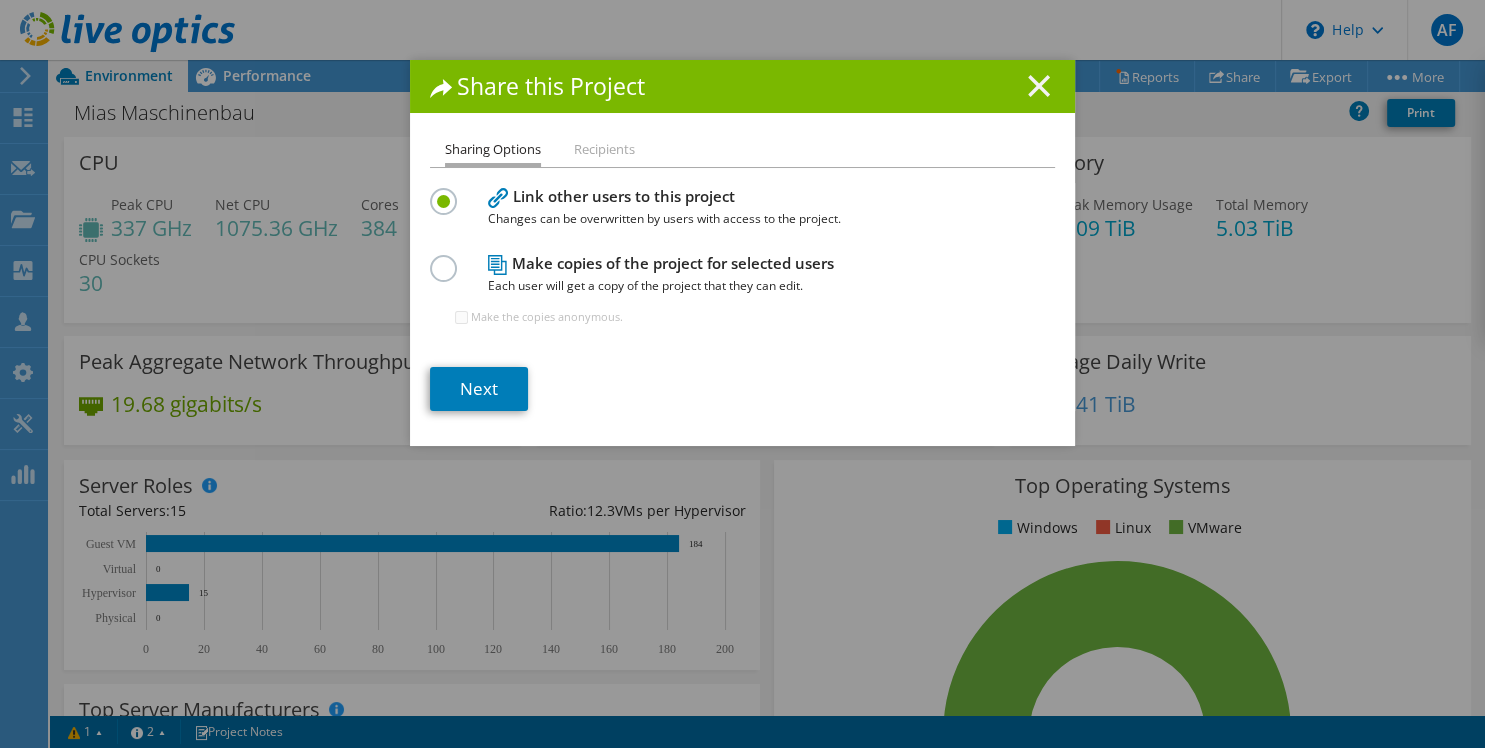 click 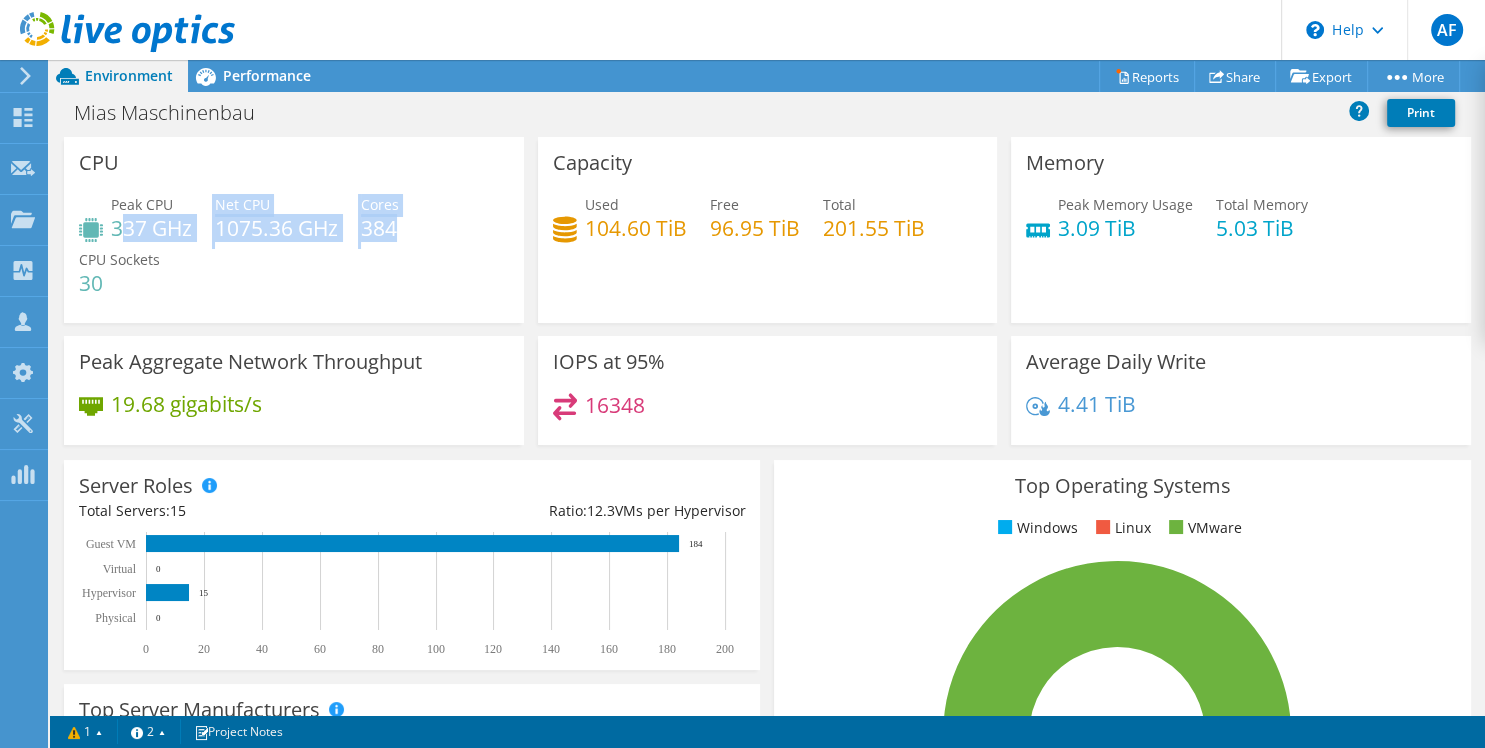drag, startPoint x: 416, startPoint y: 222, endPoint x: 122, endPoint y: 241, distance: 294.6133 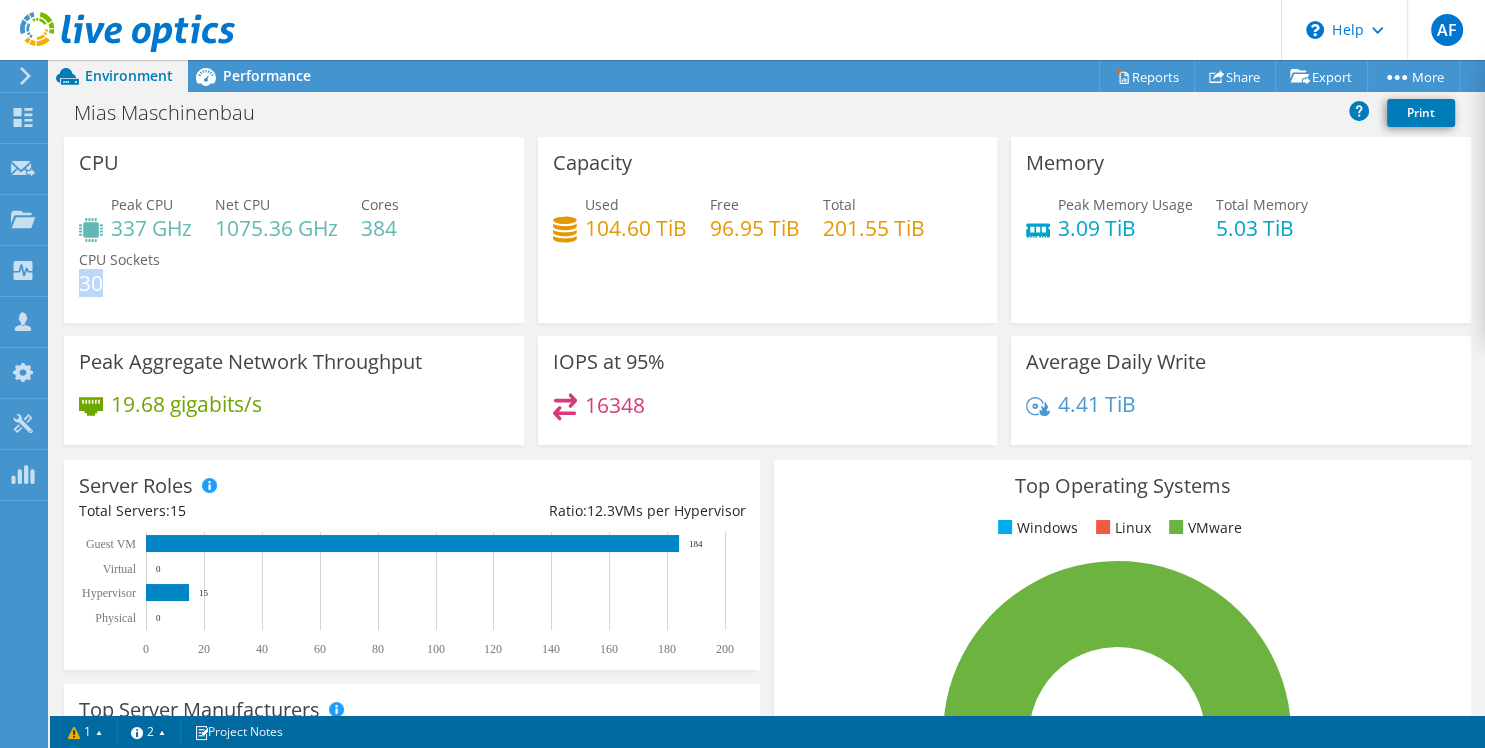 drag, startPoint x: 121, startPoint y: 290, endPoint x: 59, endPoint y: 281, distance: 62.649822 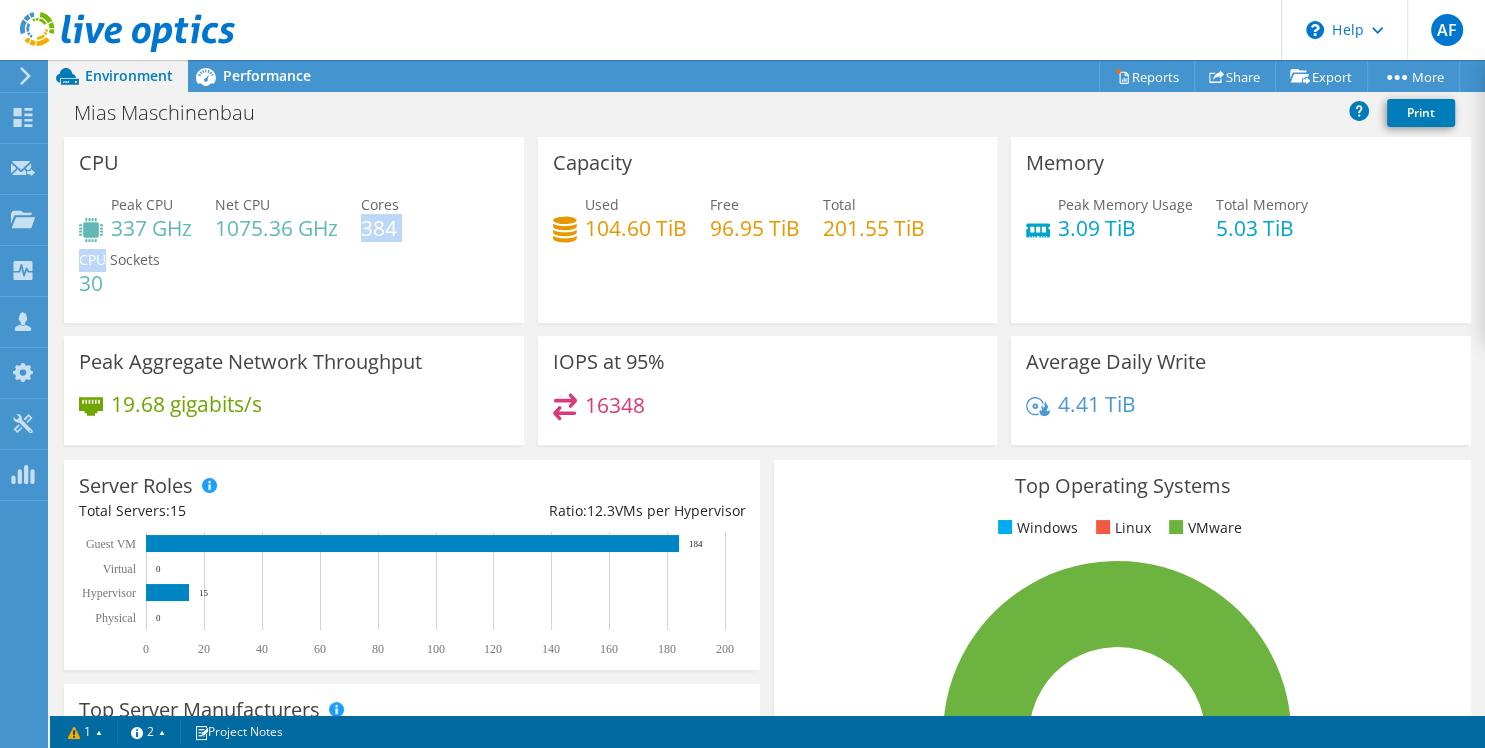 drag, startPoint x: 105, startPoint y: 249, endPoint x: 400, endPoint y: 212, distance: 297.31128 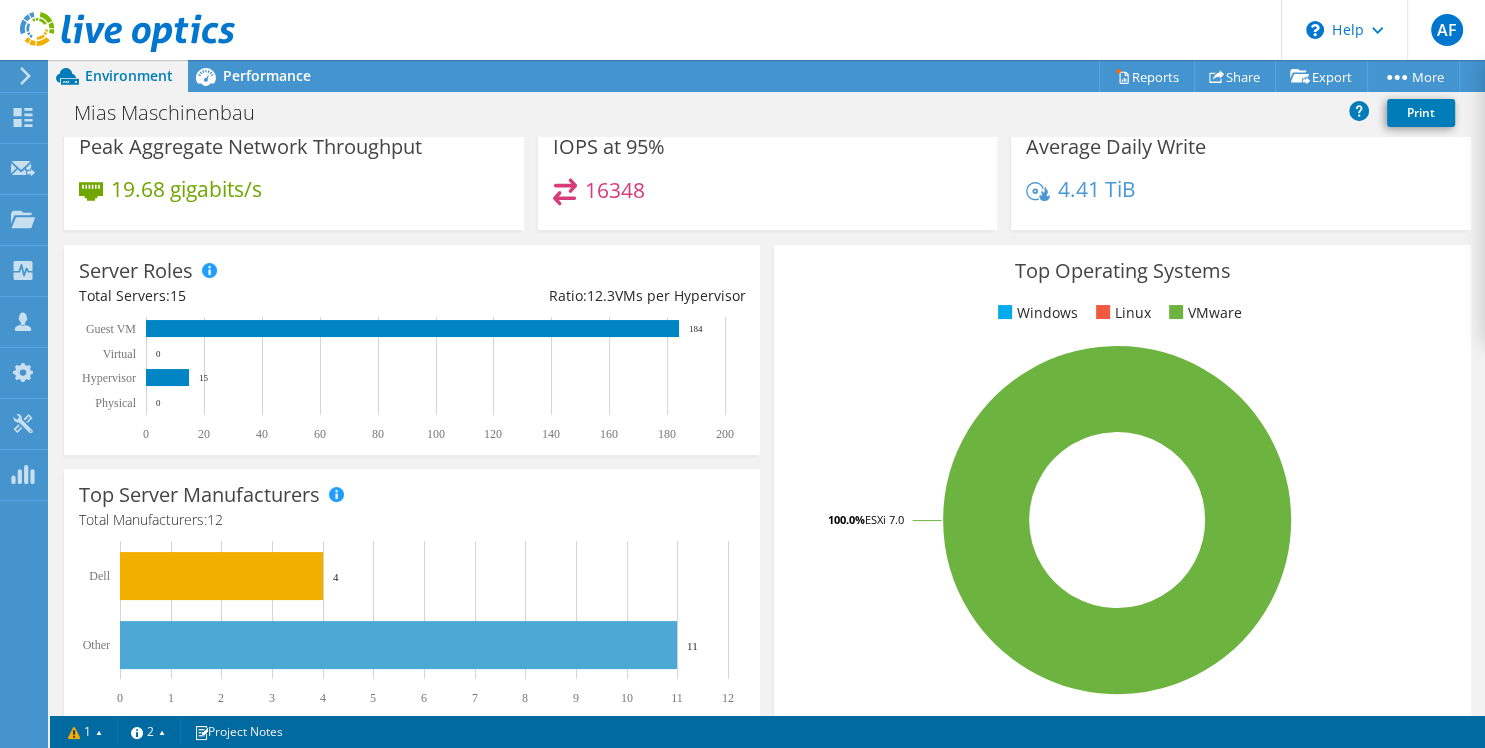 scroll, scrollTop: 217, scrollLeft: 0, axis: vertical 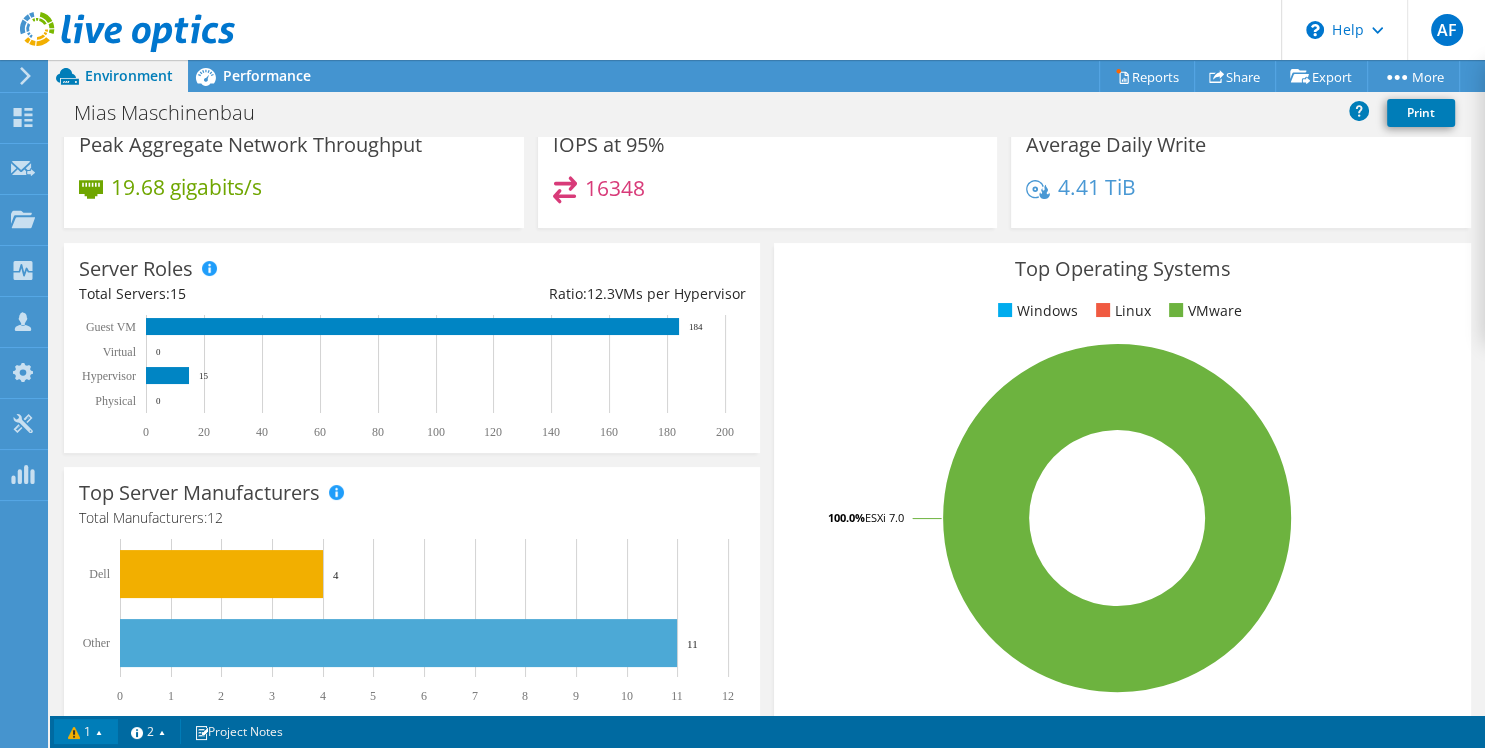 click on "1" at bounding box center (86, 731) 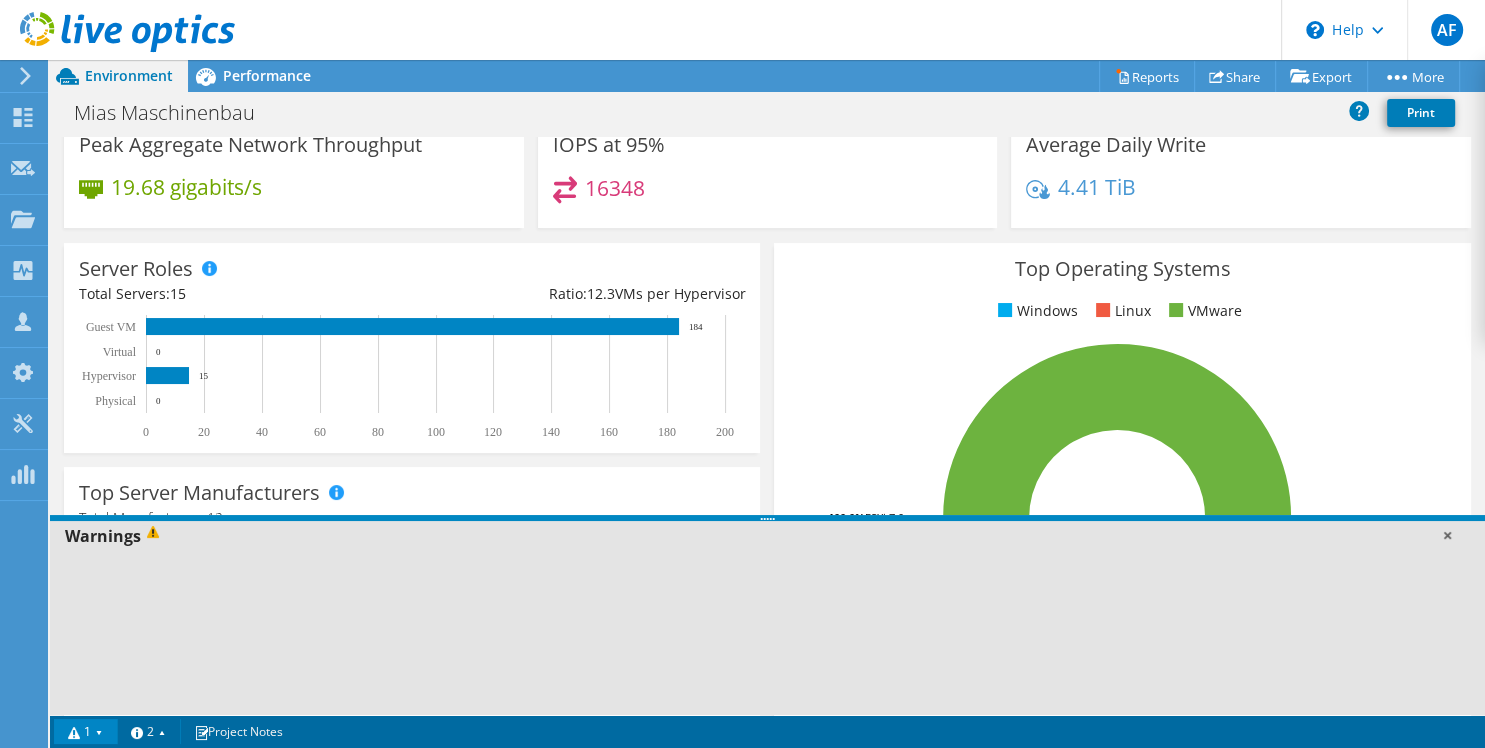 click at bounding box center [1447, 535] 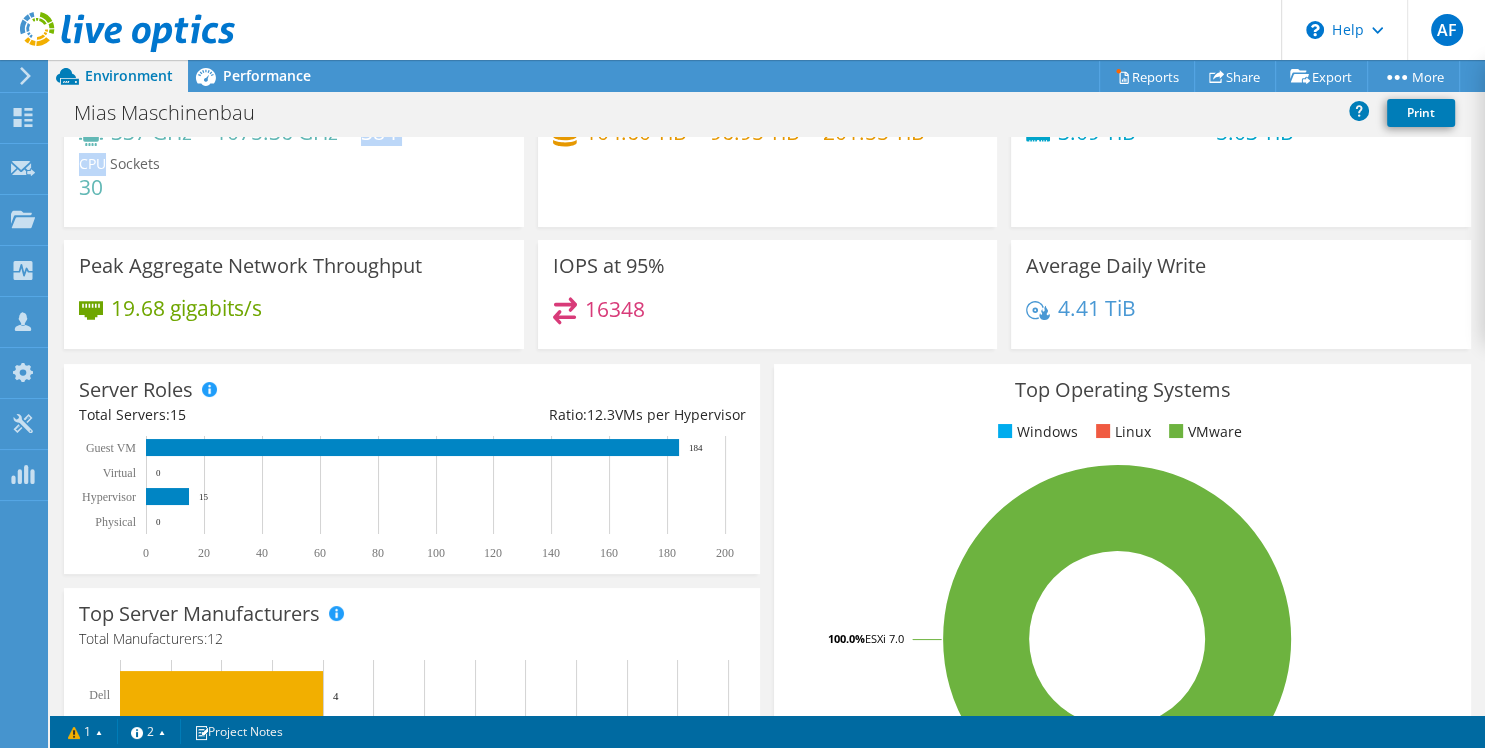scroll, scrollTop: 0, scrollLeft: 0, axis: both 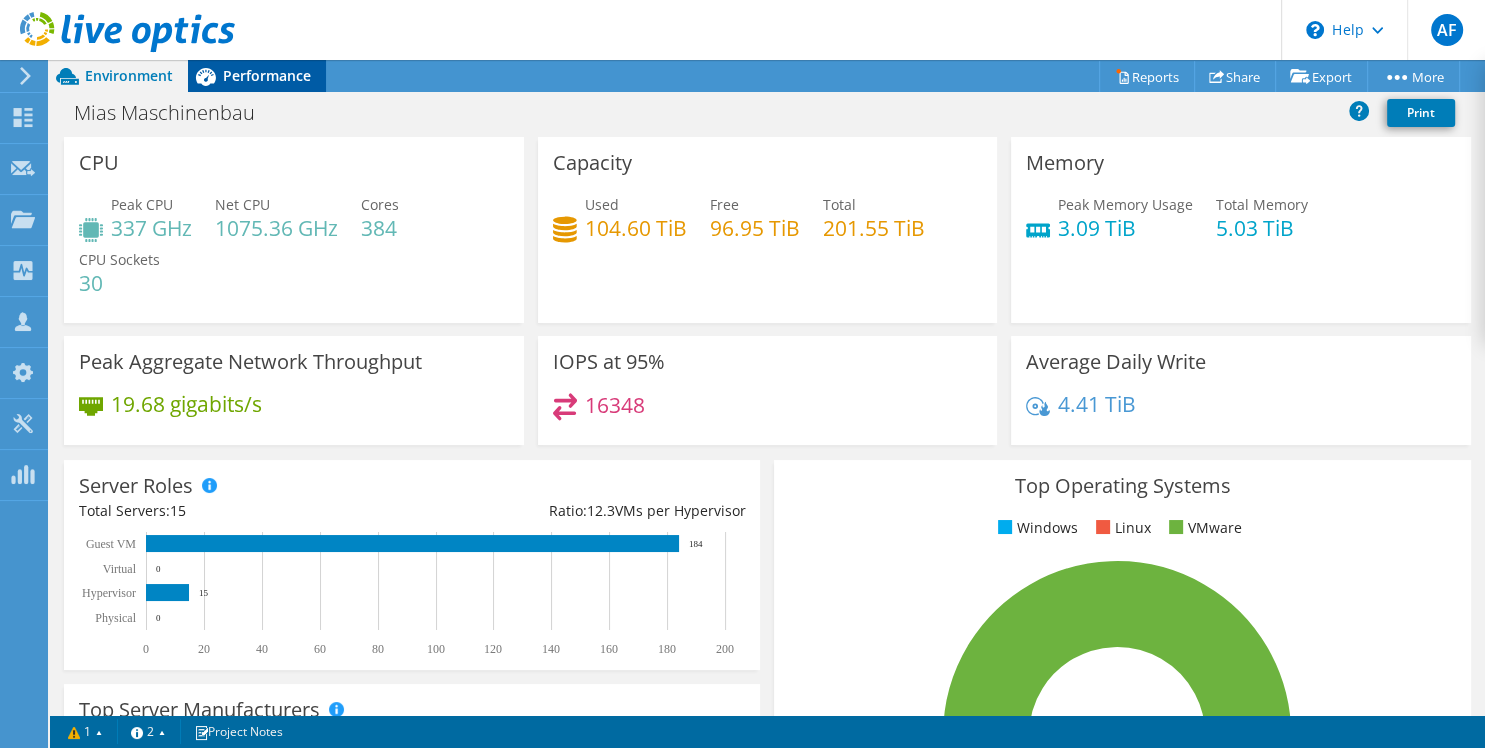 click on "Performance" at bounding box center (267, 75) 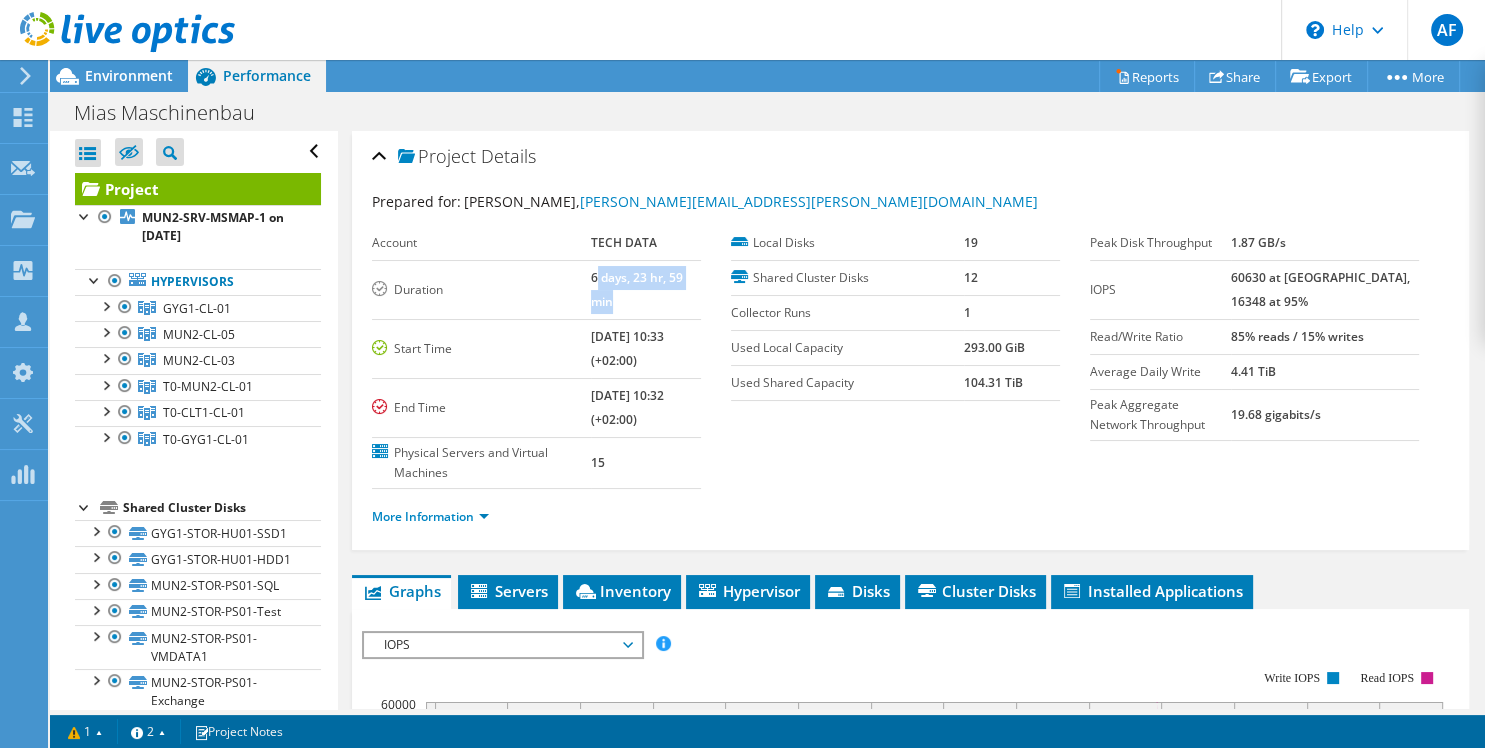 drag, startPoint x: 578, startPoint y: 281, endPoint x: 727, endPoint y: 279, distance: 149.01343 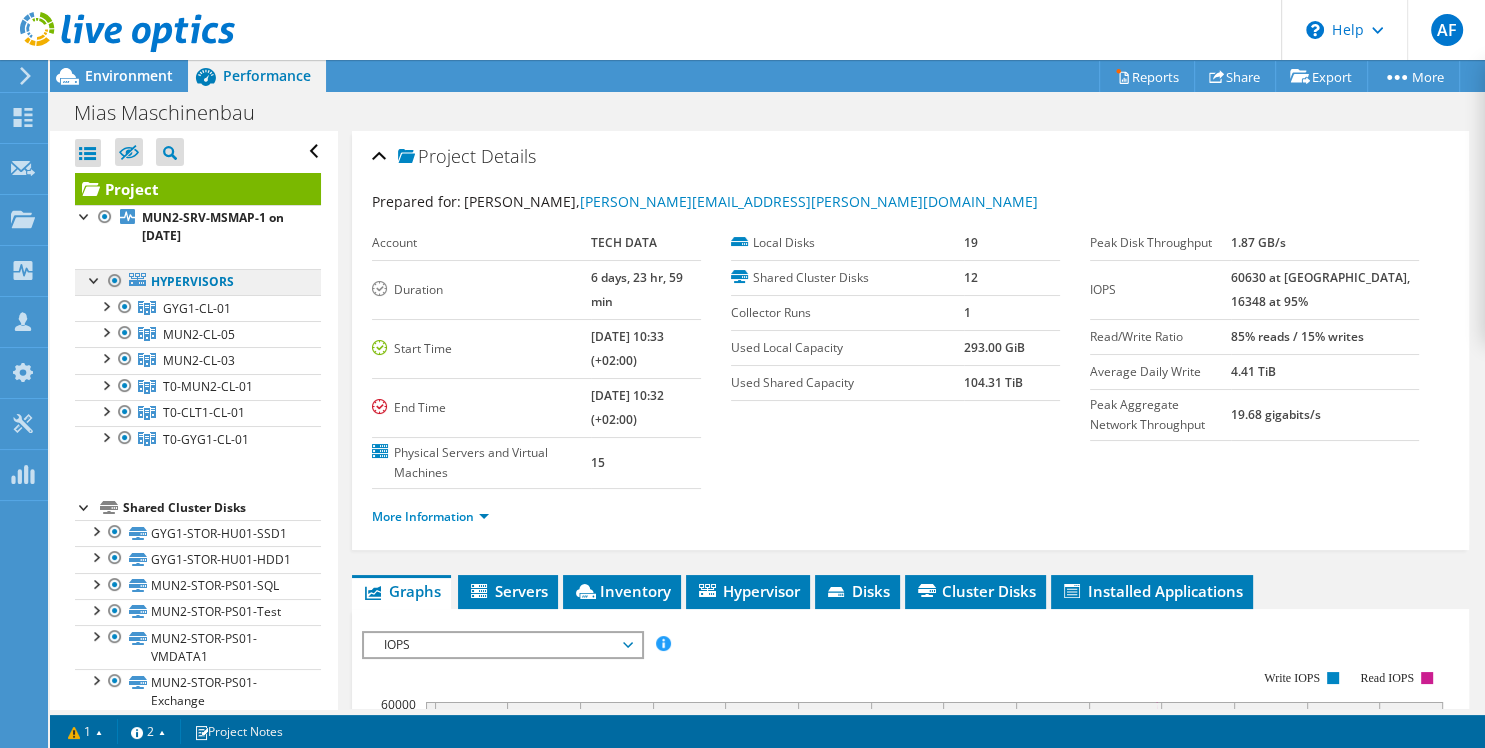 click on "Hypervisors" at bounding box center [198, 282] 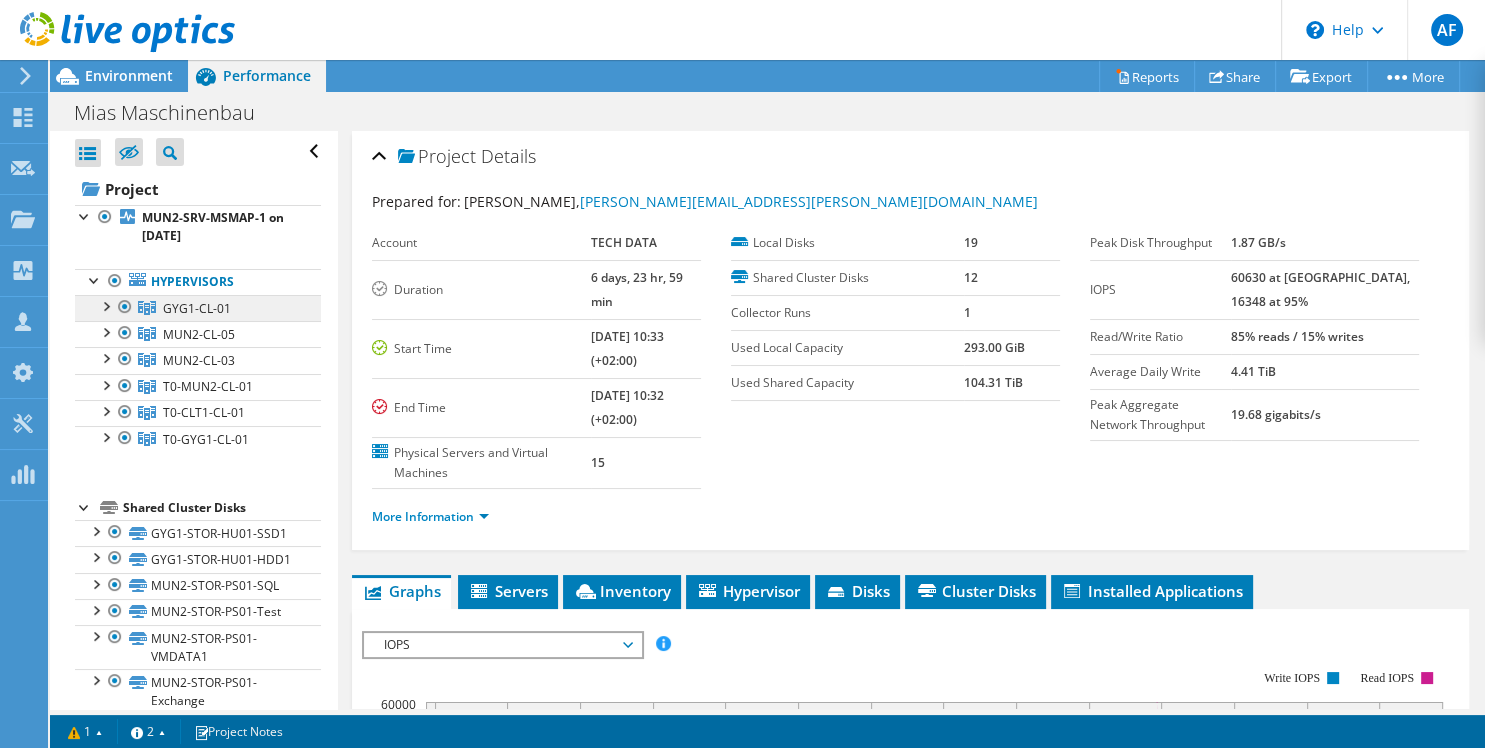 click on "GYG1-CL-01" at bounding box center (197, 308) 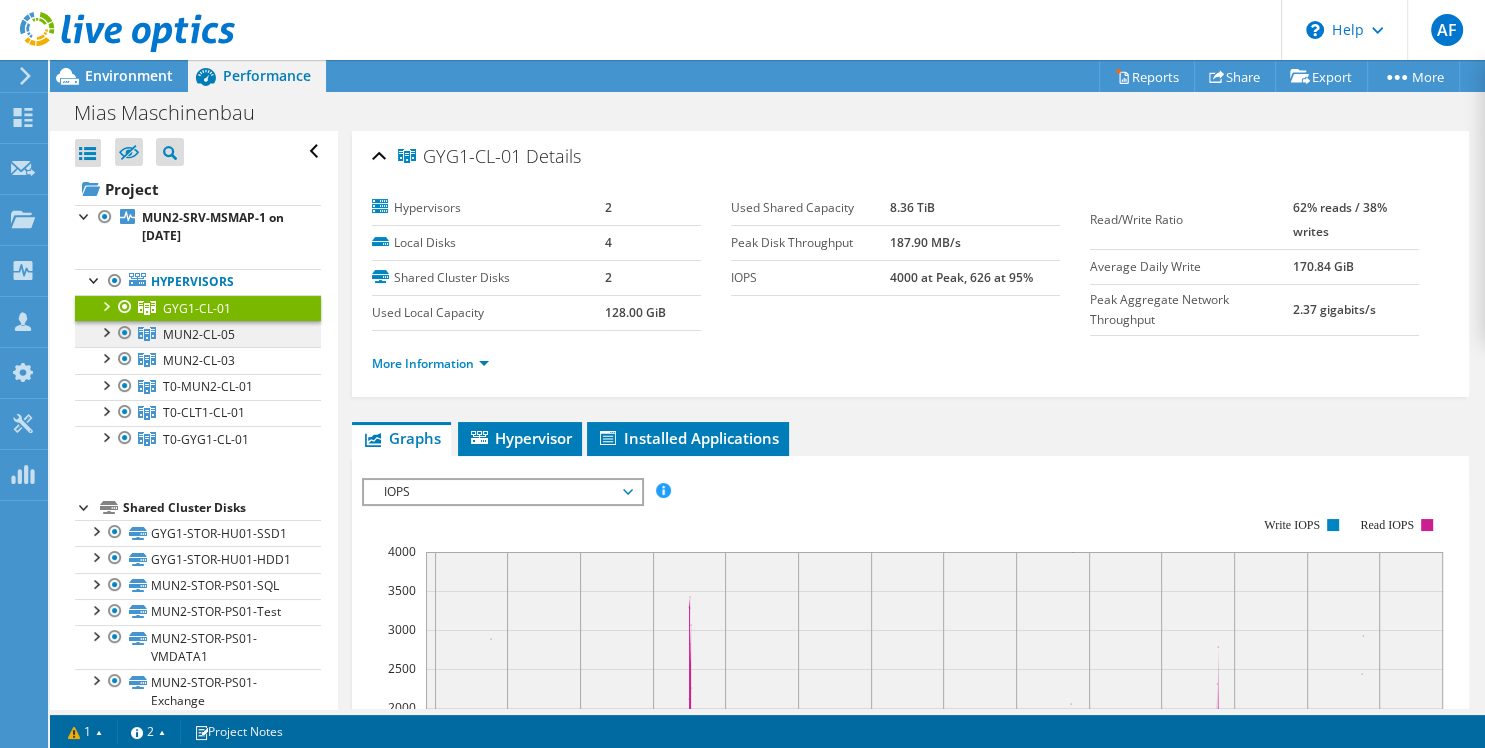 click on "MUN2-CL-05" at bounding box center (197, 308) 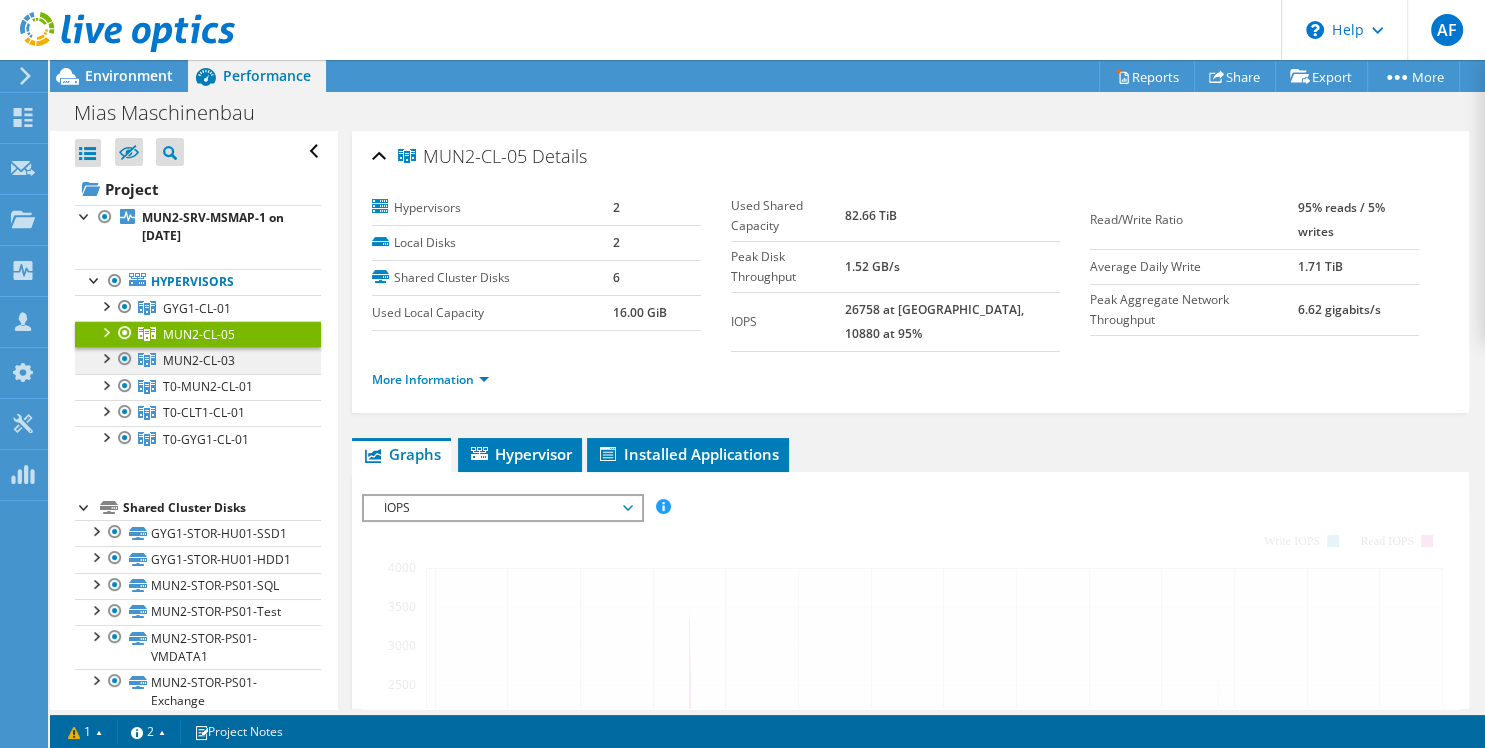 click on "MUN2-CL-03" at bounding box center (197, 308) 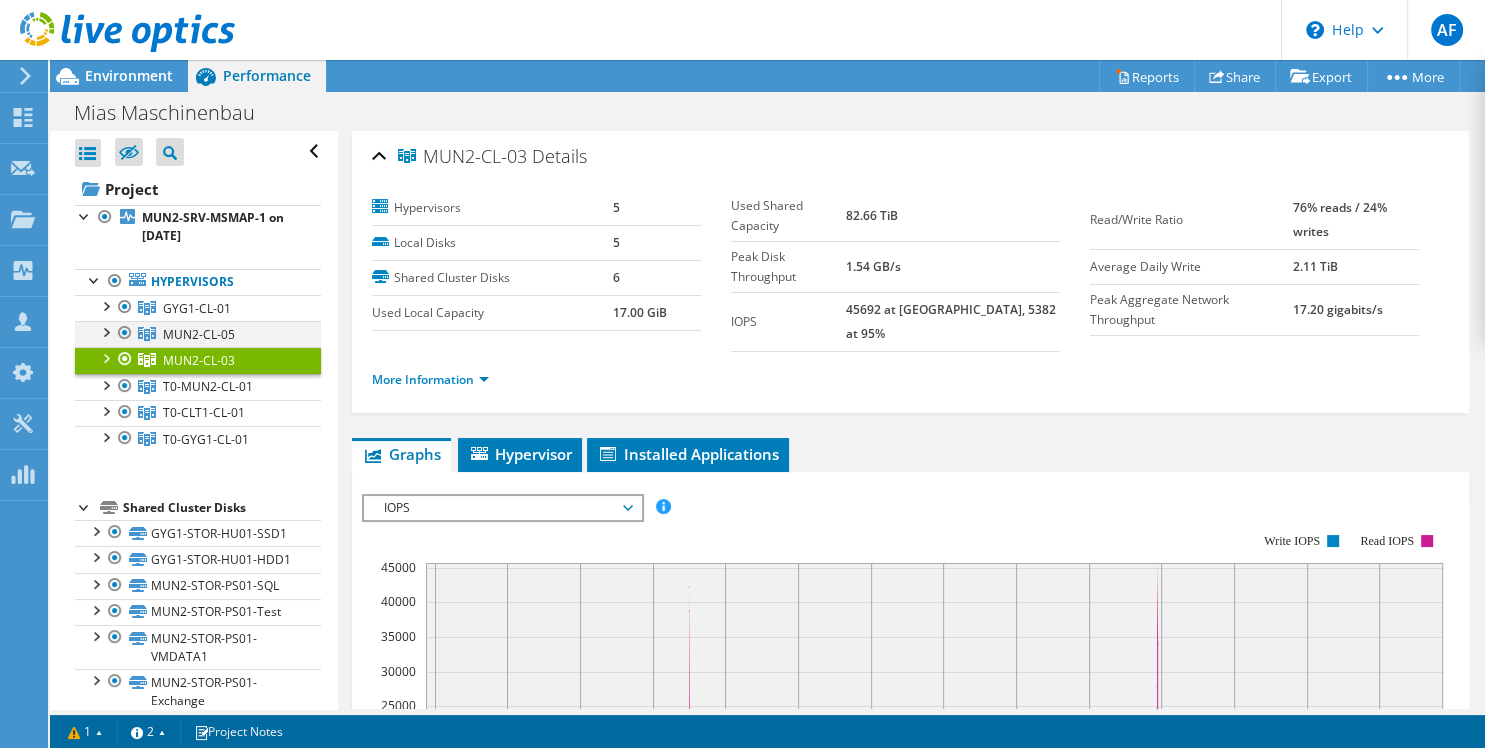 click at bounding box center [105, 331] 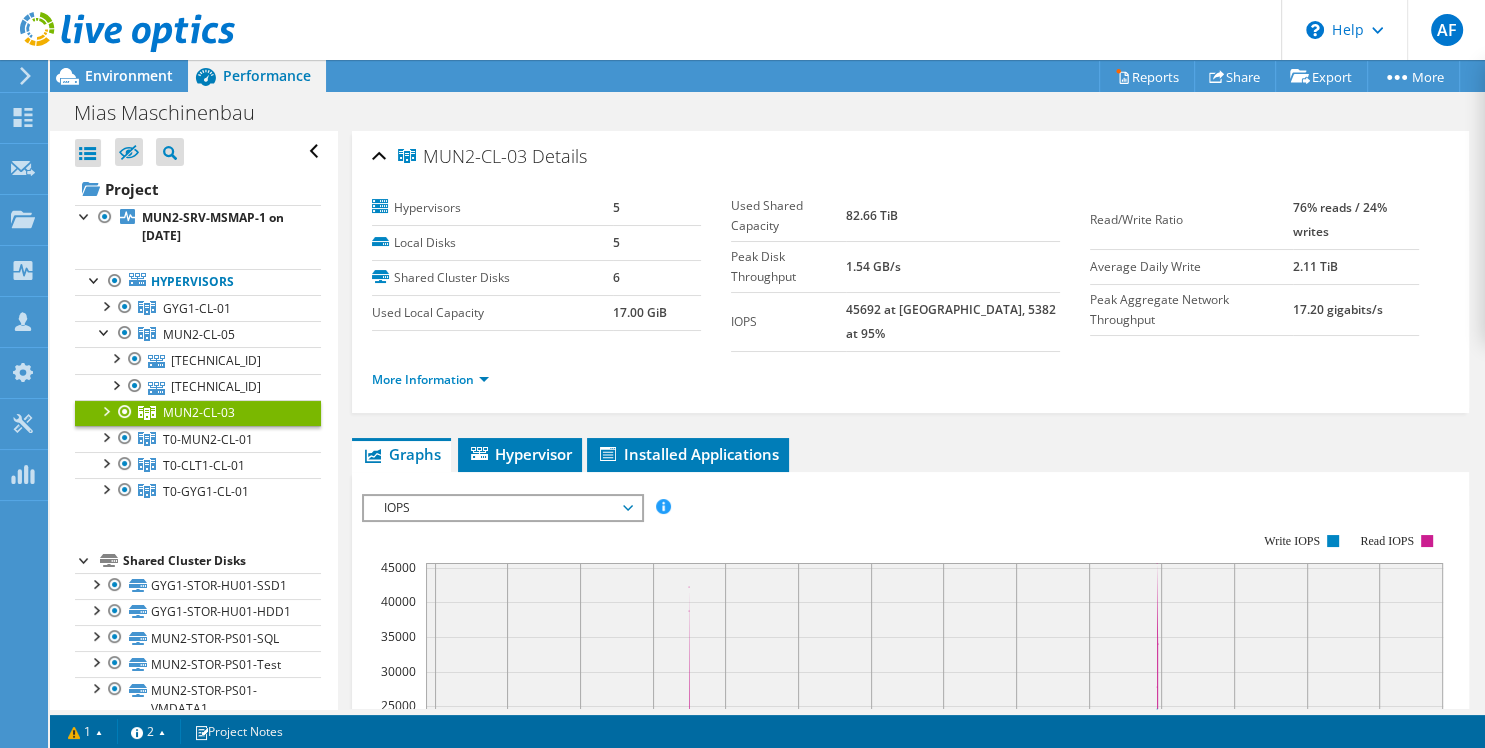 click at bounding box center (105, 410) 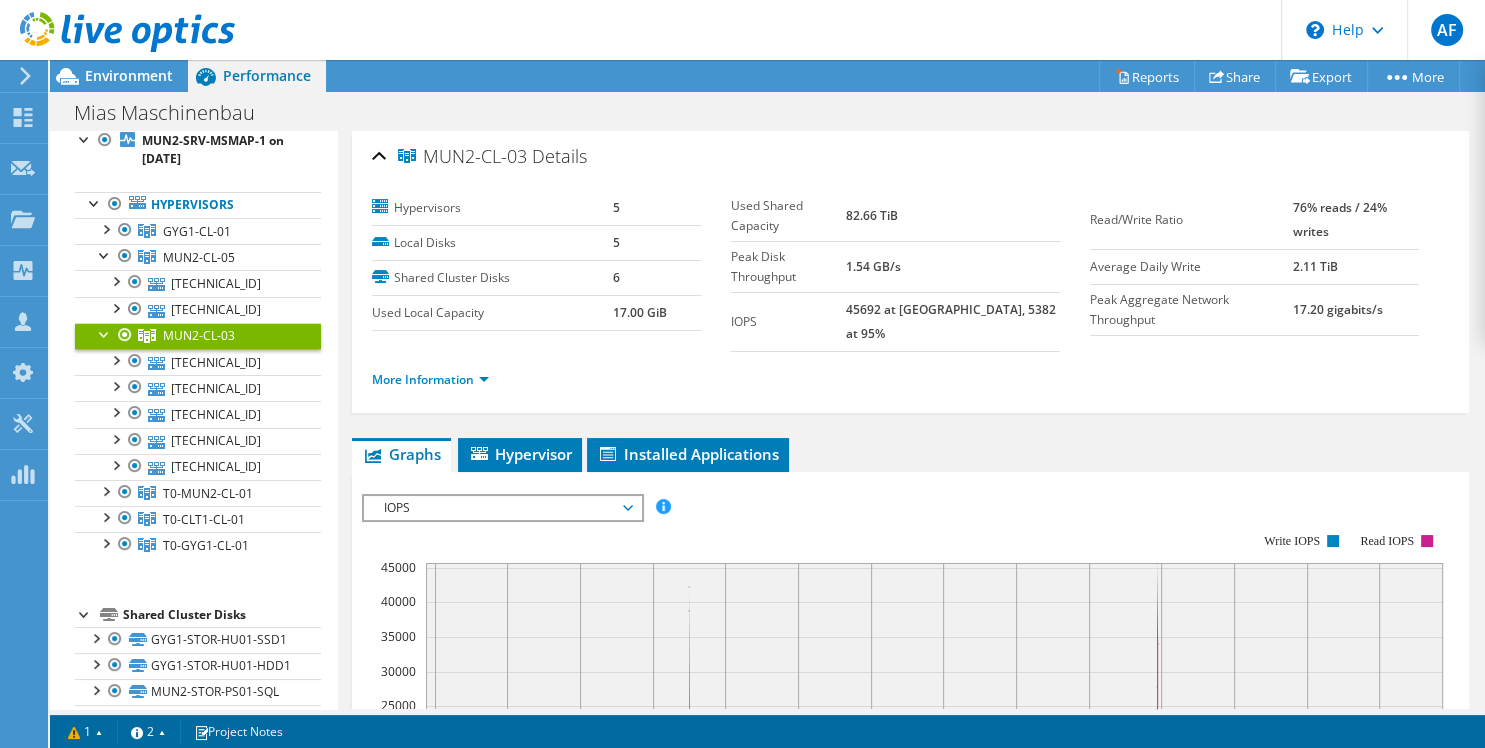 scroll, scrollTop: 82, scrollLeft: 0, axis: vertical 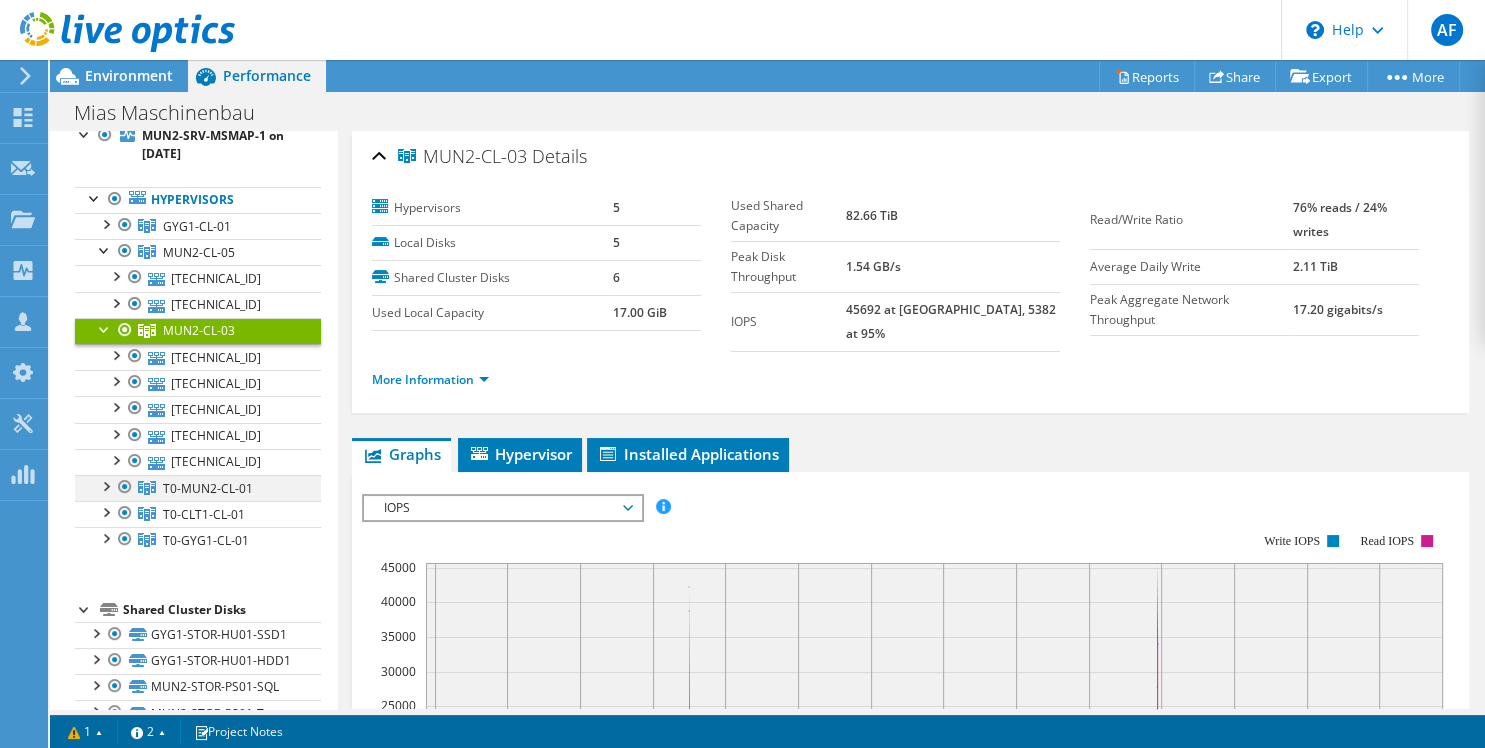 click at bounding box center [105, 485] 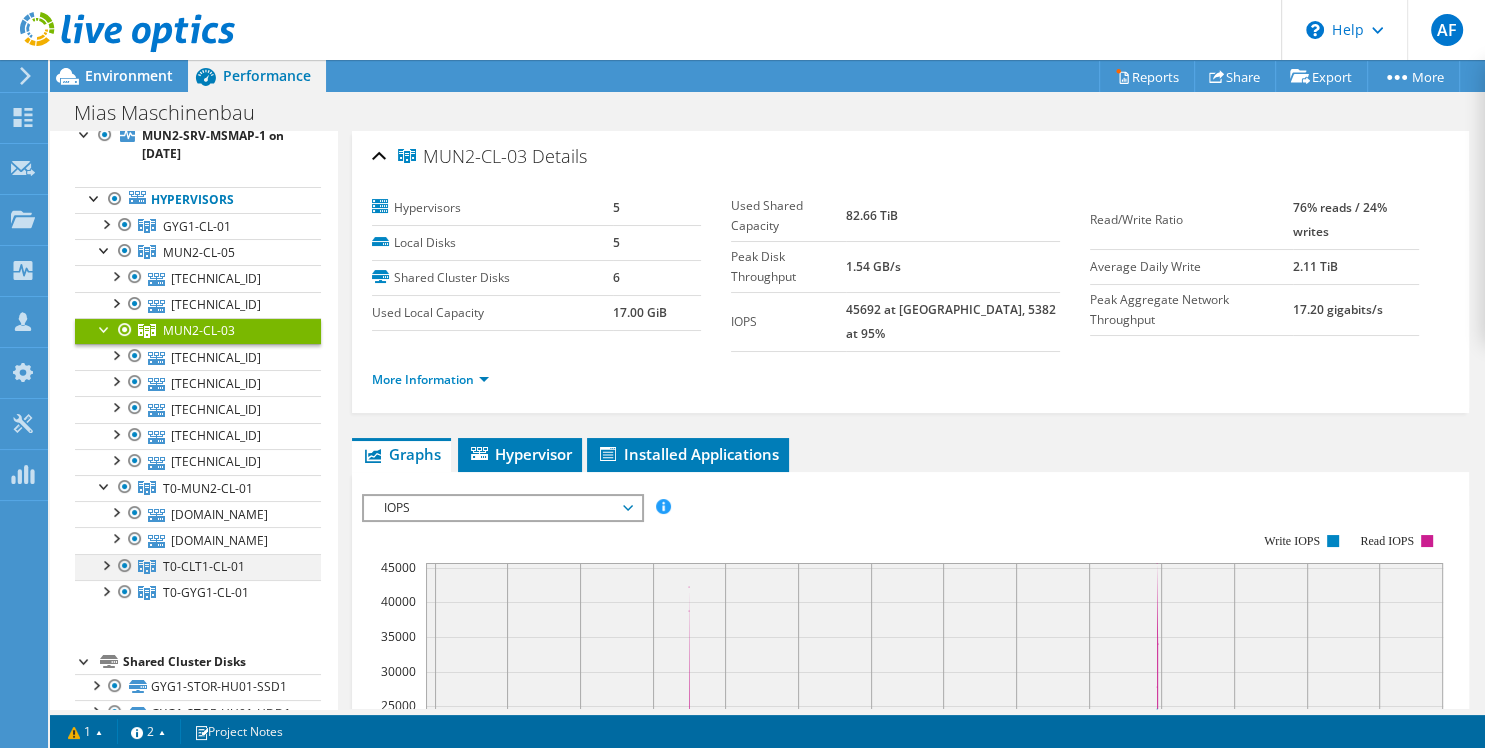click at bounding box center (105, 564) 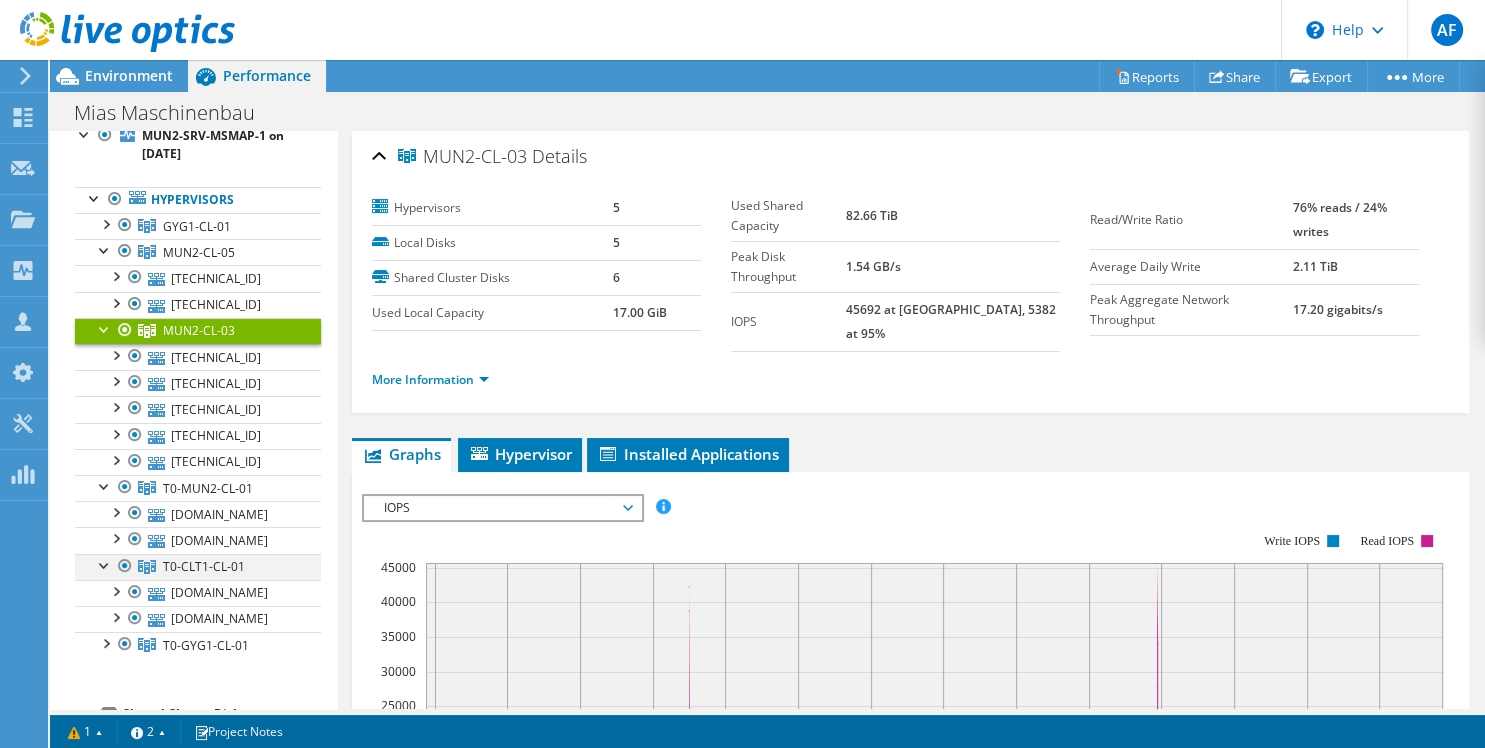 scroll, scrollTop: 149, scrollLeft: 0, axis: vertical 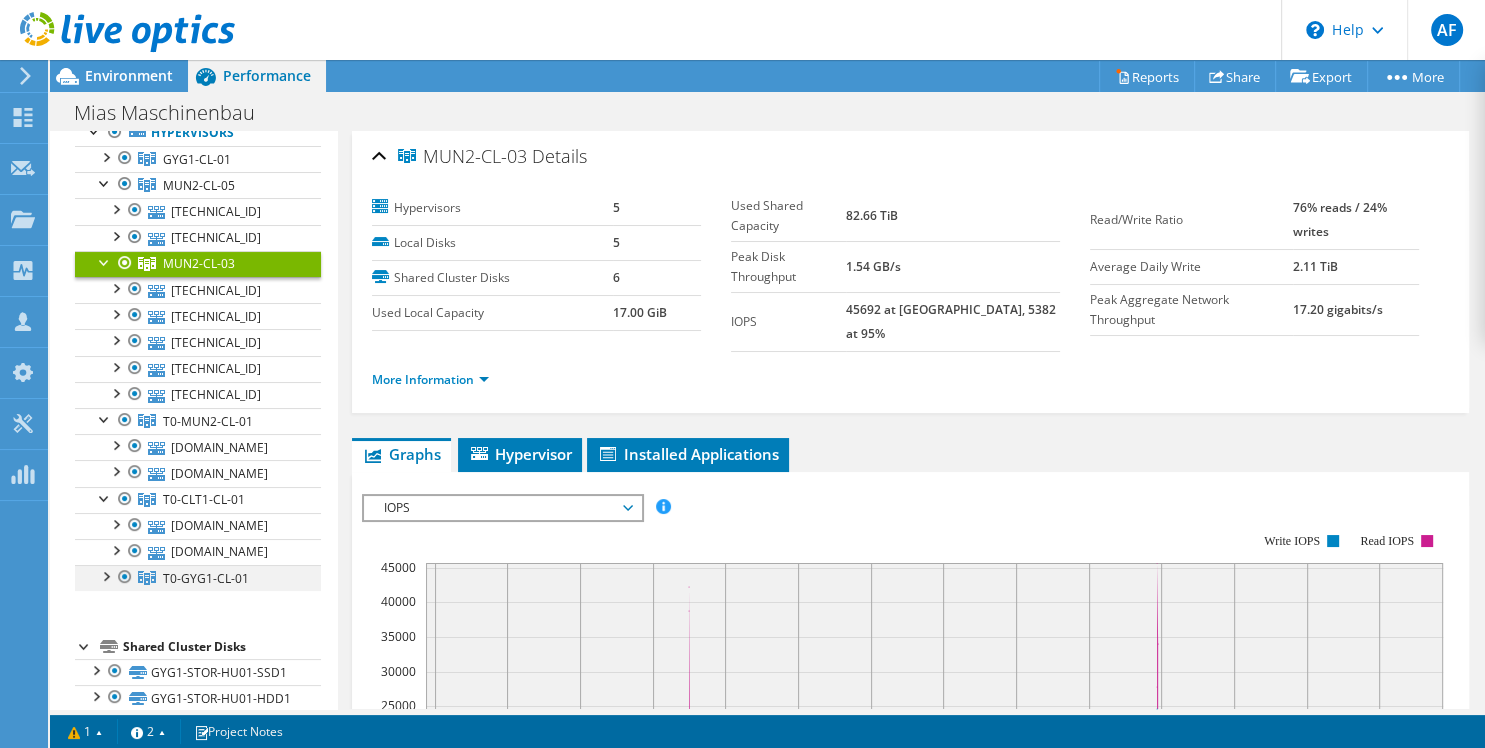 click at bounding box center (105, 575) 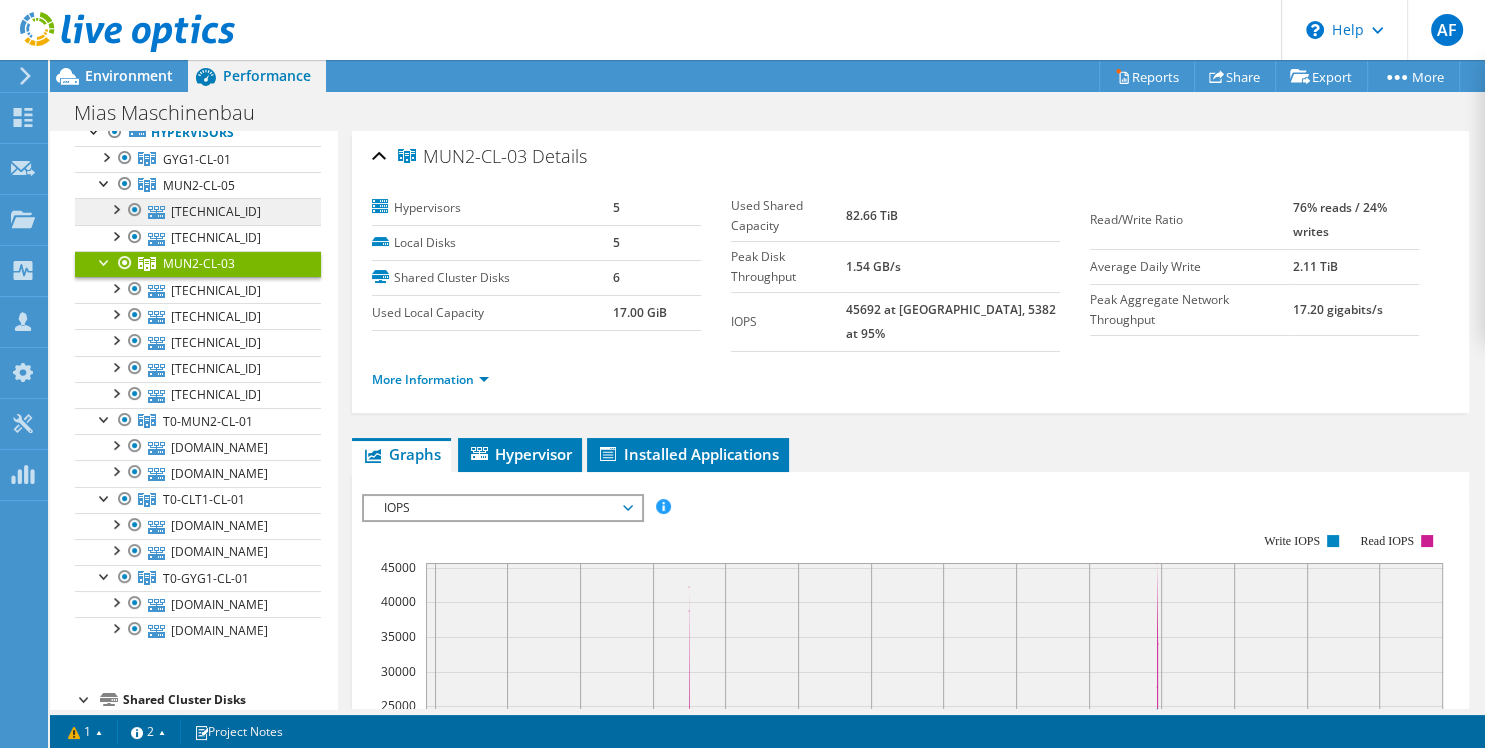 scroll, scrollTop: 101, scrollLeft: 0, axis: vertical 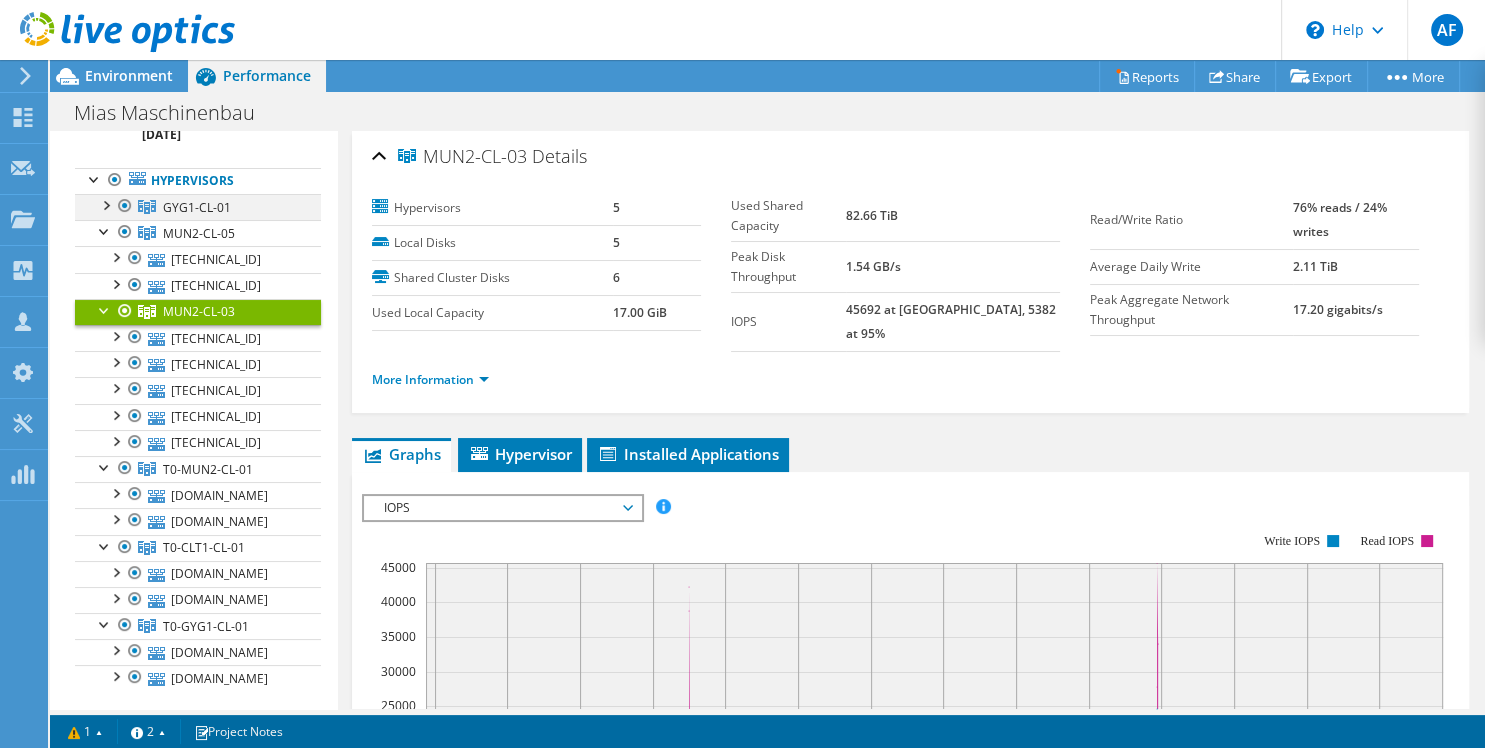 click at bounding box center [105, 204] 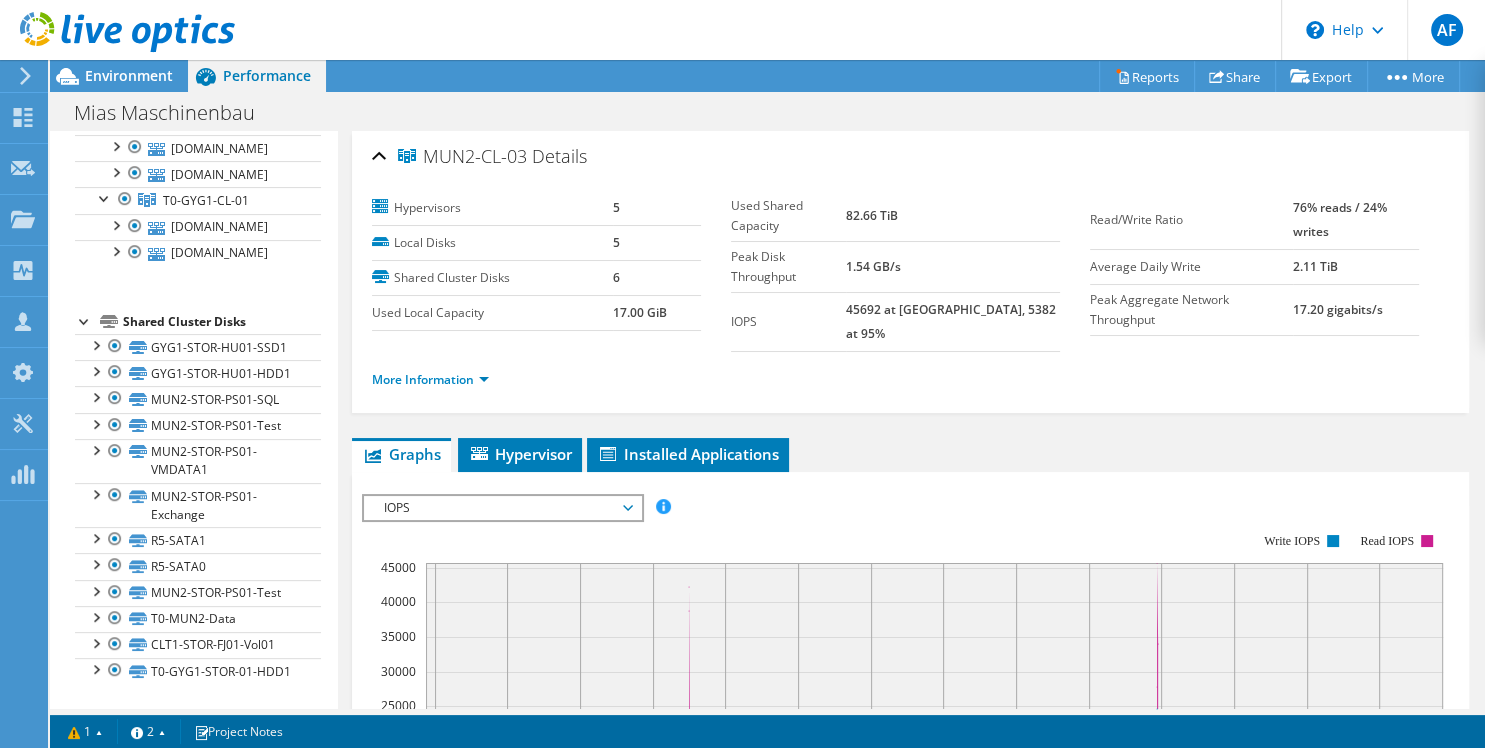 scroll, scrollTop: 680, scrollLeft: 0, axis: vertical 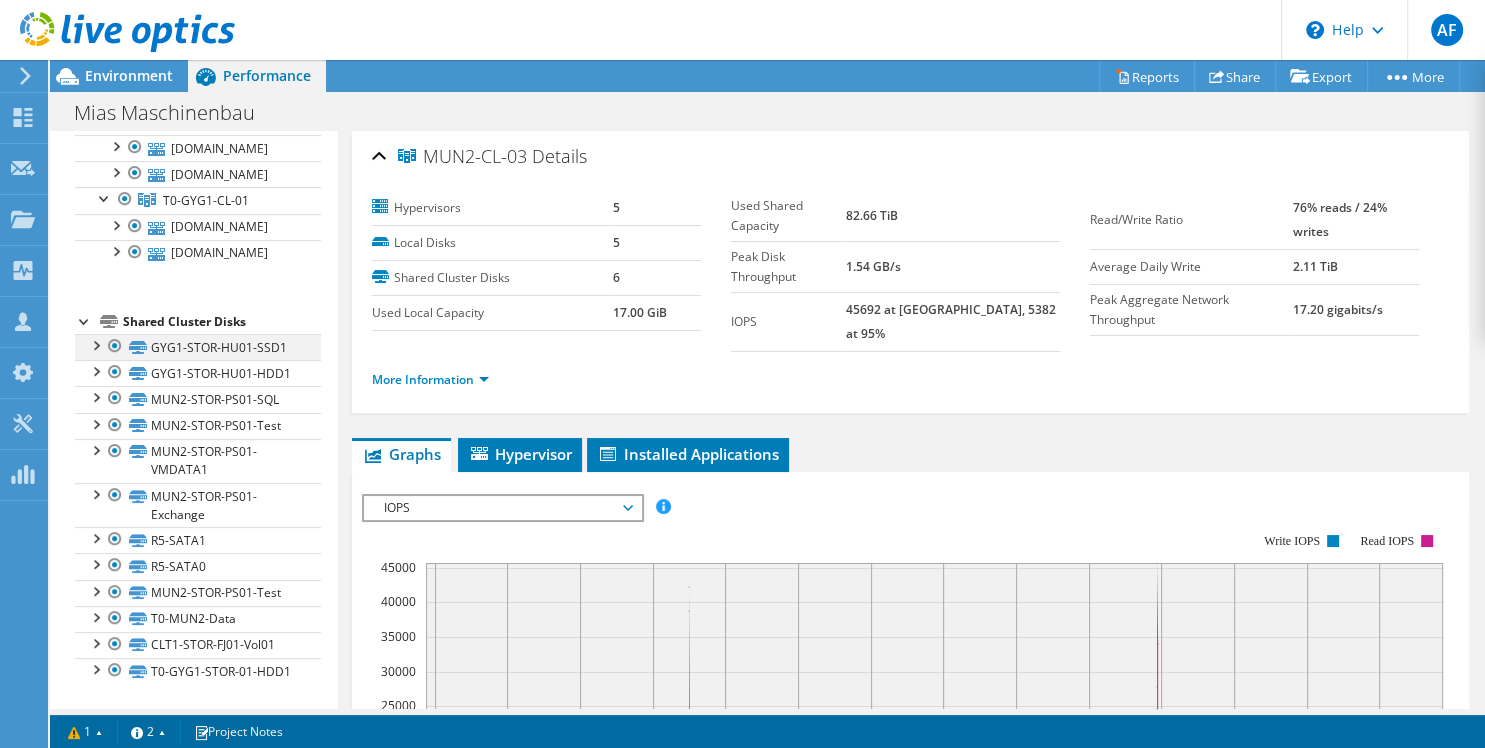click at bounding box center (95, 344) 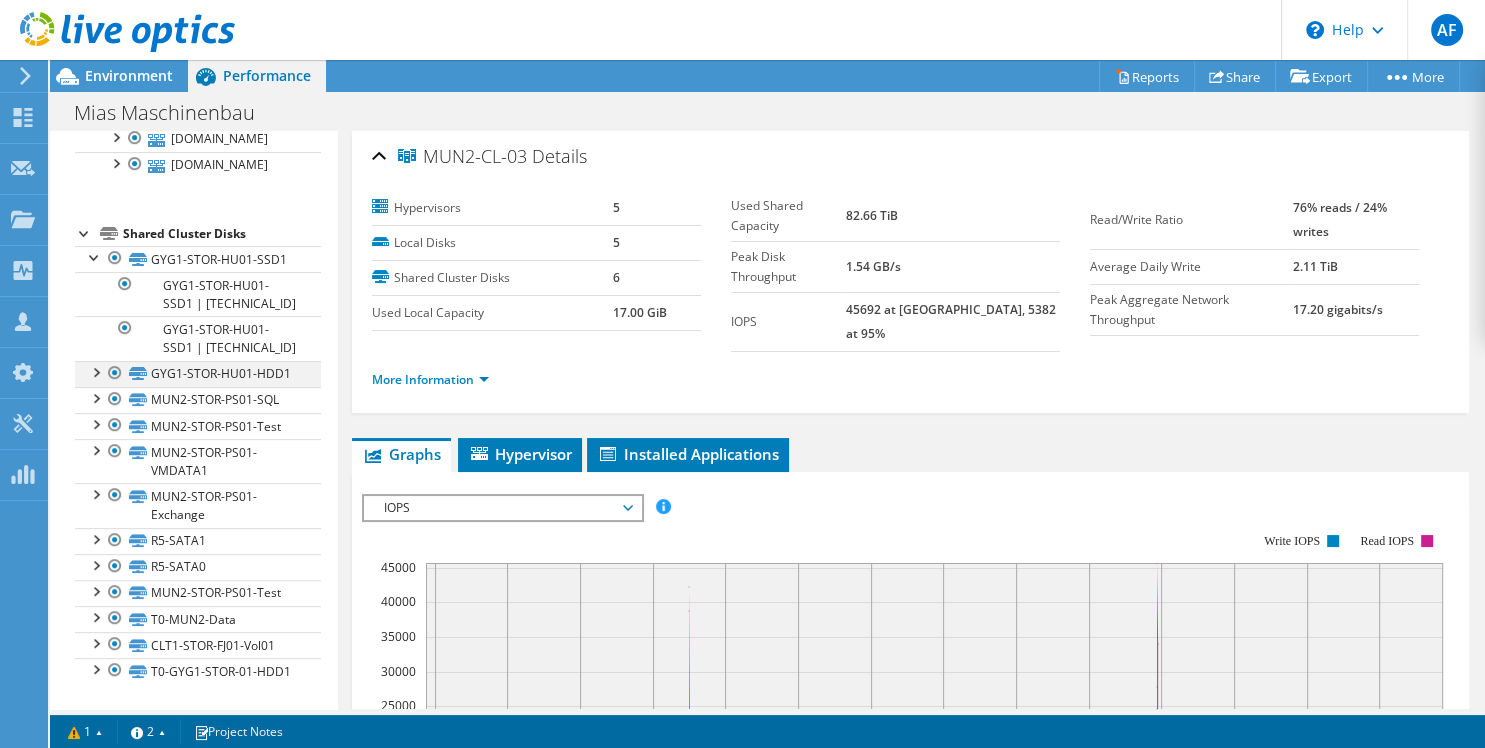 click at bounding box center (95, 371) 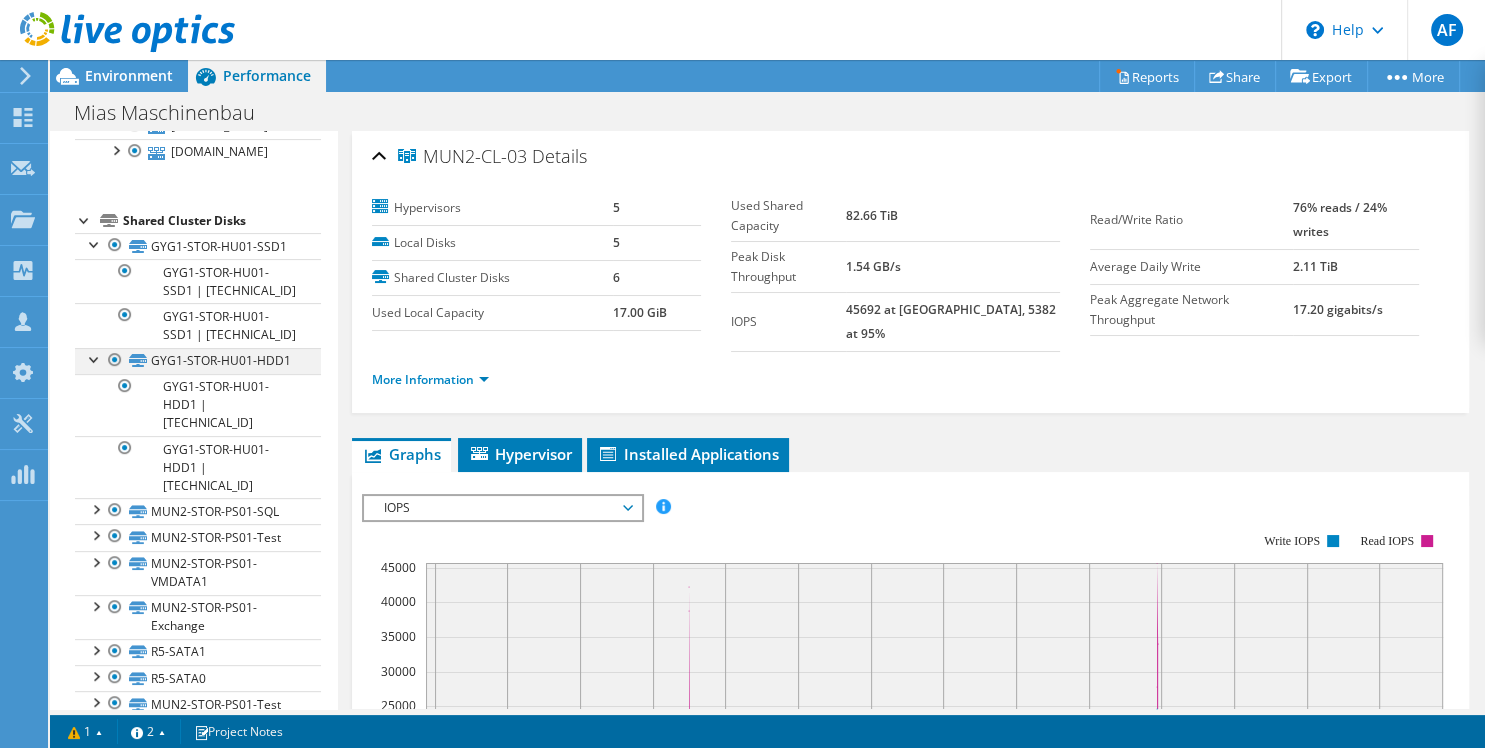 scroll, scrollTop: 776, scrollLeft: 0, axis: vertical 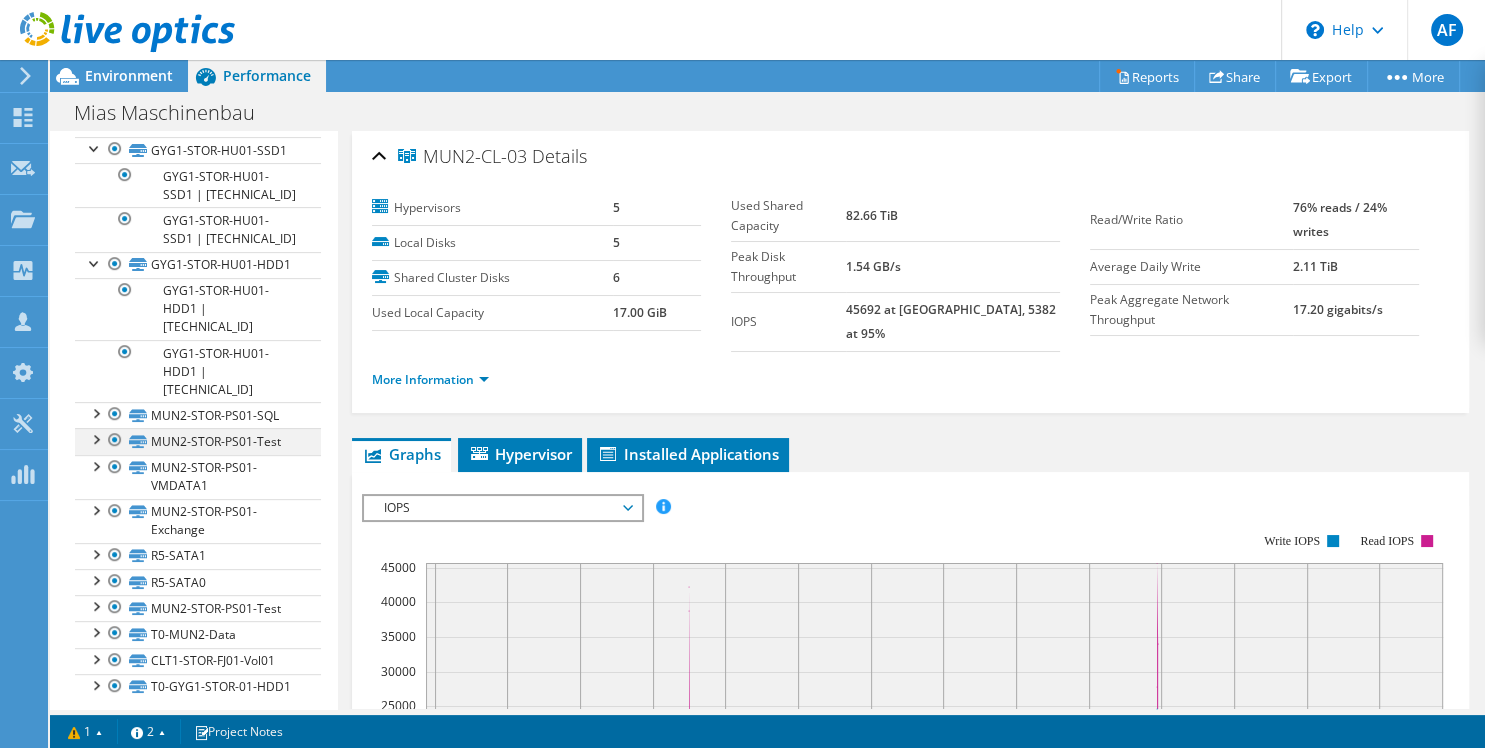click at bounding box center [95, 438] 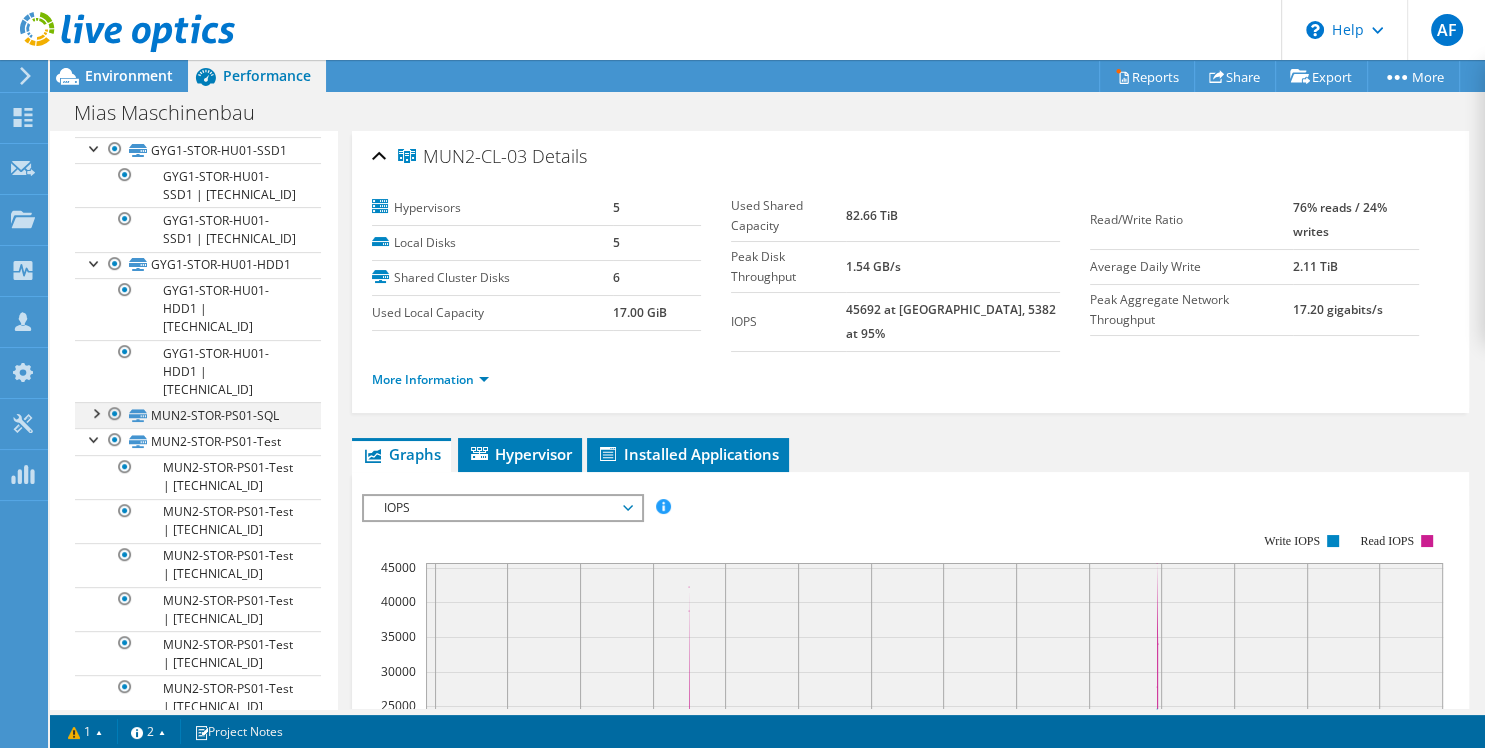 click at bounding box center [95, 412] 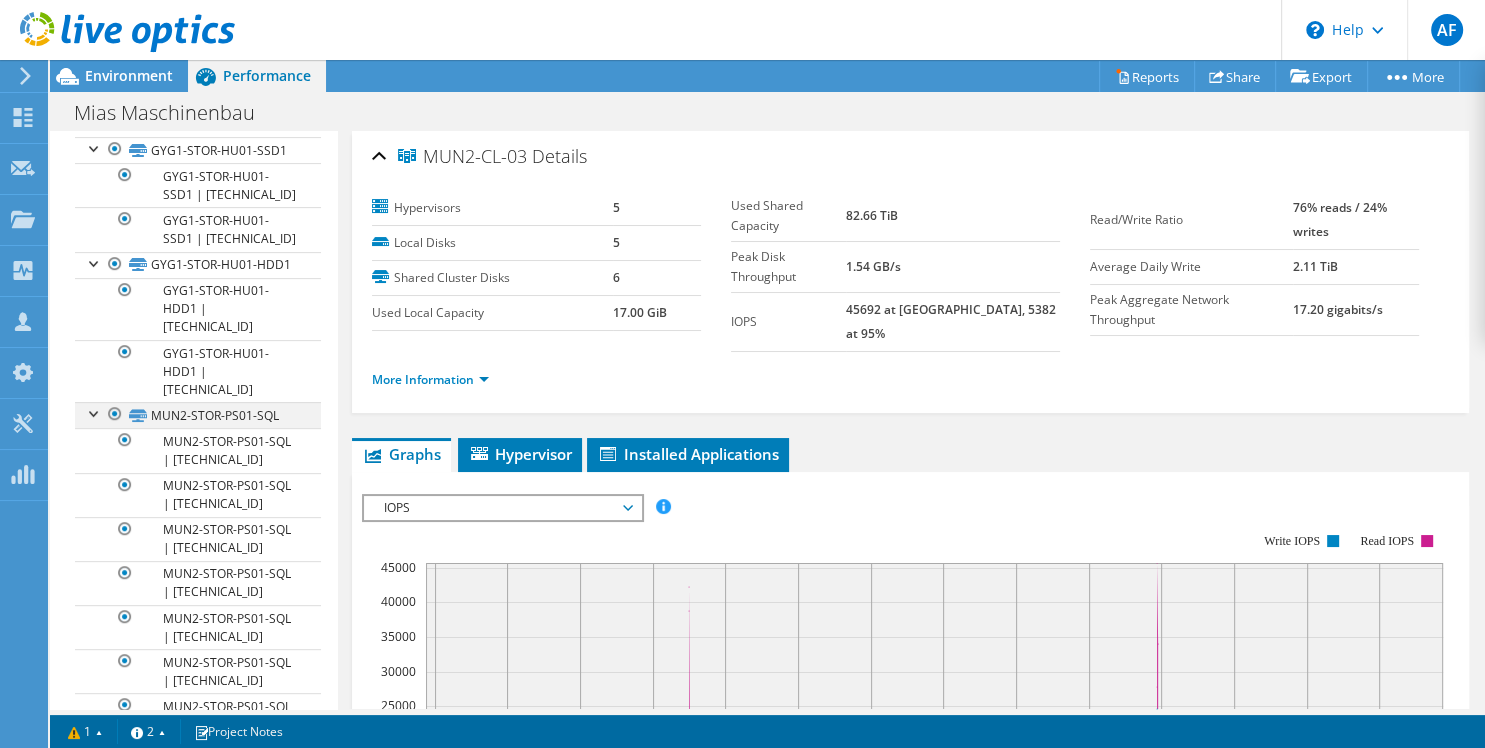 scroll, scrollTop: 0, scrollLeft: 0, axis: both 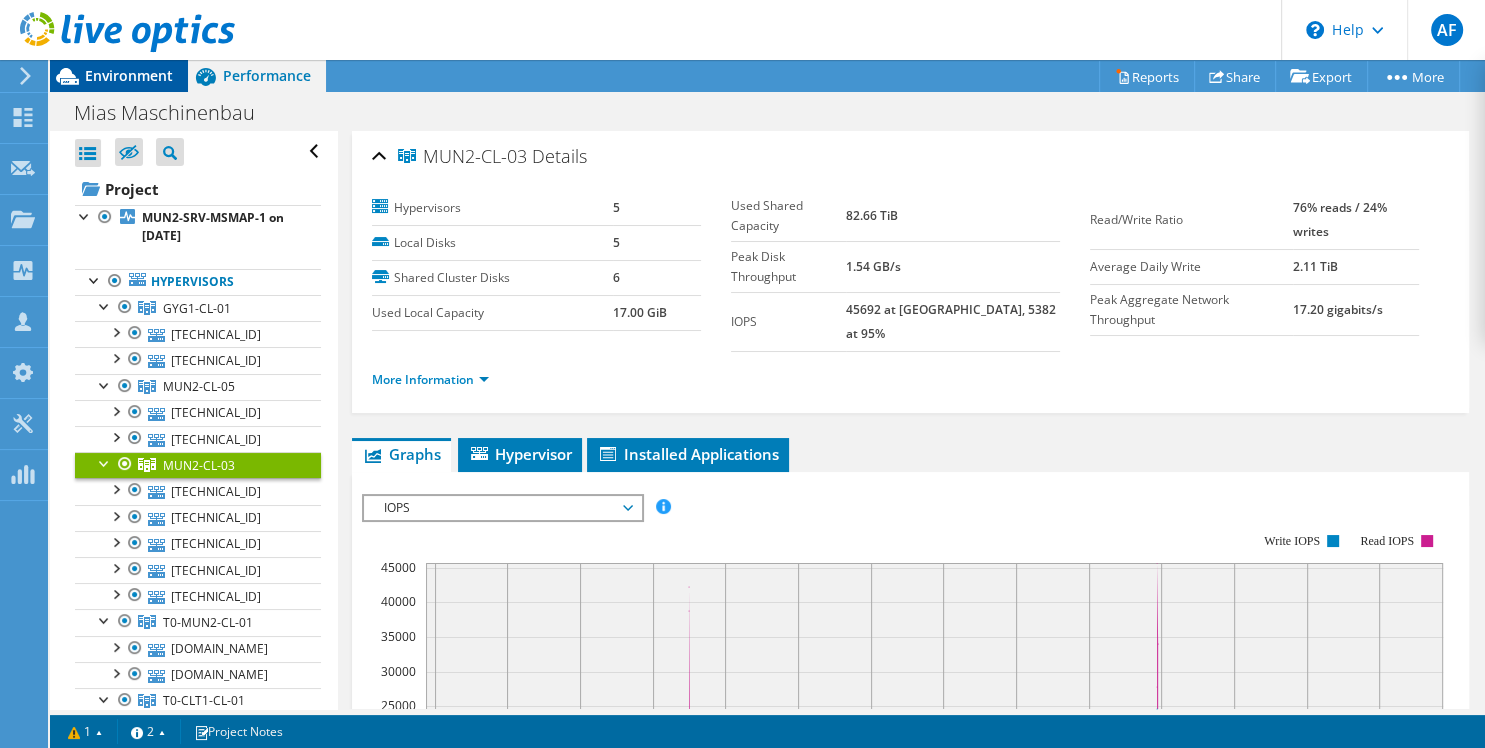 click on "Environment" at bounding box center [129, 75] 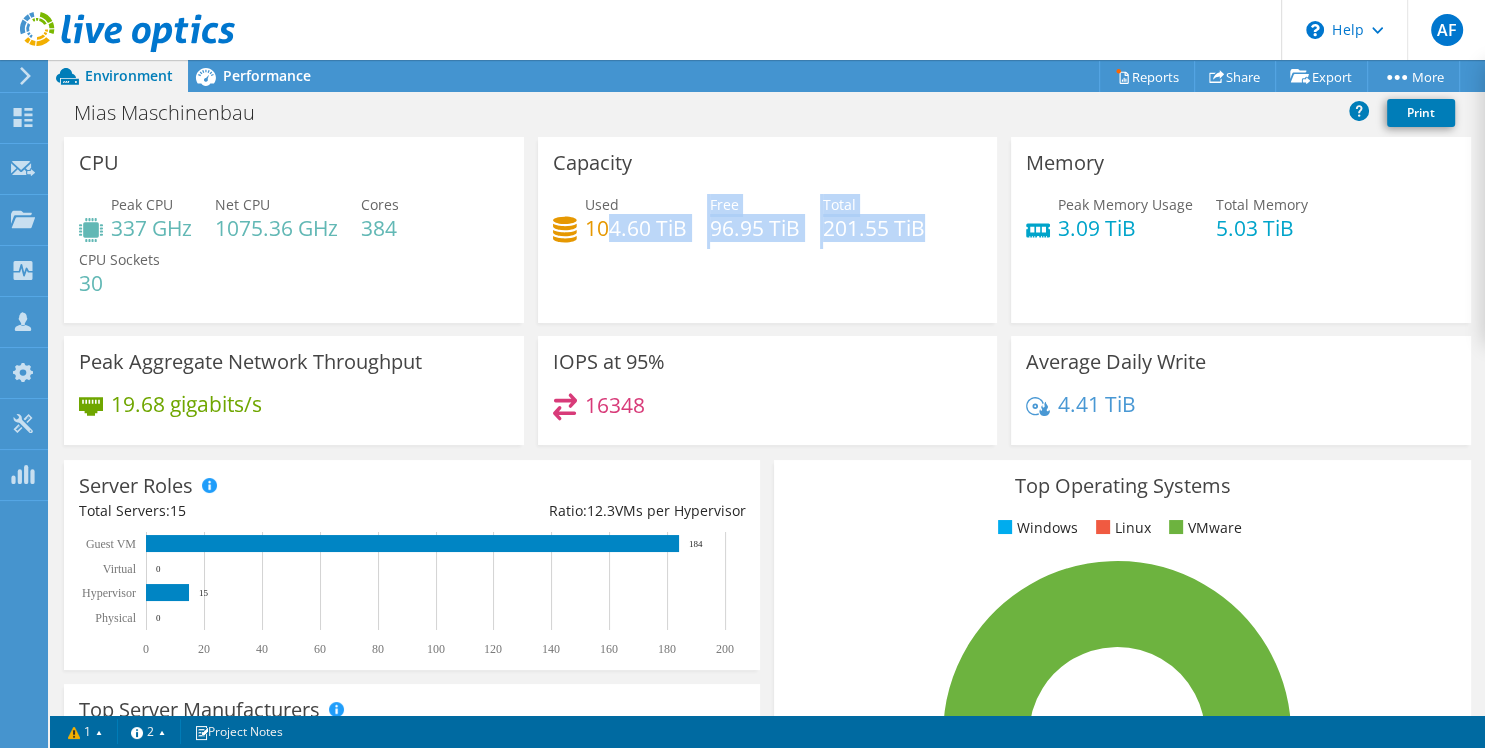 drag, startPoint x: 957, startPoint y: 225, endPoint x: 613, endPoint y: 260, distance: 345.77594 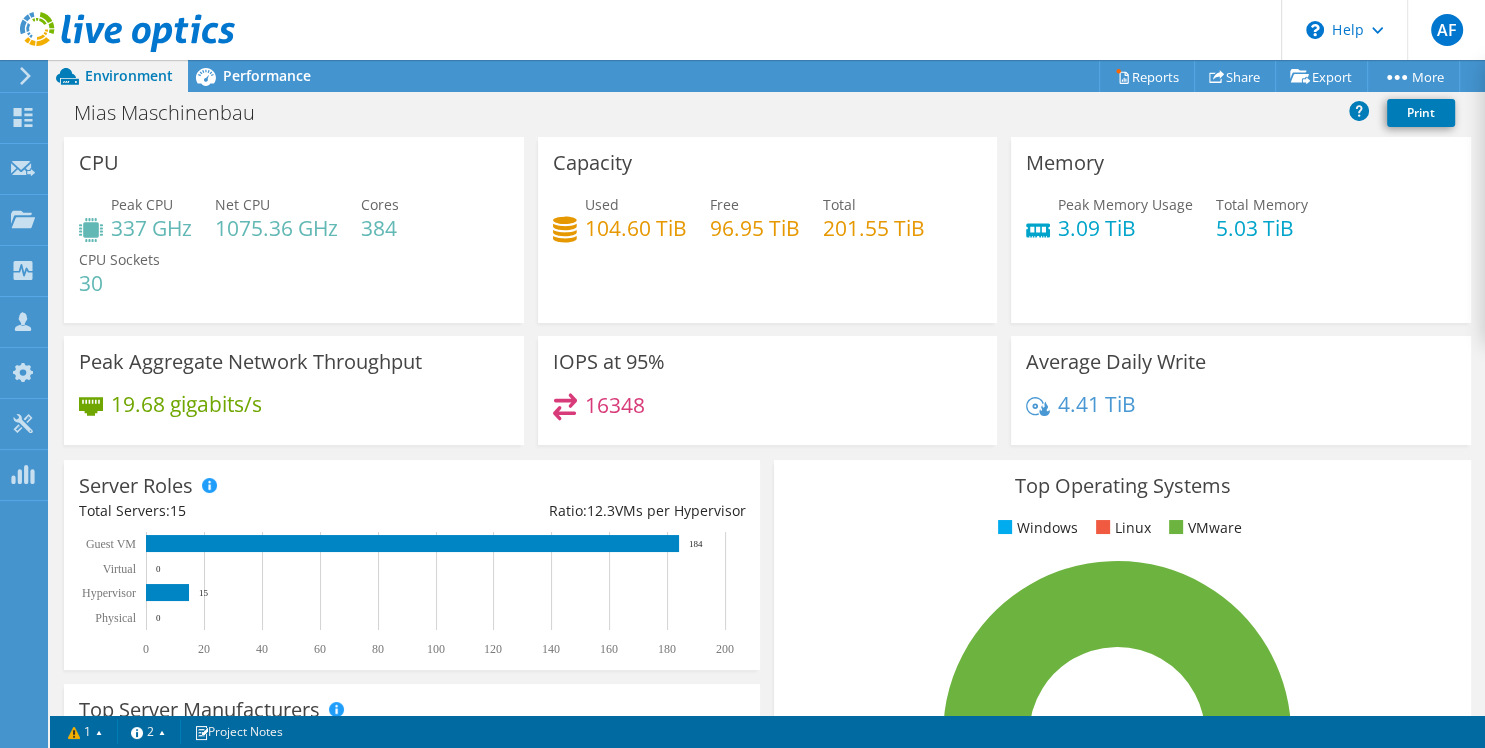 click on "96.95 TiB" at bounding box center (755, 228) 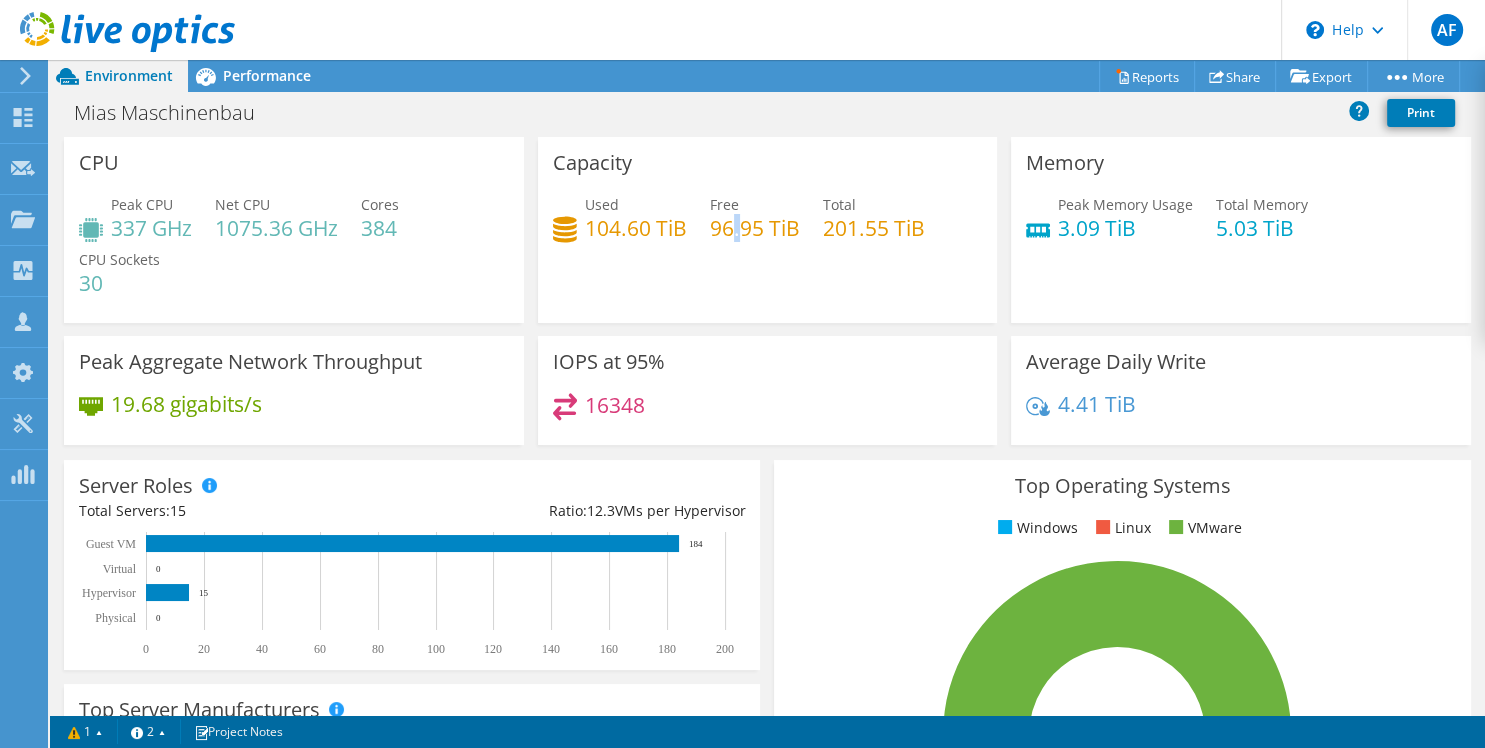 click on "96.95 TiB" at bounding box center [755, 228] 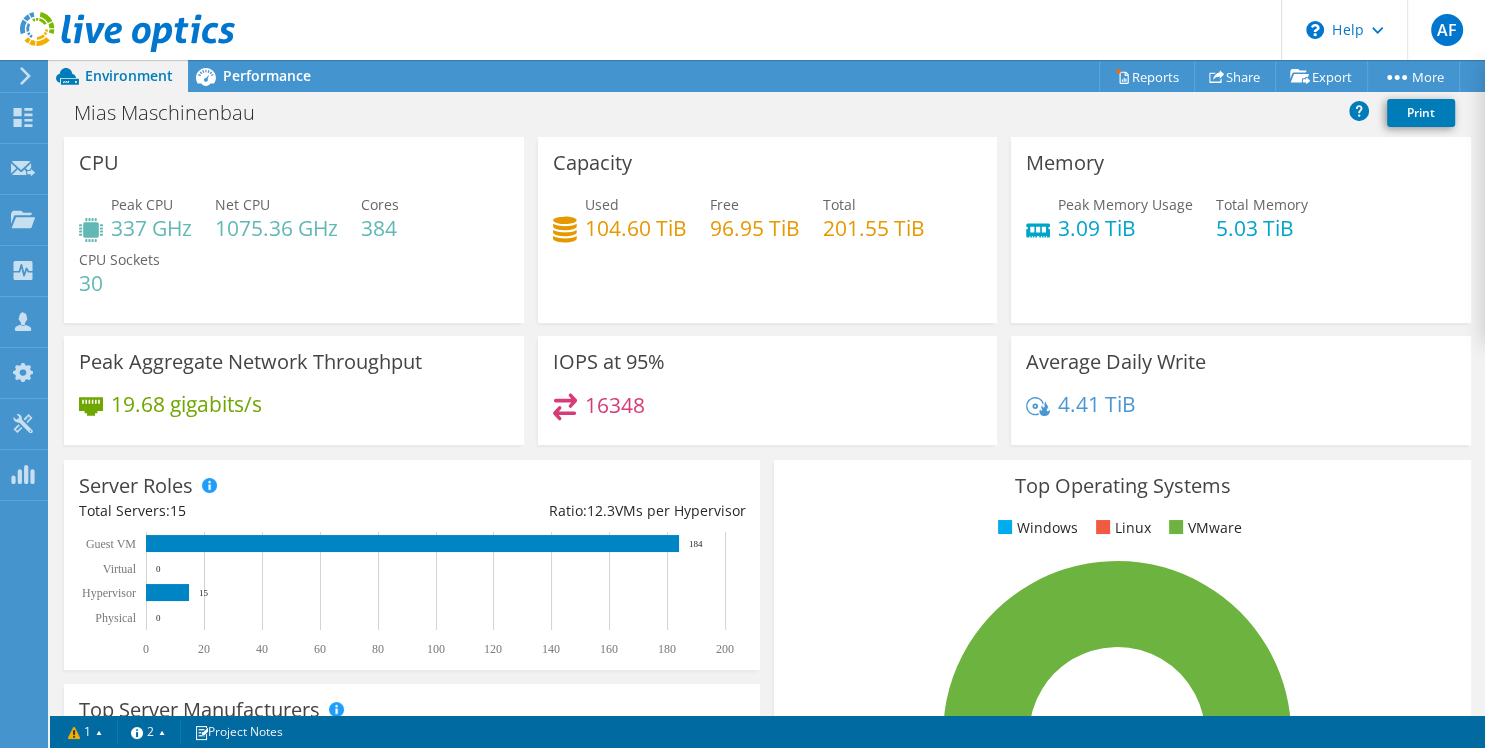 click on "96.95 TiB" at bounding box center (755, 228) 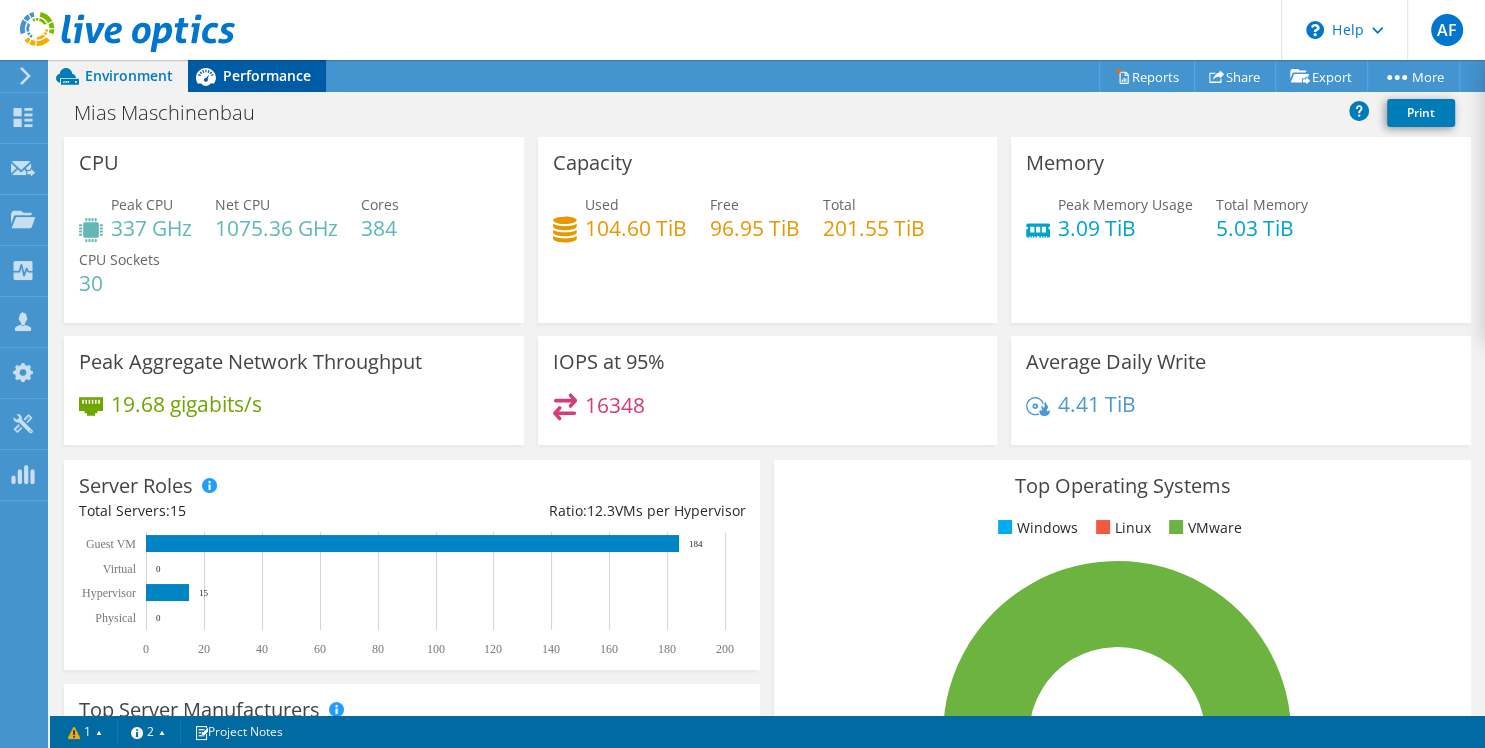 click on "Performance" at bounding box center (267, 75) 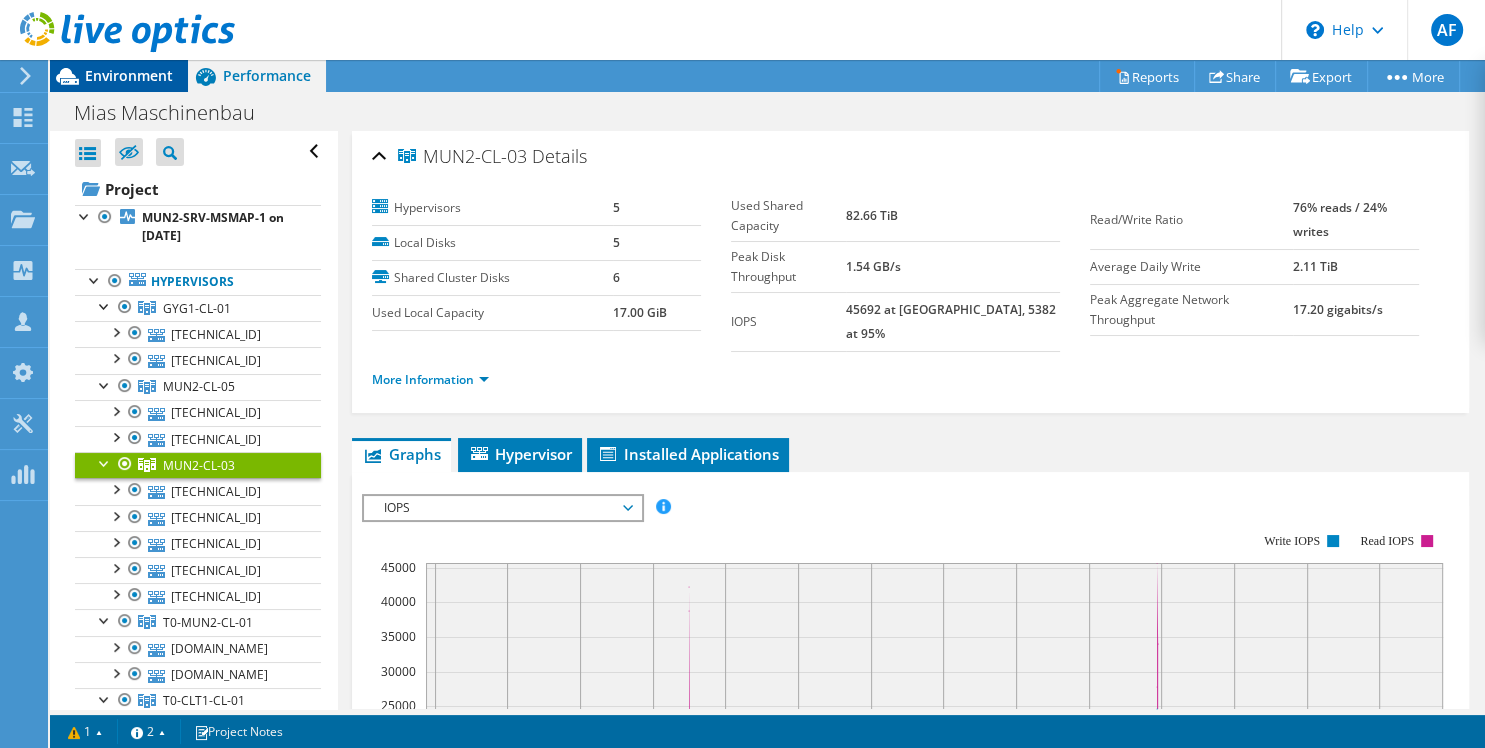 click on "Environment" at bounding box center (129, 75) 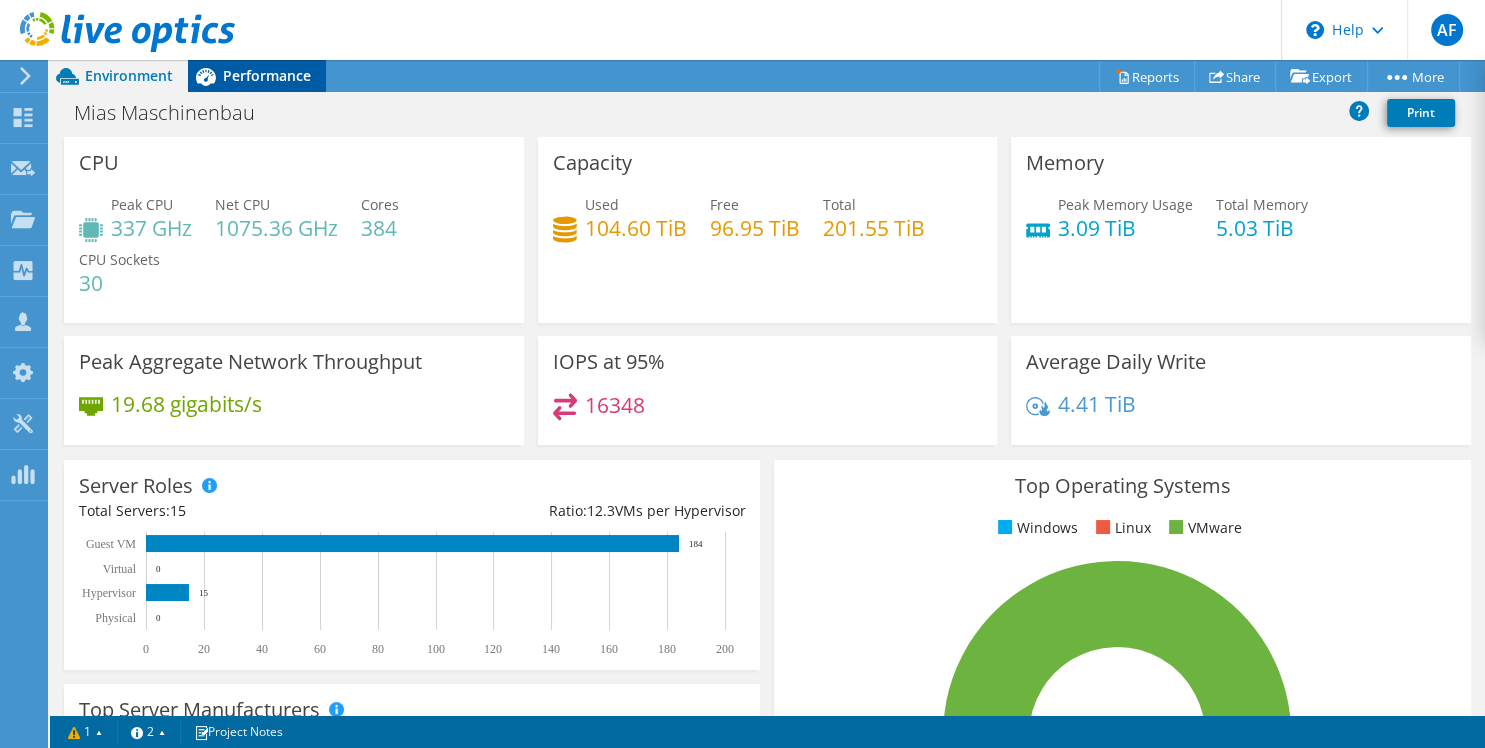 click on "Performance" at bounding box center [267, 75] 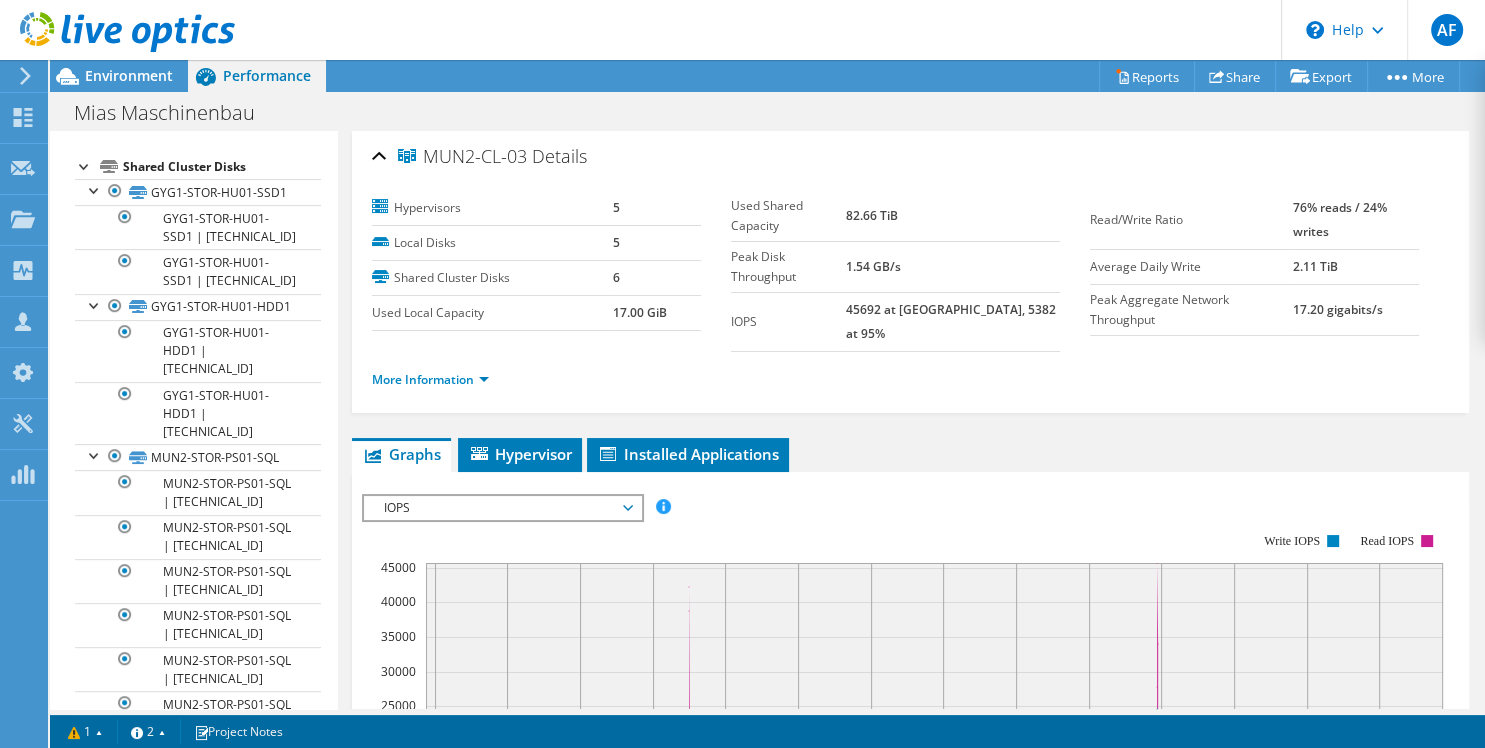 scroll, scrollTop: 742, scrollLeft: 0, axis: vertical 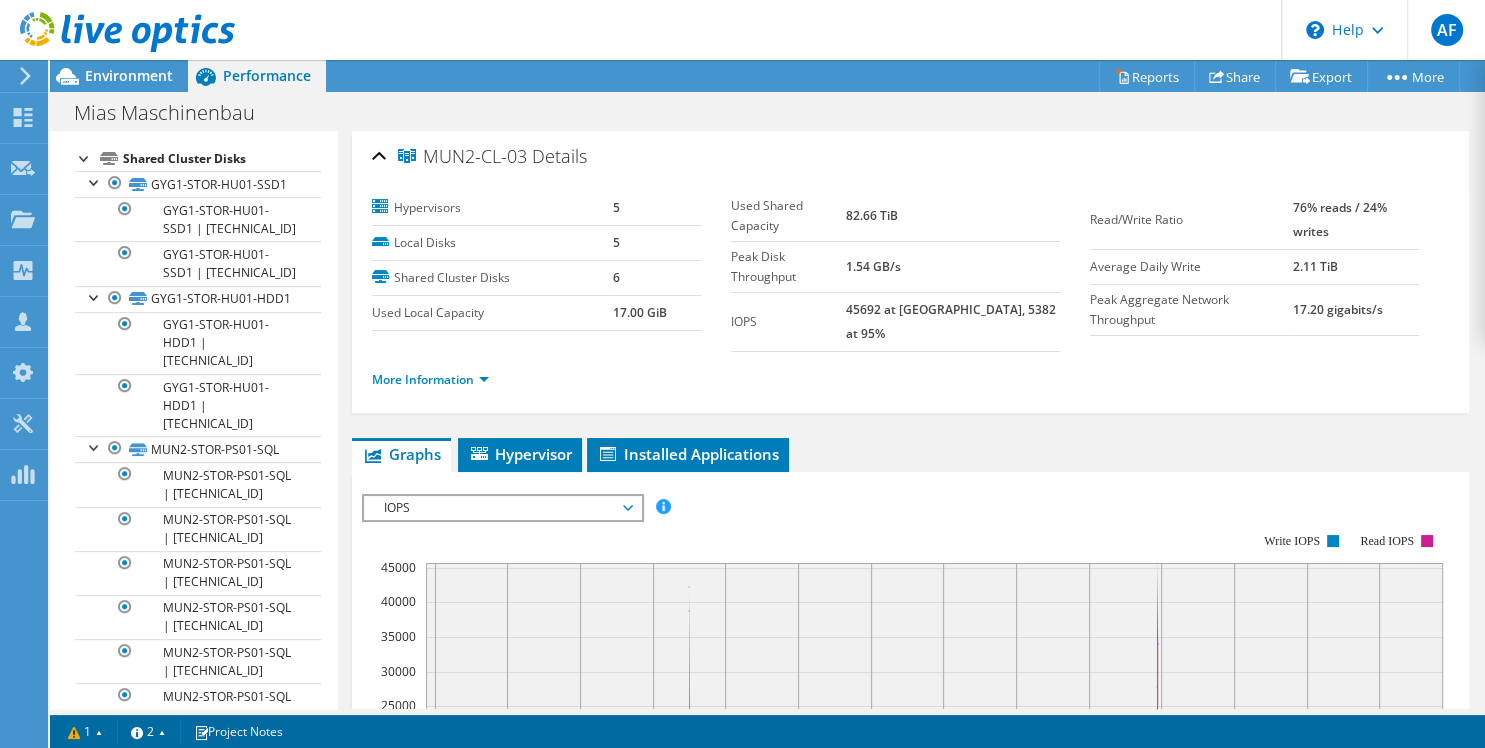 click on "Shared Cluster Disks" at bounding box center (222, 159) 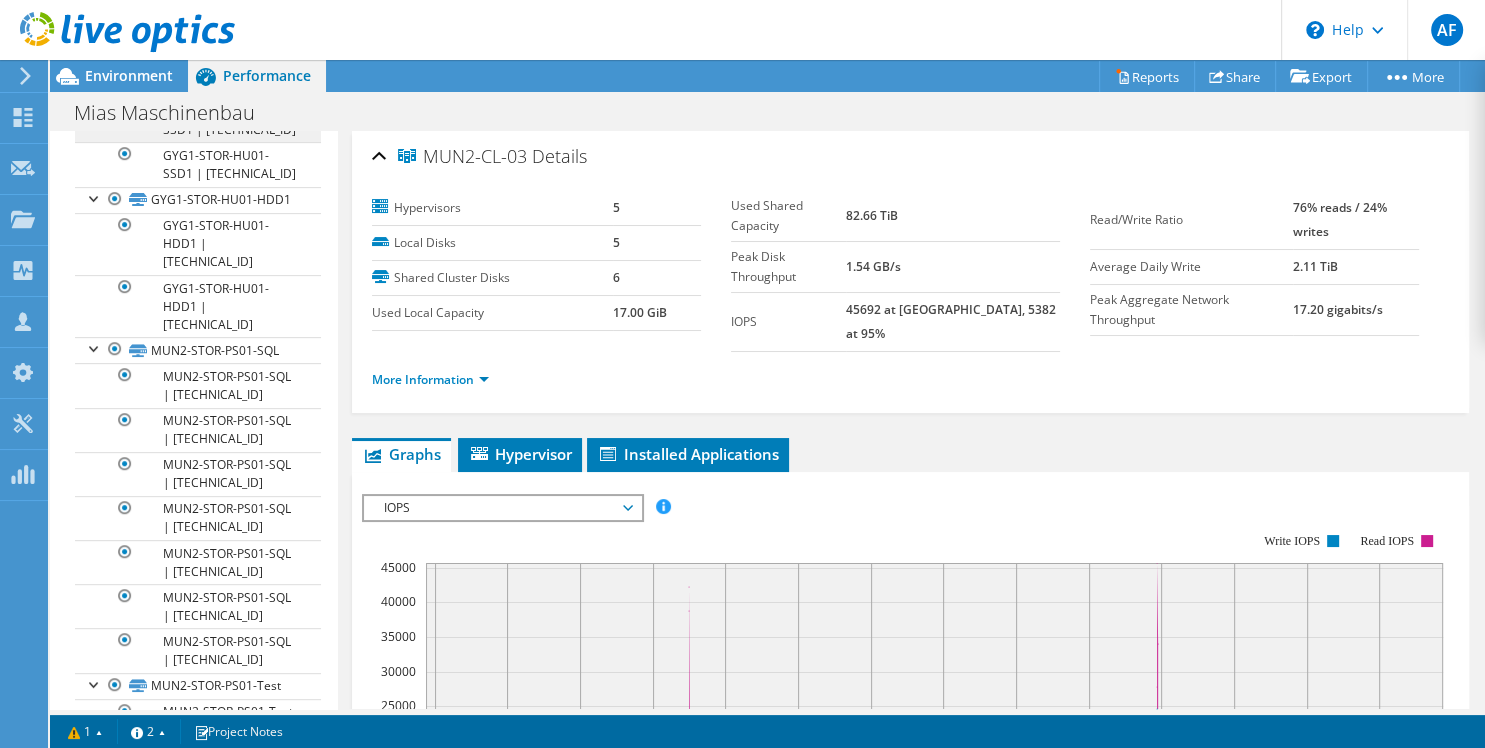 scroll, scrollTop: 901, scrollLeft: 0, axis: vertical 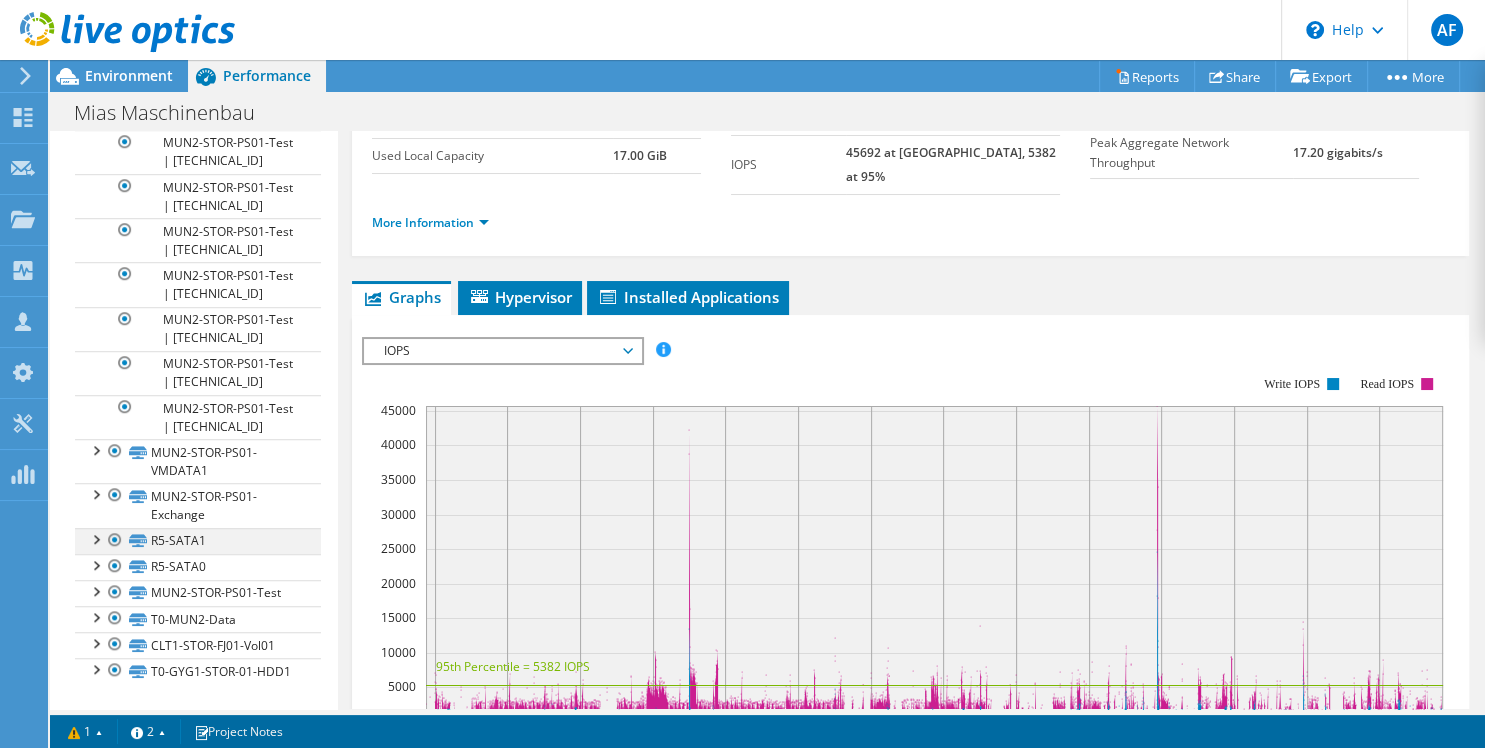 click at bounding box center (95, 538) 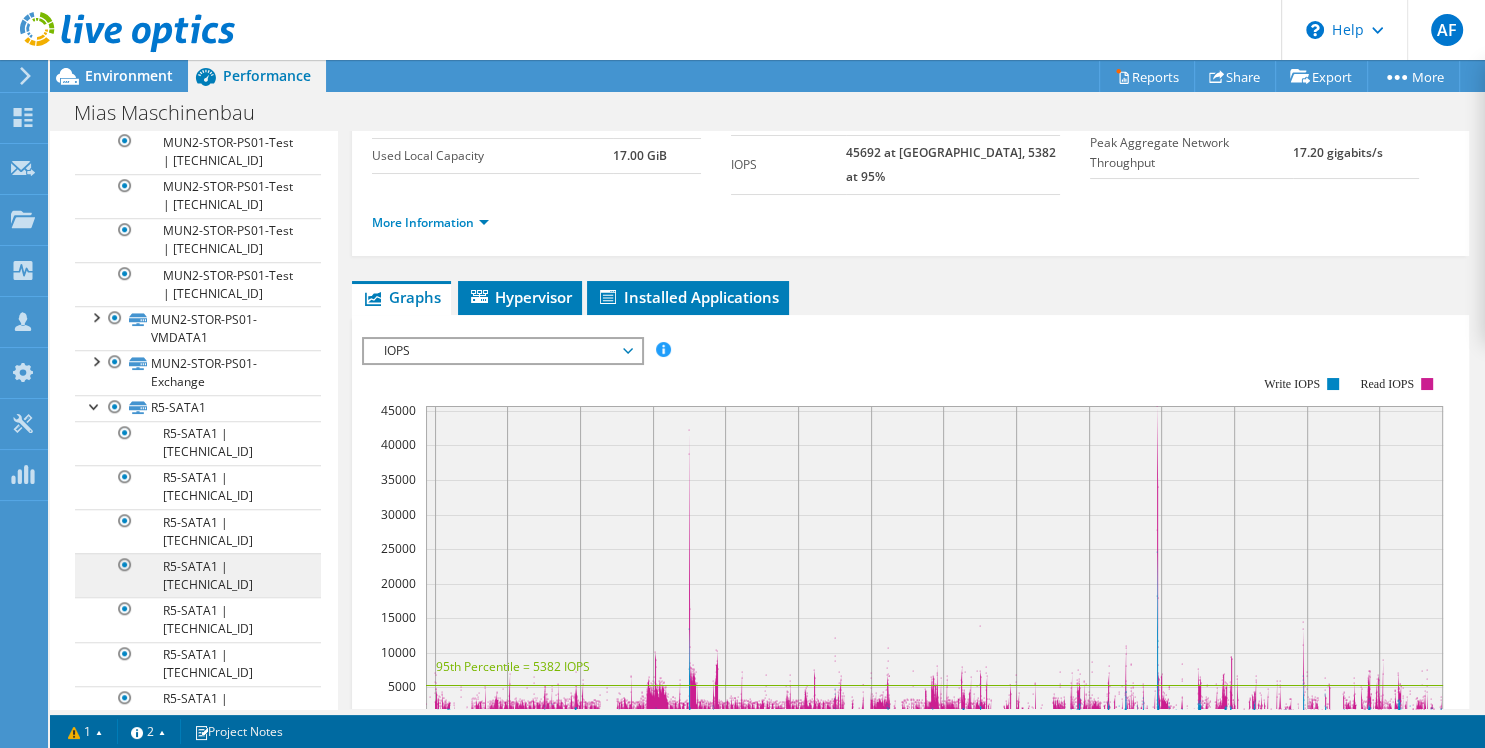 scroll, scrollTop: 1654, scrollLeft: 0, axis: vertical 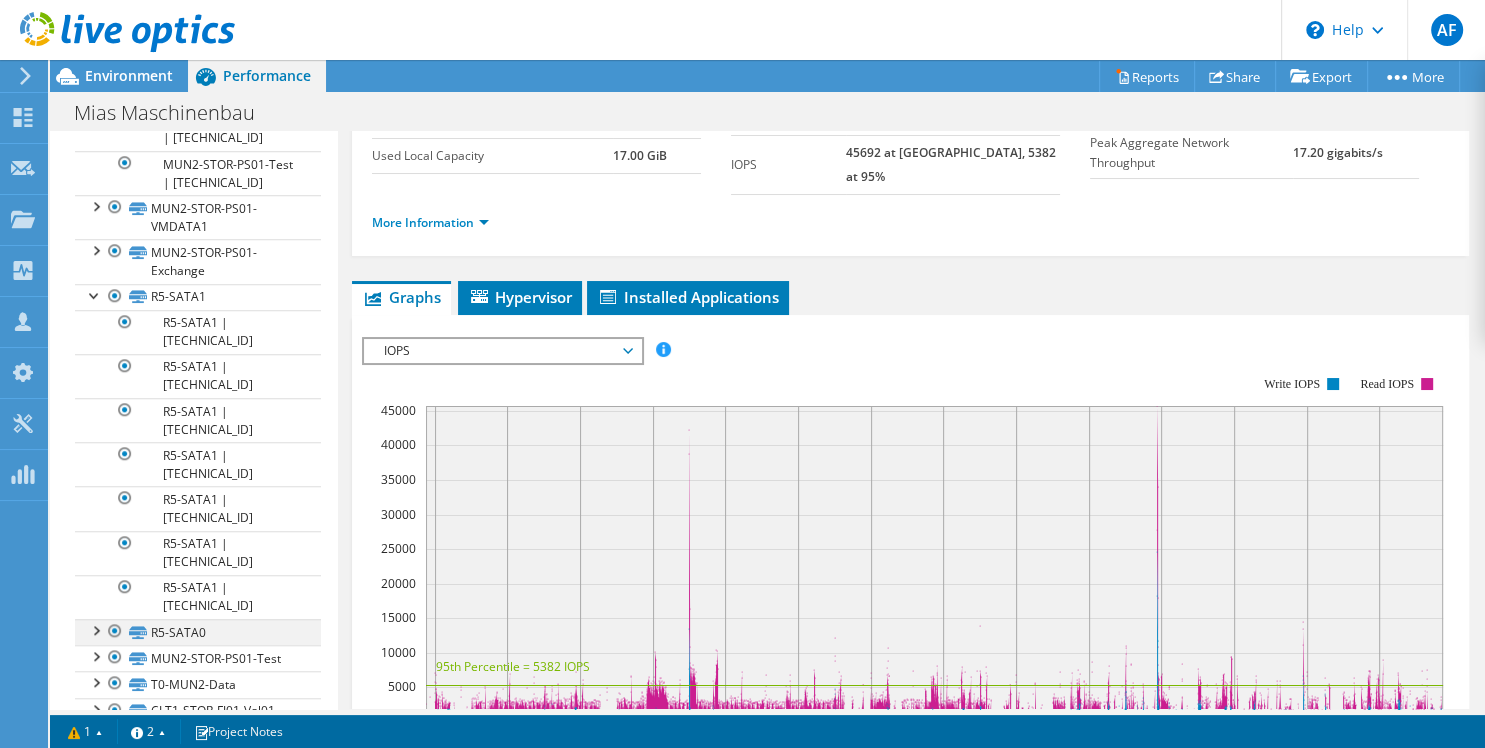 click at bounding box center (95, 629) 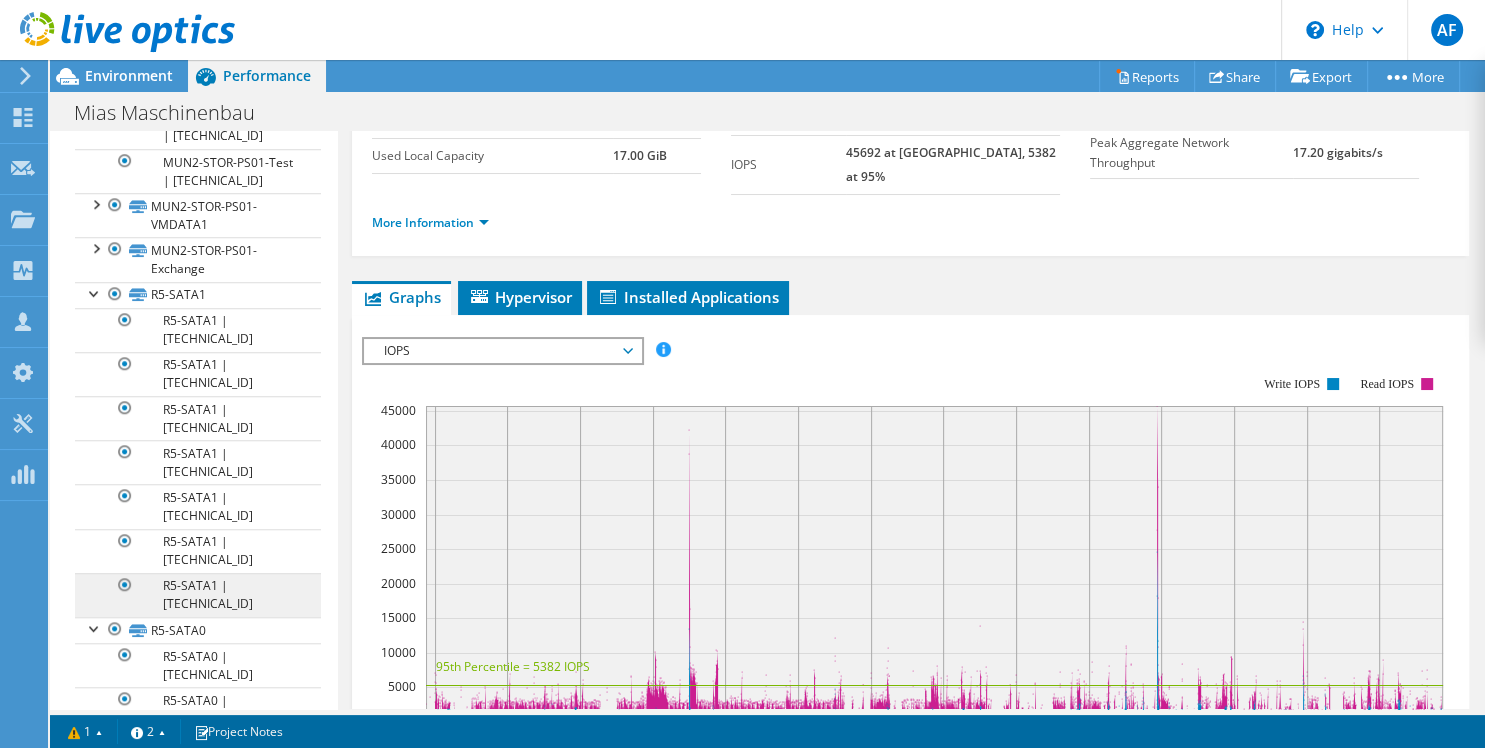 scroll, scrollTop: 1836, scrollLeft: 0, axis: vertical 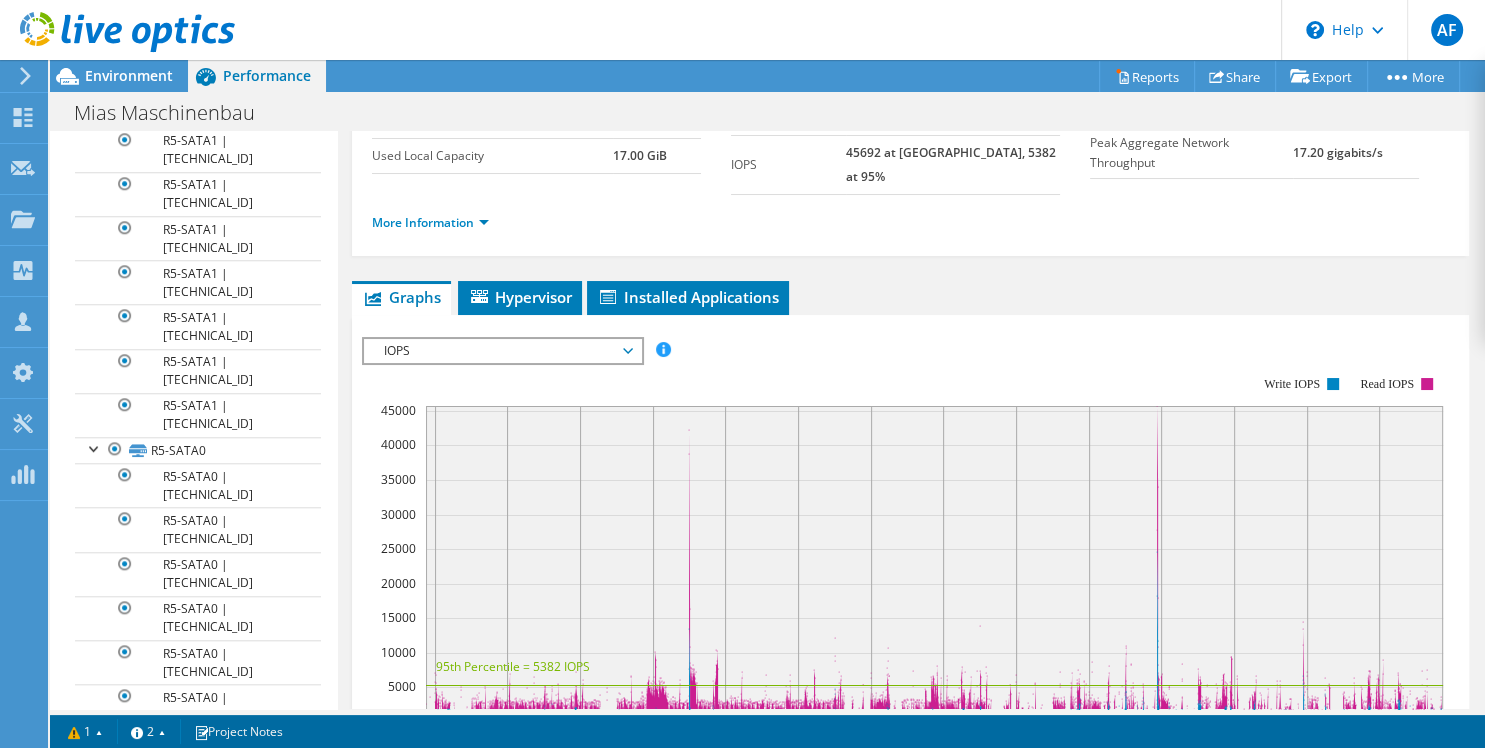 click at bounding box center [95, 783] 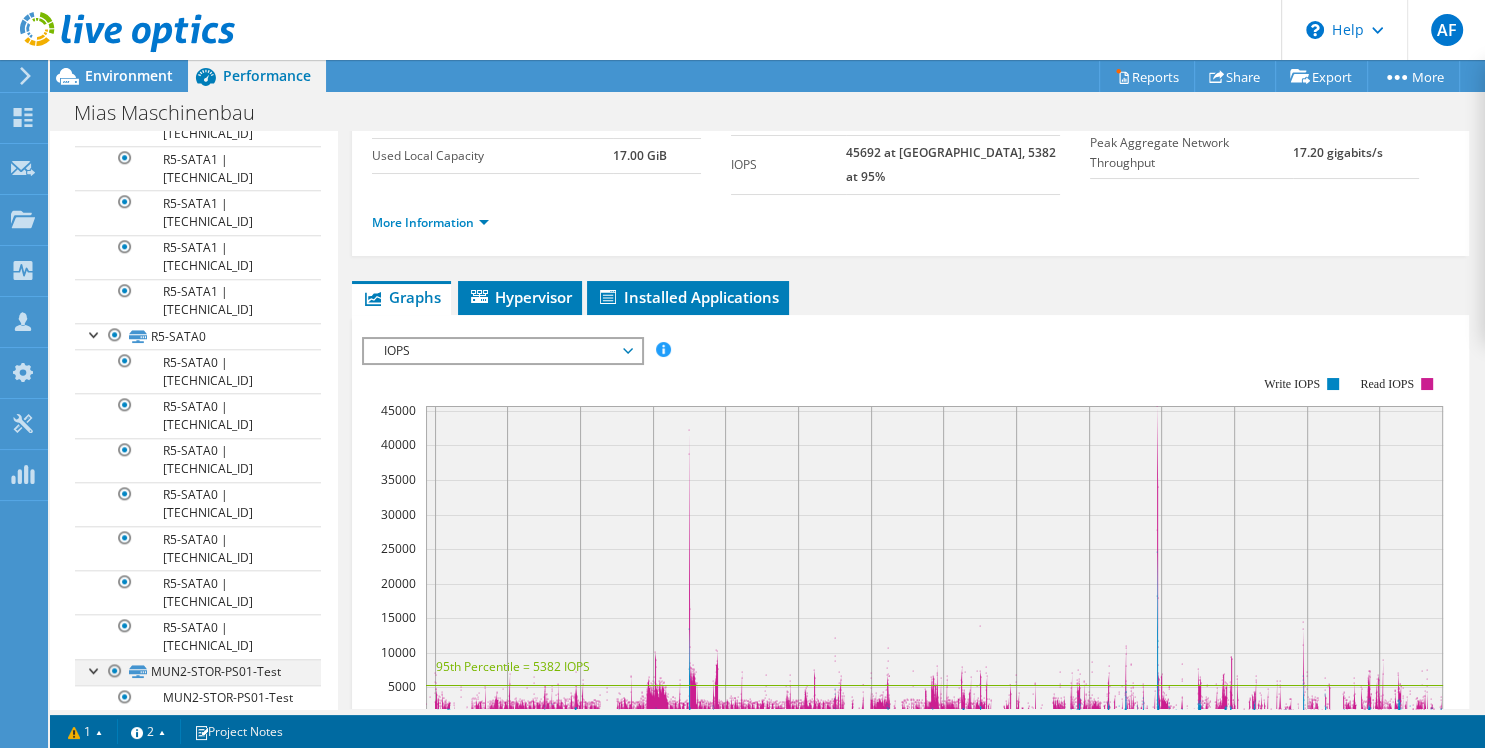 scroll, scrollTop: 1952, scrollLeft: 0, axis: vertical 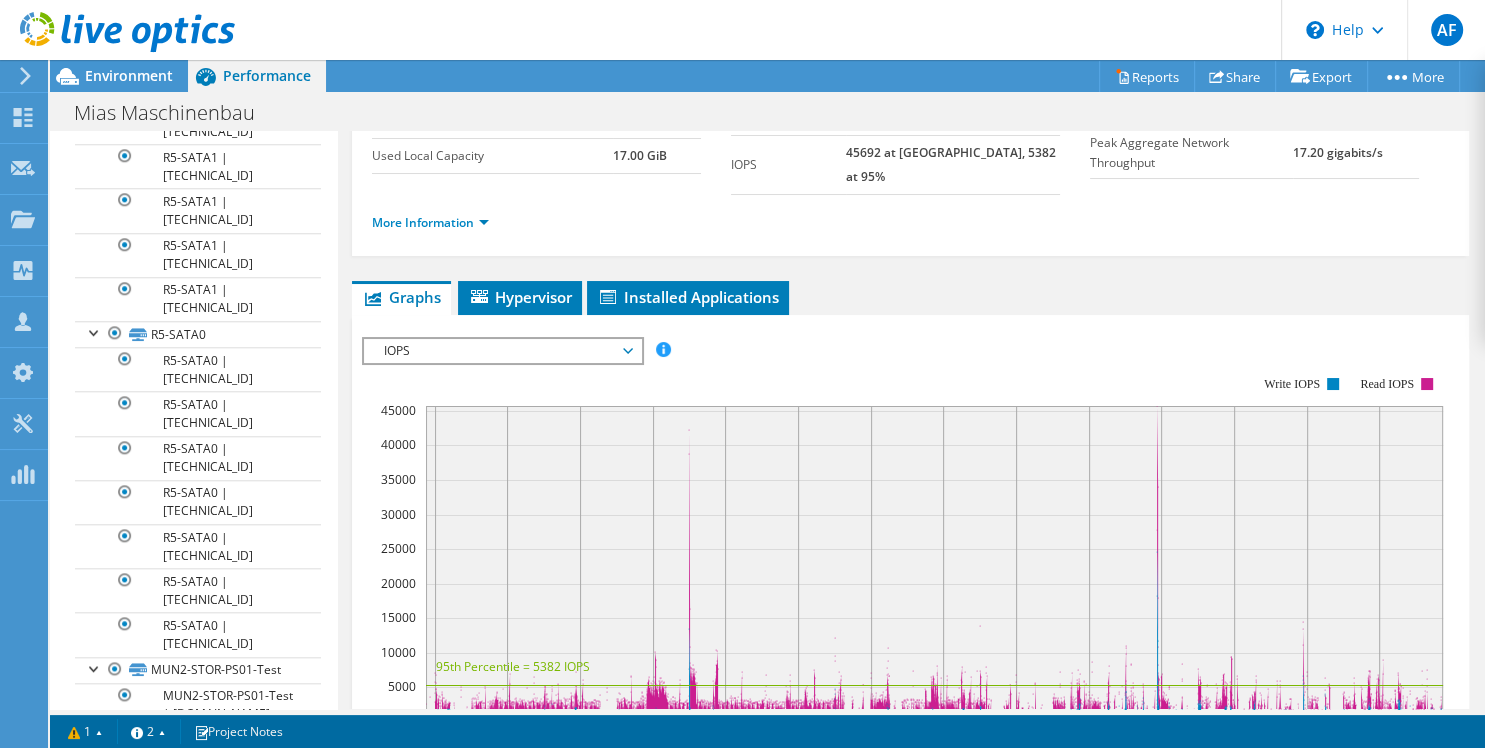 click on "T0-MUN2-Data" at bounding box center (198, 784) 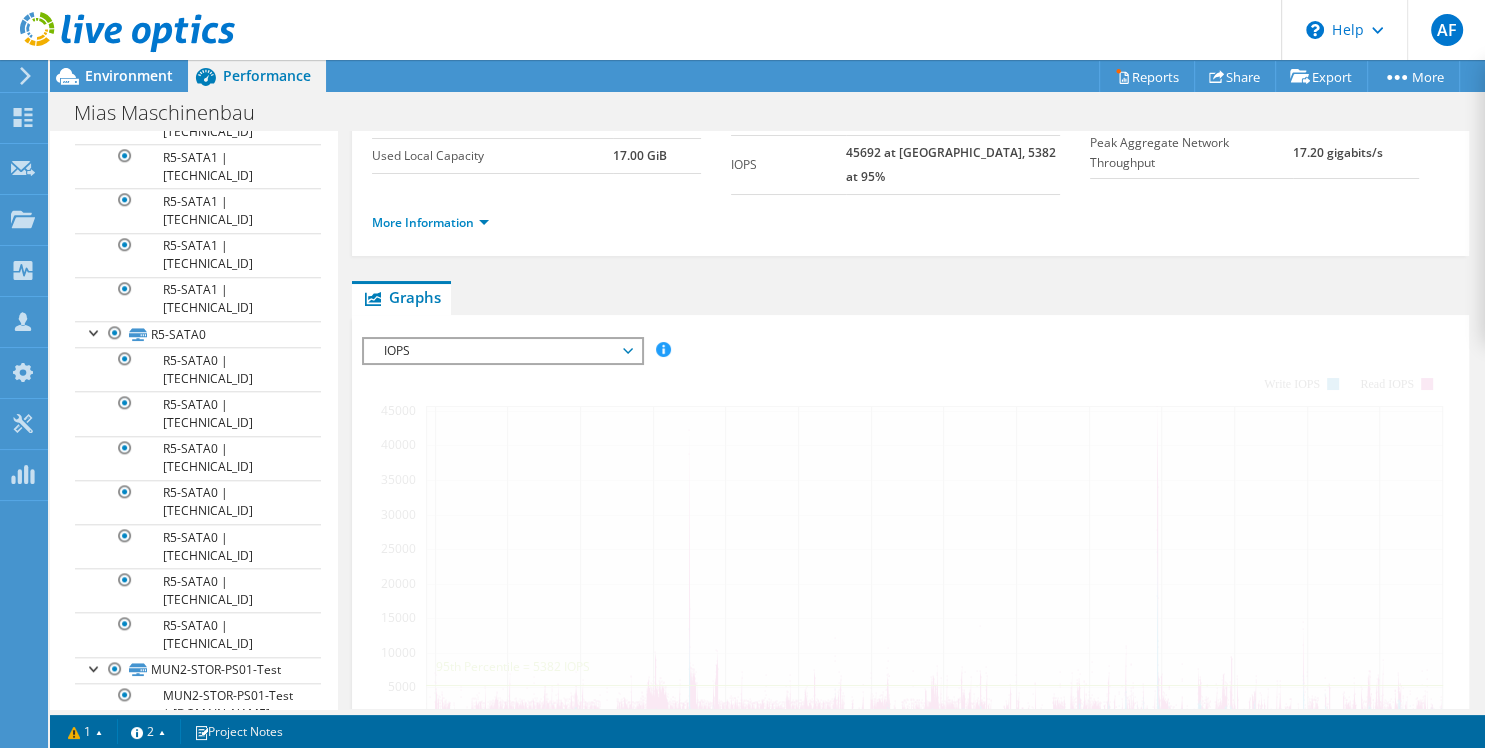 scroll, scrollTop: 1960, scrollLeft: 0, axis: vertical 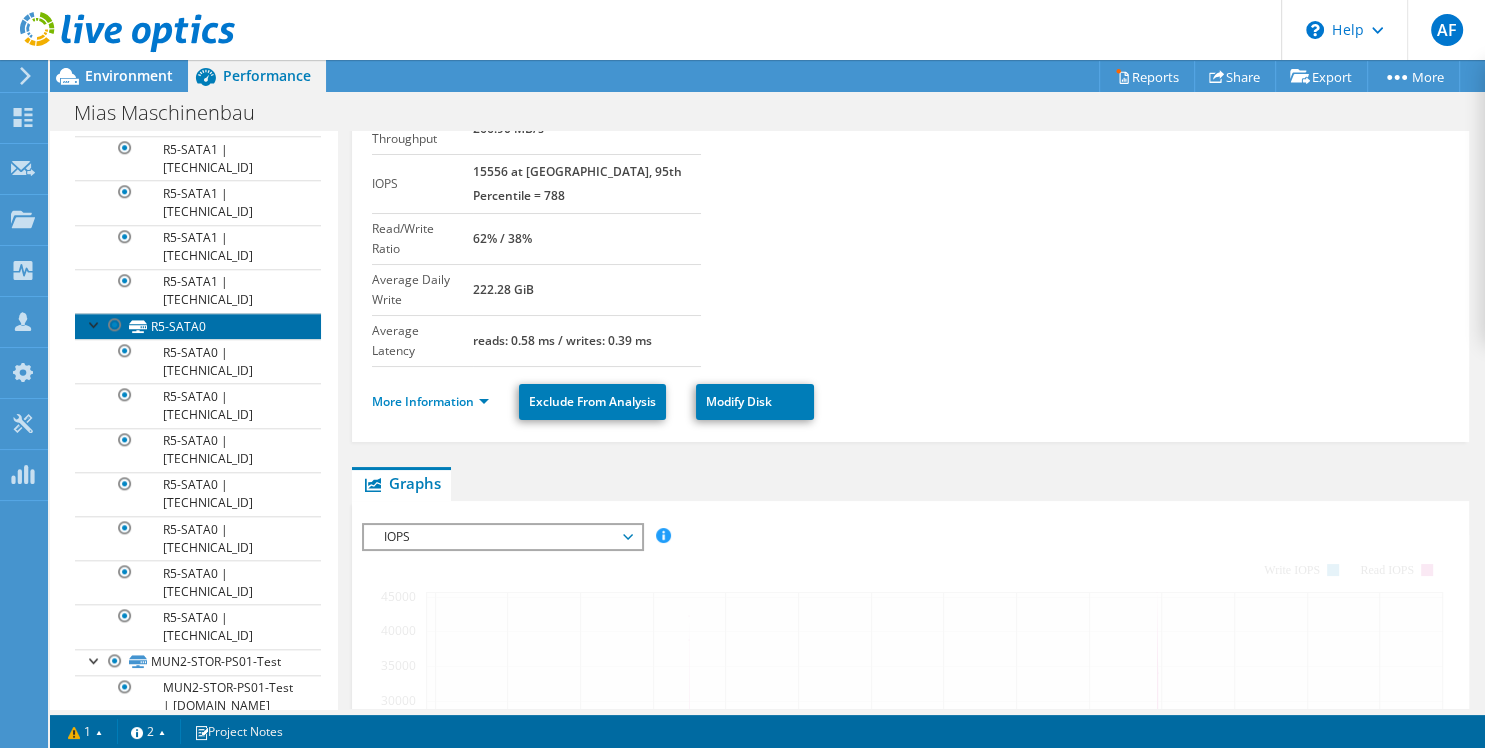 click on "R5-SATA0" at bounding box center [198, 326] 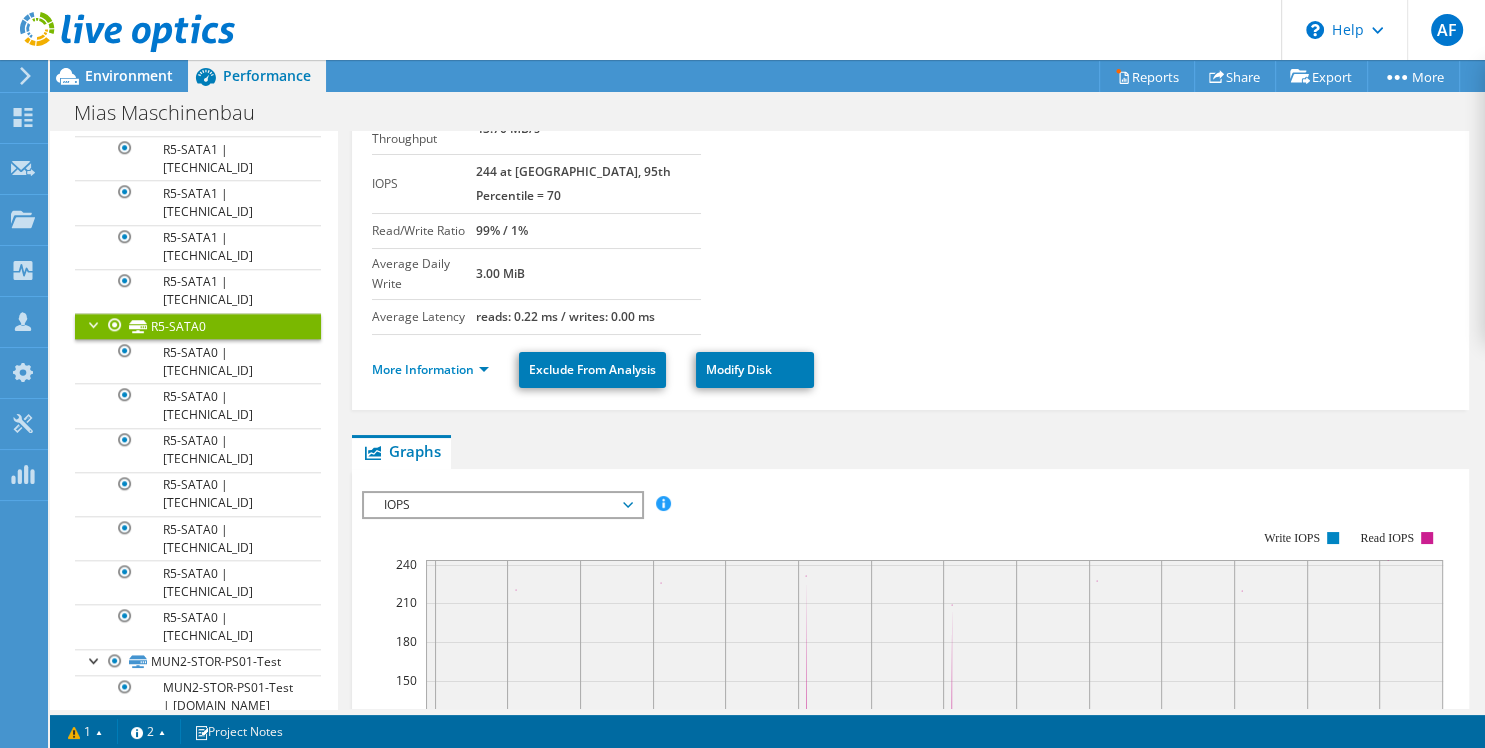 scroll, scrollTop: 1559, scrollLeft: 0, axis: vertical 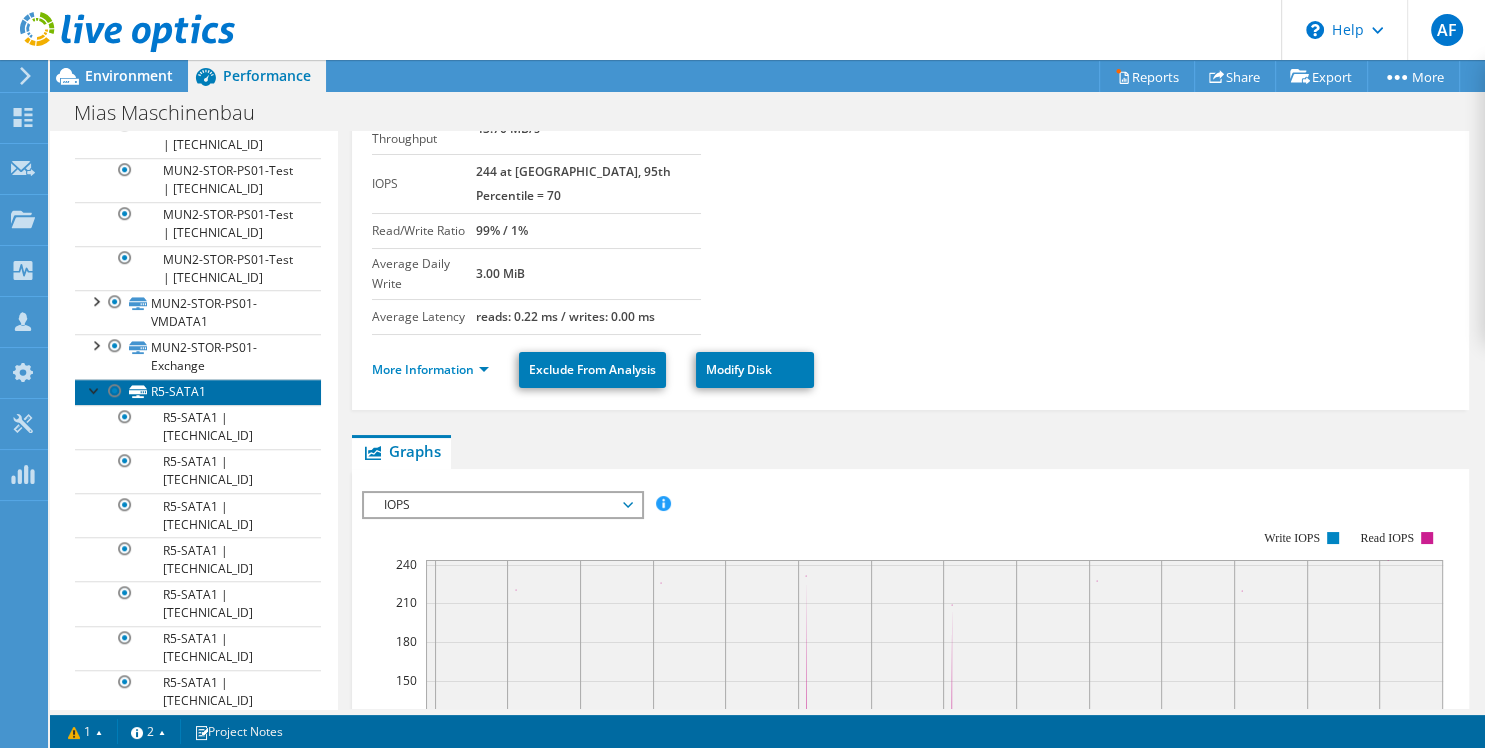click on "R5-SATA1" at bounding box center (198, 392) 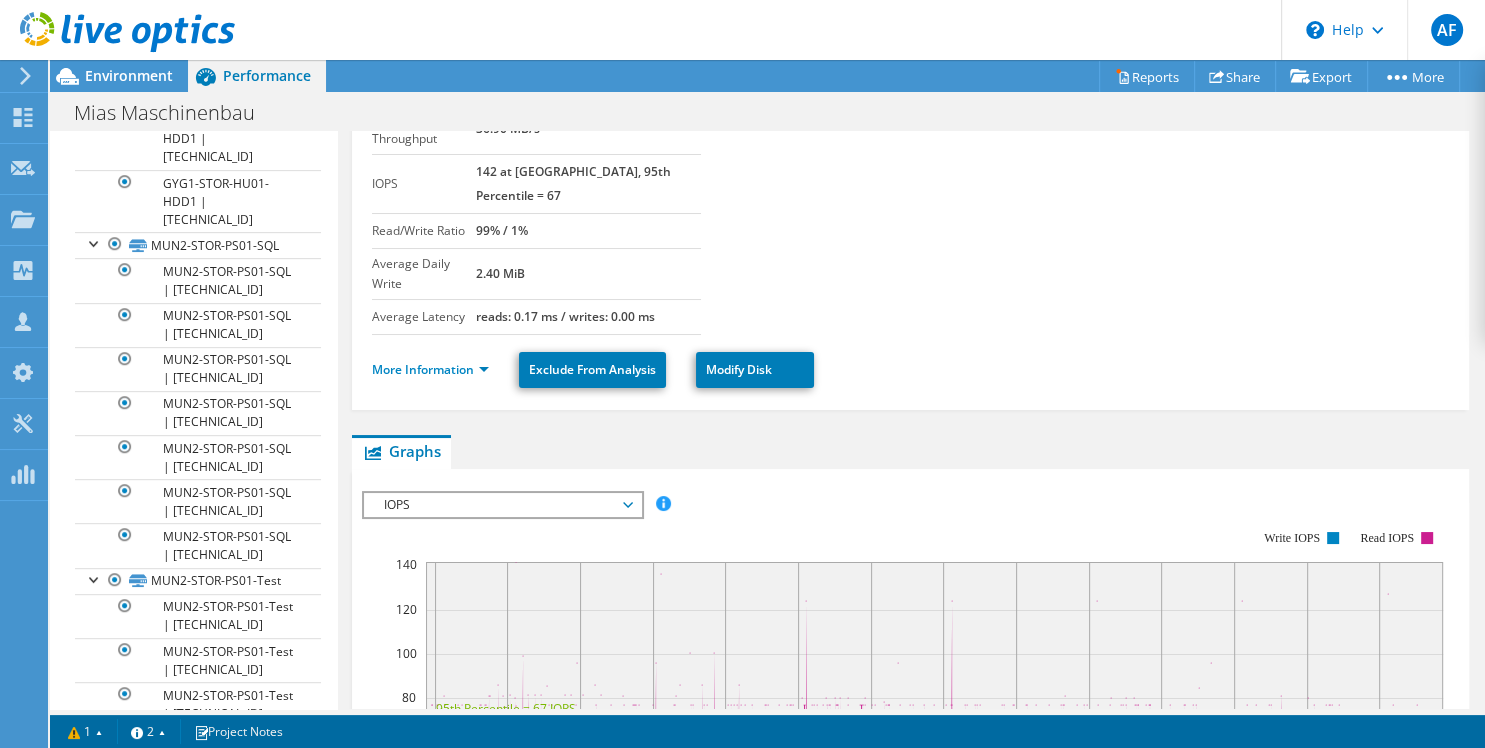 scroll, scrollTop: 410, scrollLeft: 0, axis: vertical 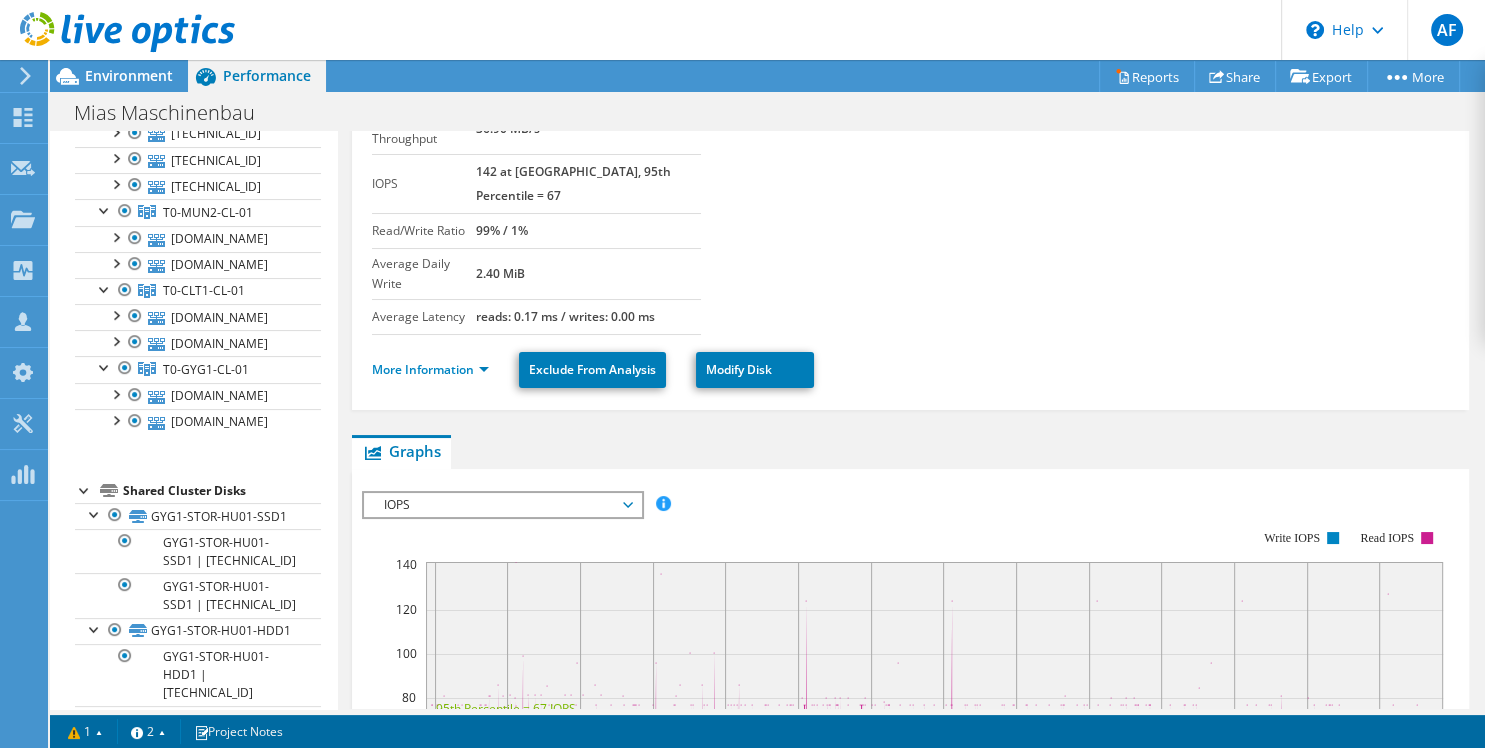 click at bounding box center [85, 489] 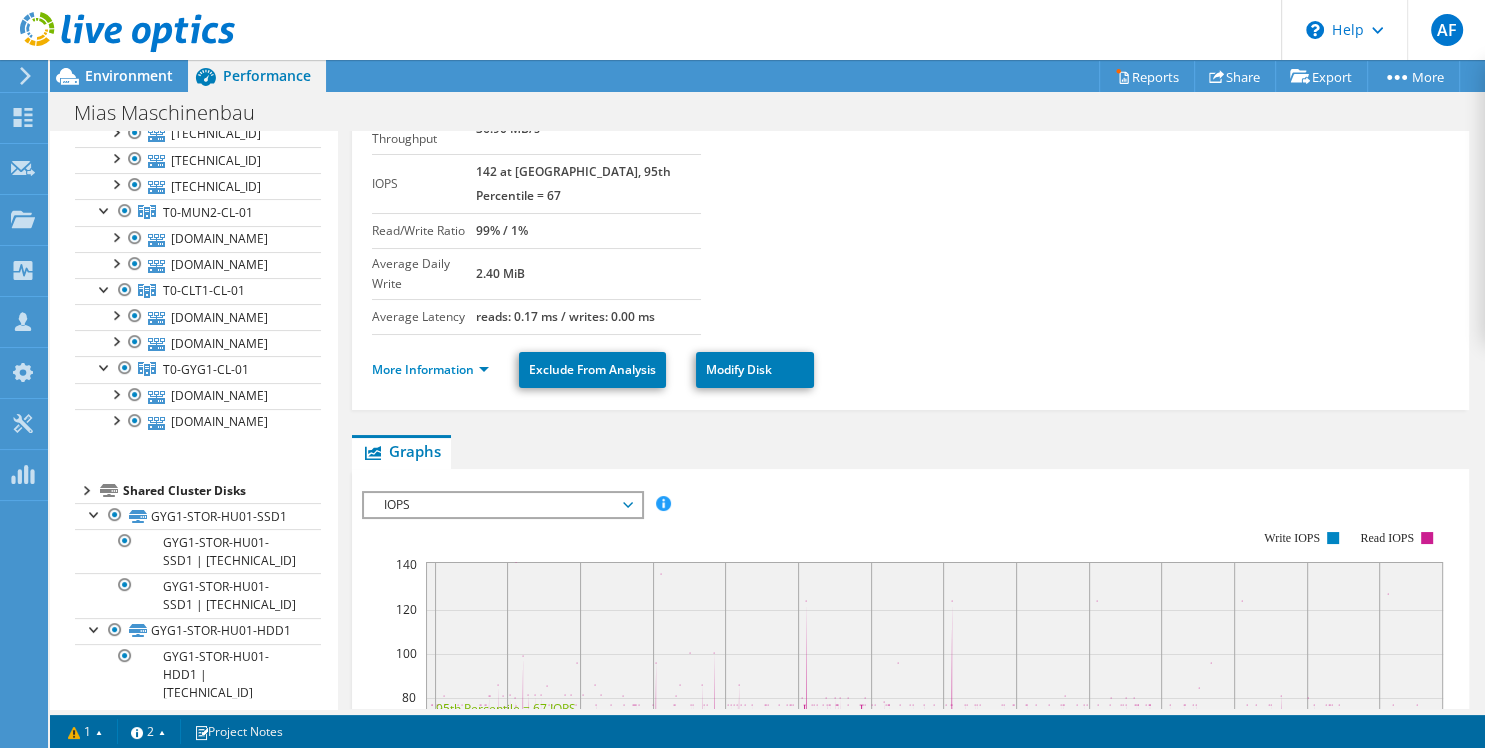 scroll, scrollTop: 332, scrollLeft: 0, axis: vertical 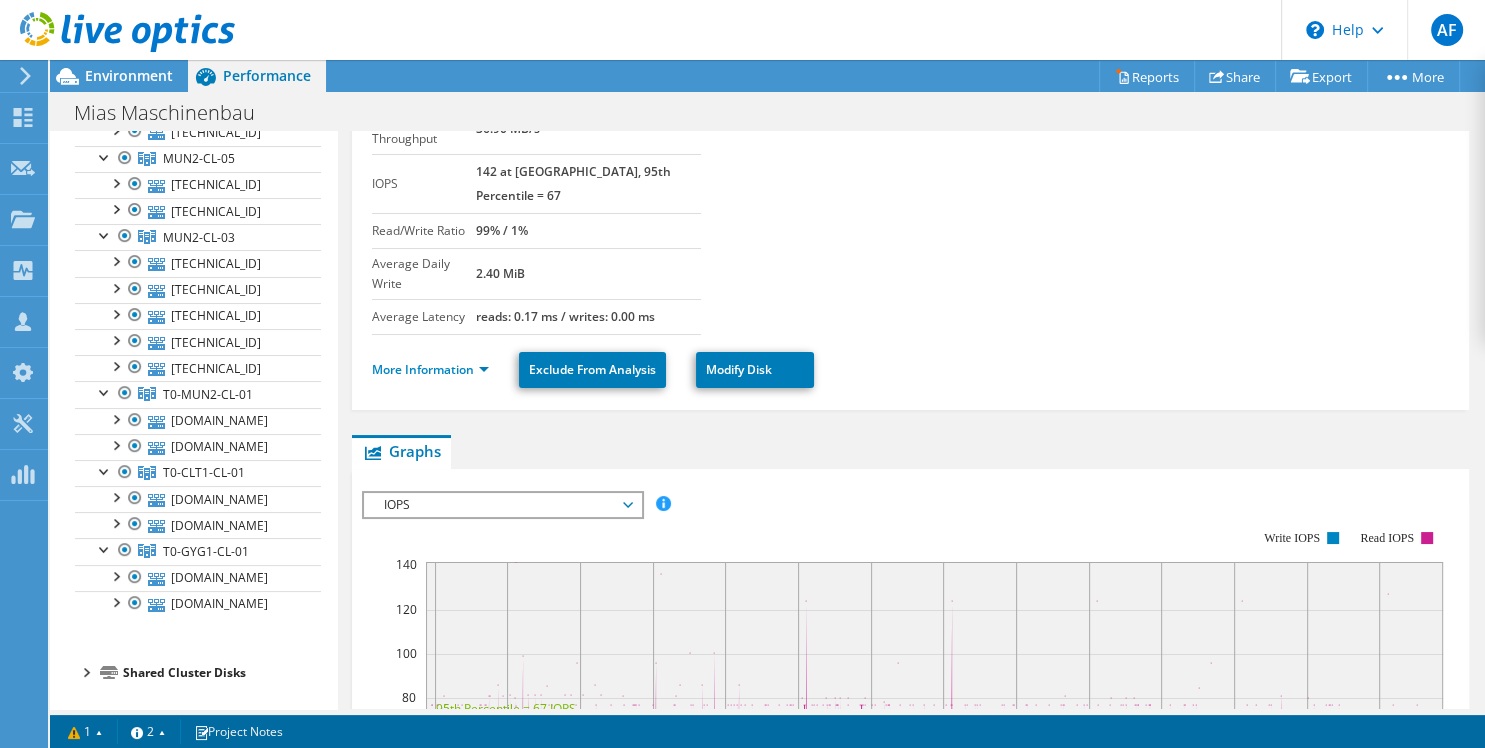 click at bounding box center [85, 671] 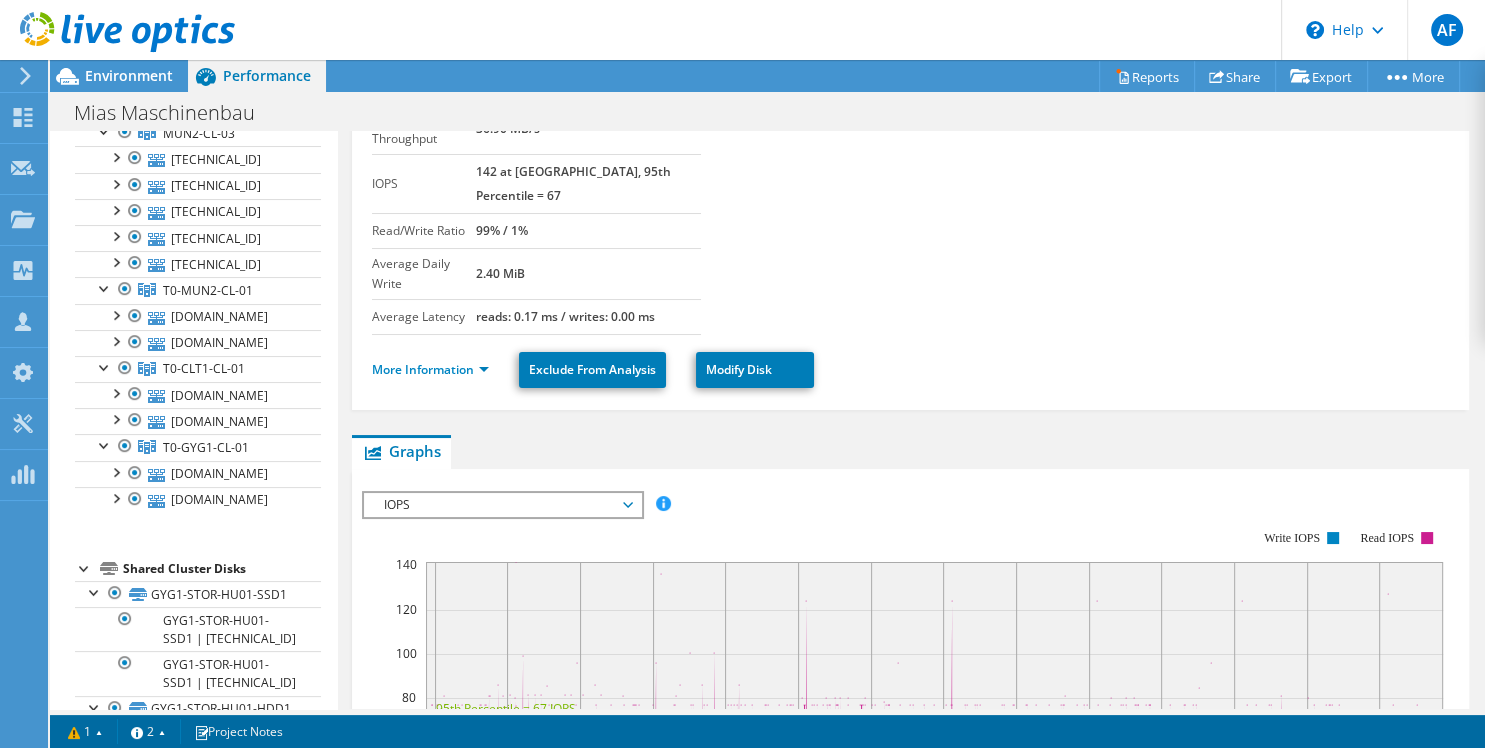 scroll, scrollTop: 555, scrollLeft: 0, axis: vertical 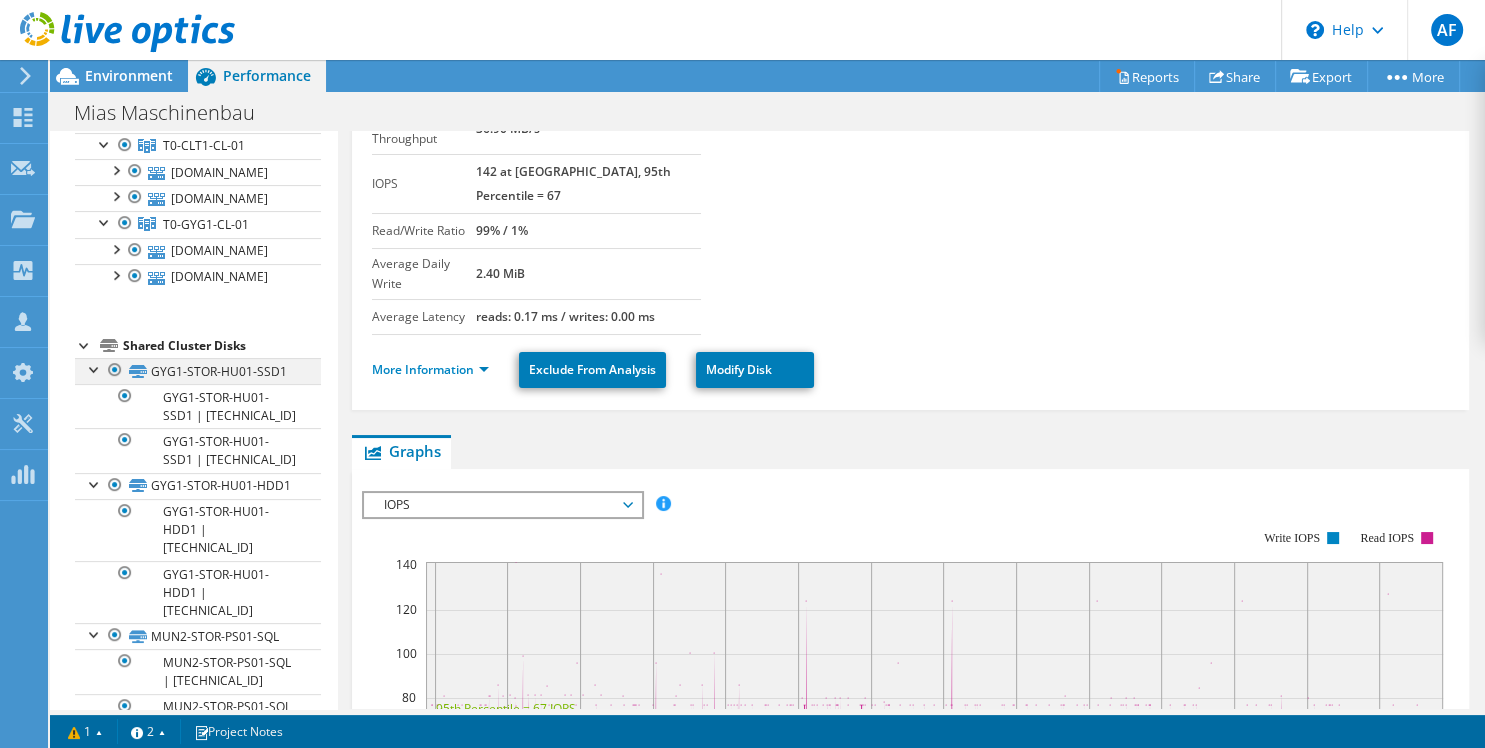 click at bounding box center [95, 368] 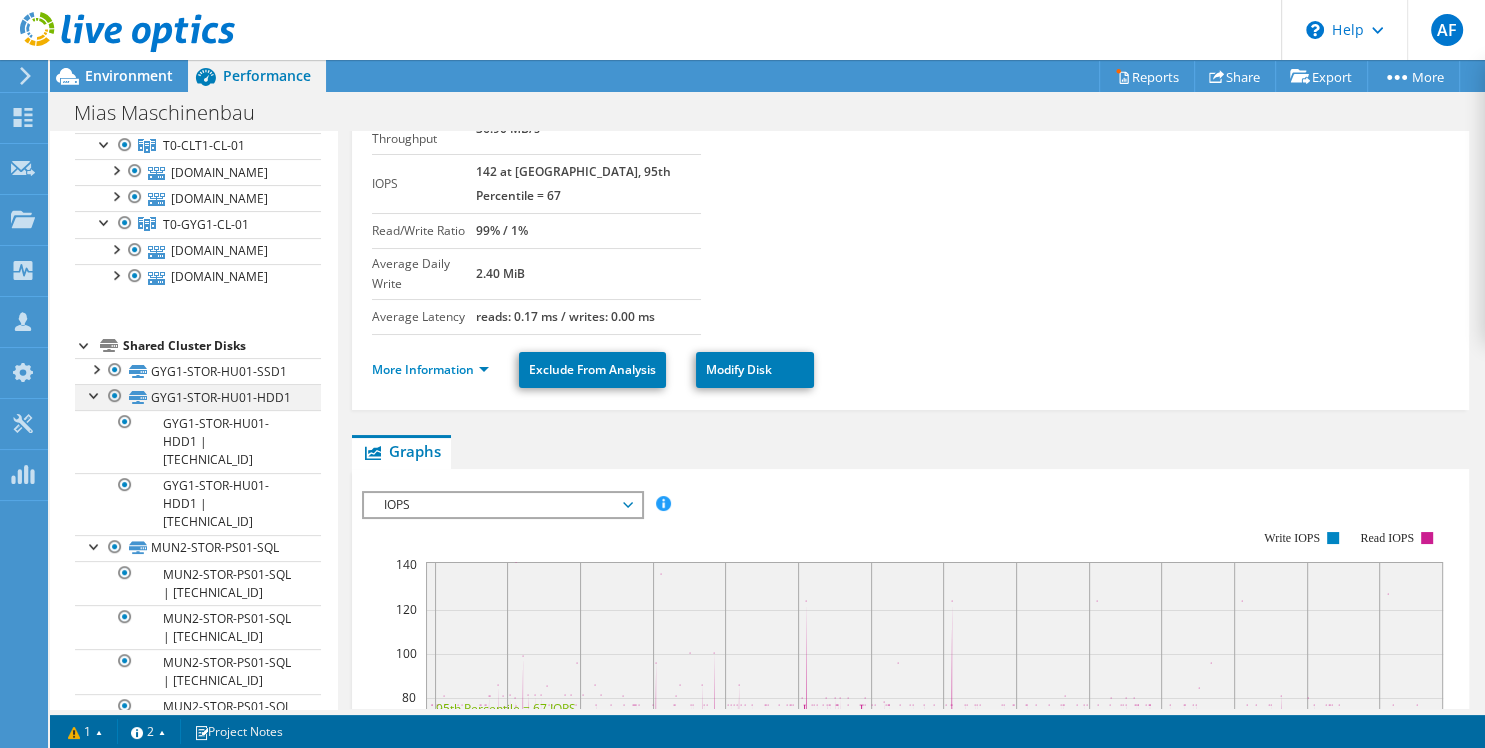 click at bounding box center (95, 394) 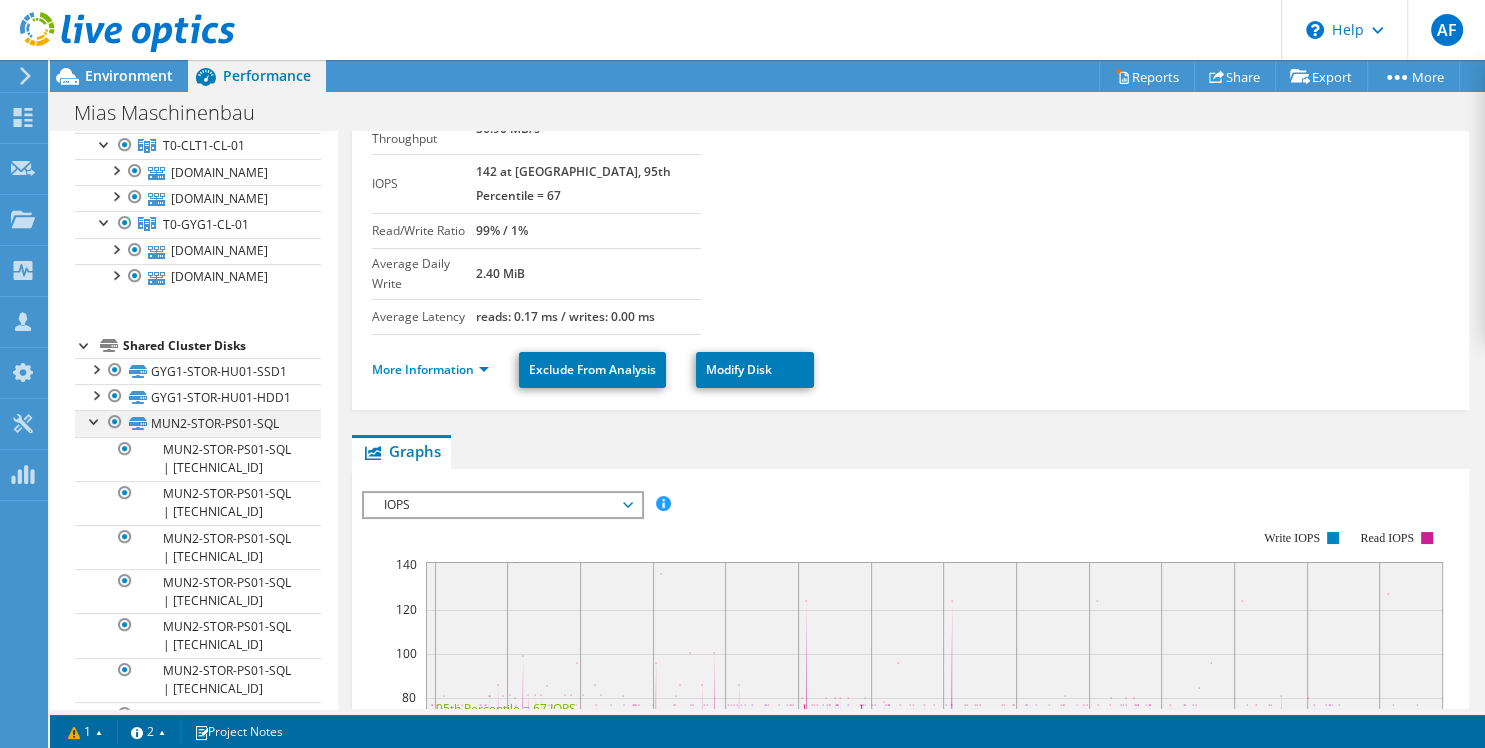 click at bounding box center [95, 420] 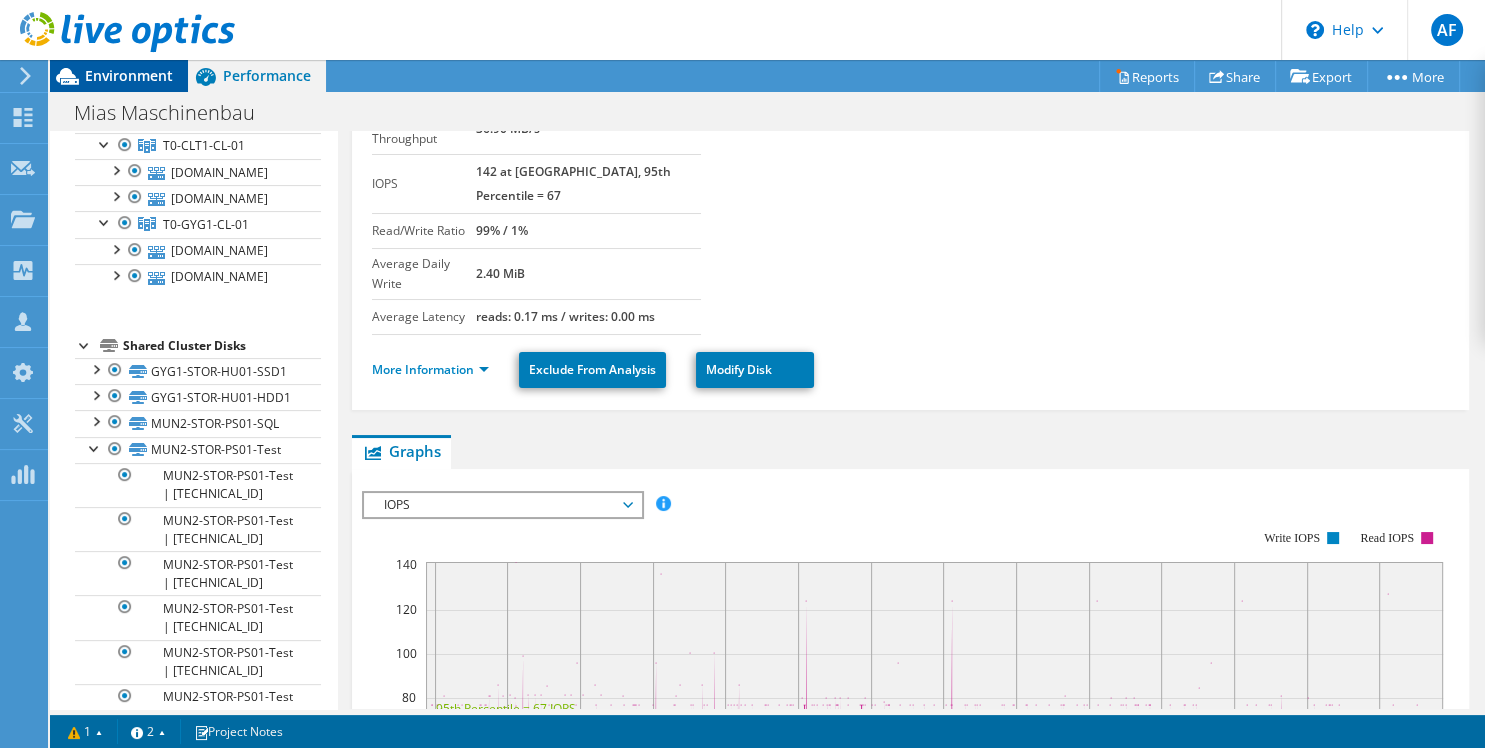 click on "Environment" at bounding box center (119, 76) 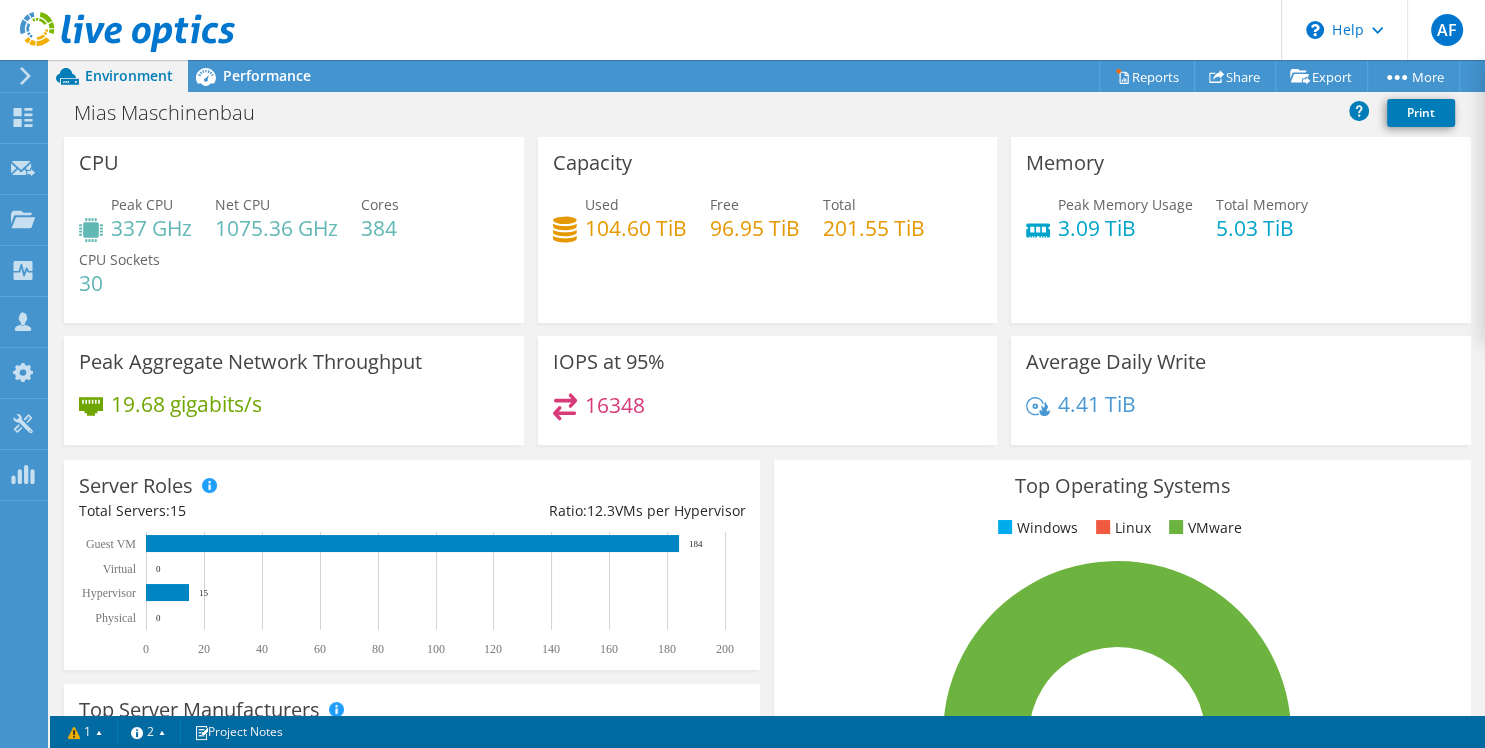 scroll, scrollTop: 555, scrollLeft: 0, axis: vertical 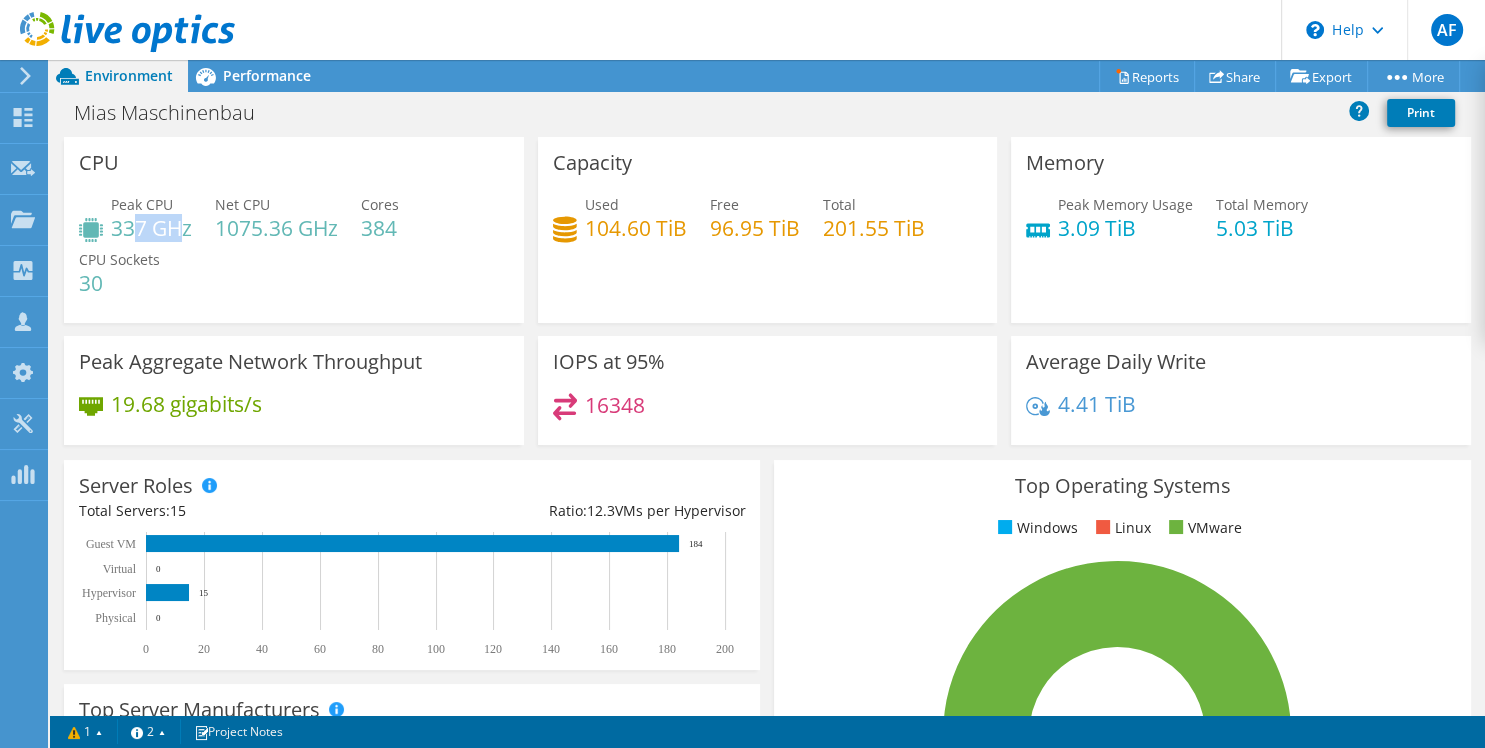 drag, startPoint x: 183, startPoint y: 226, endPoint x: 132, endPoint y: 234, distance: 51.62364 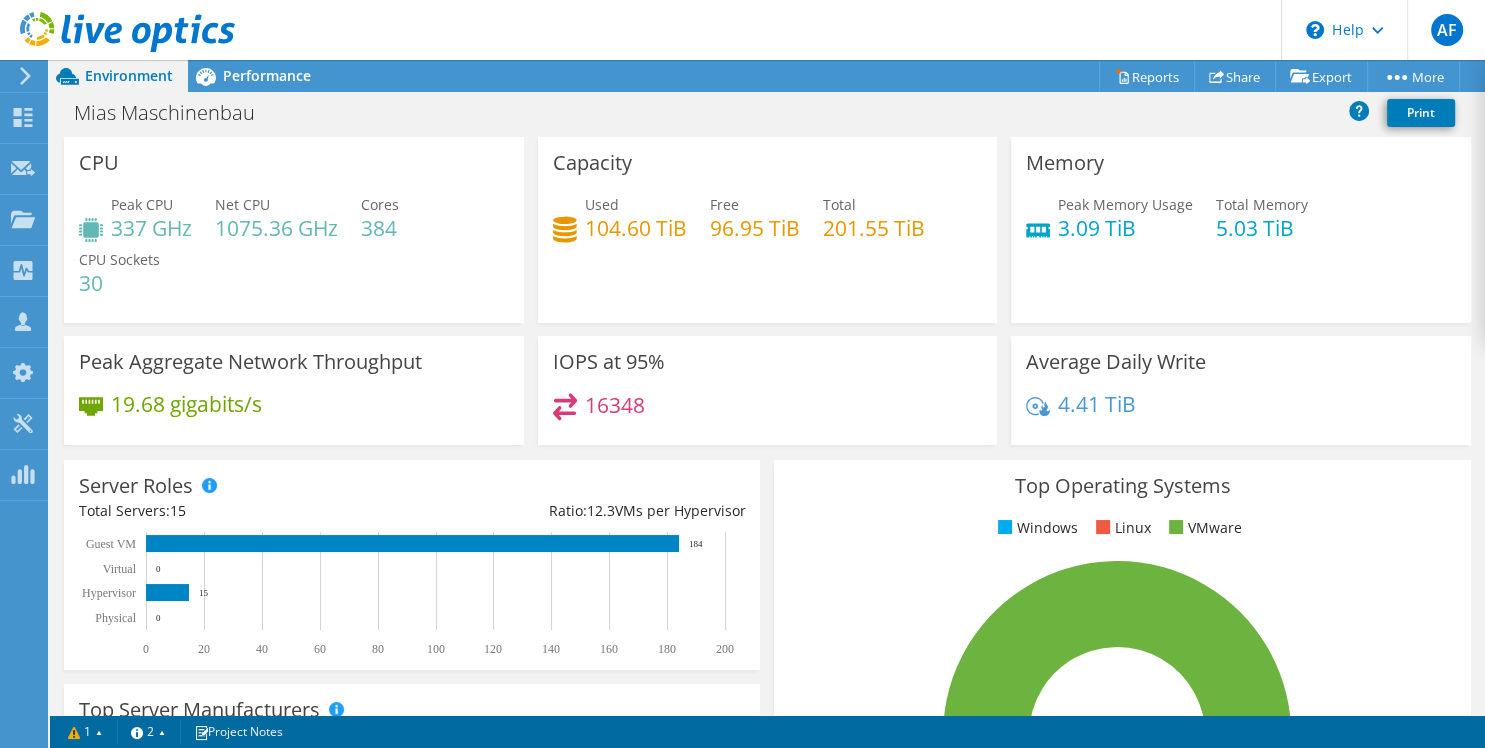 click on "Peak CPU
337 GHz
Net CPU
1075.36 GHz
Cores
384
CPU Sockets
30" at bounding box center [294, 254] 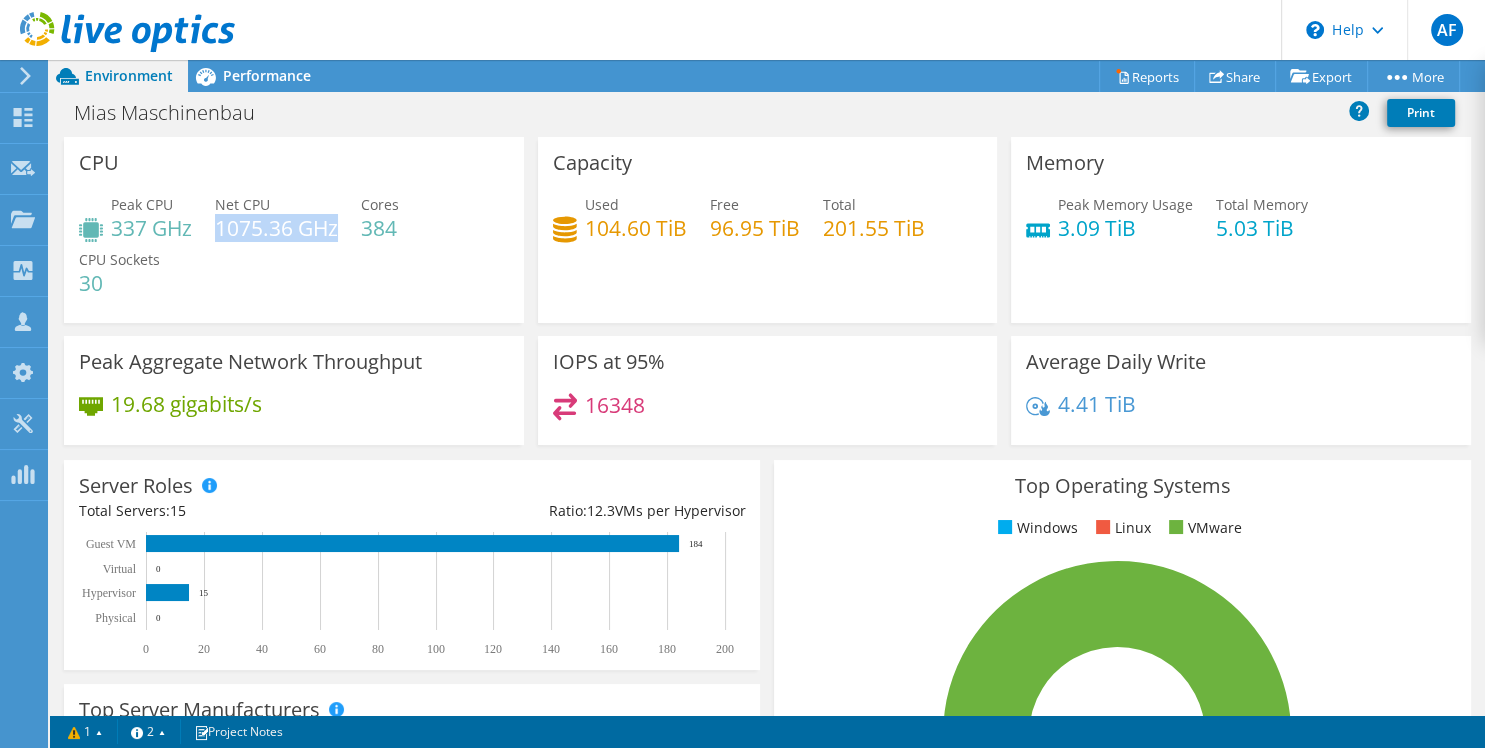 drag, startPoint x: 215, startPoint y: 226, endPoint x: 351, endPoint y: 226, distance: 136 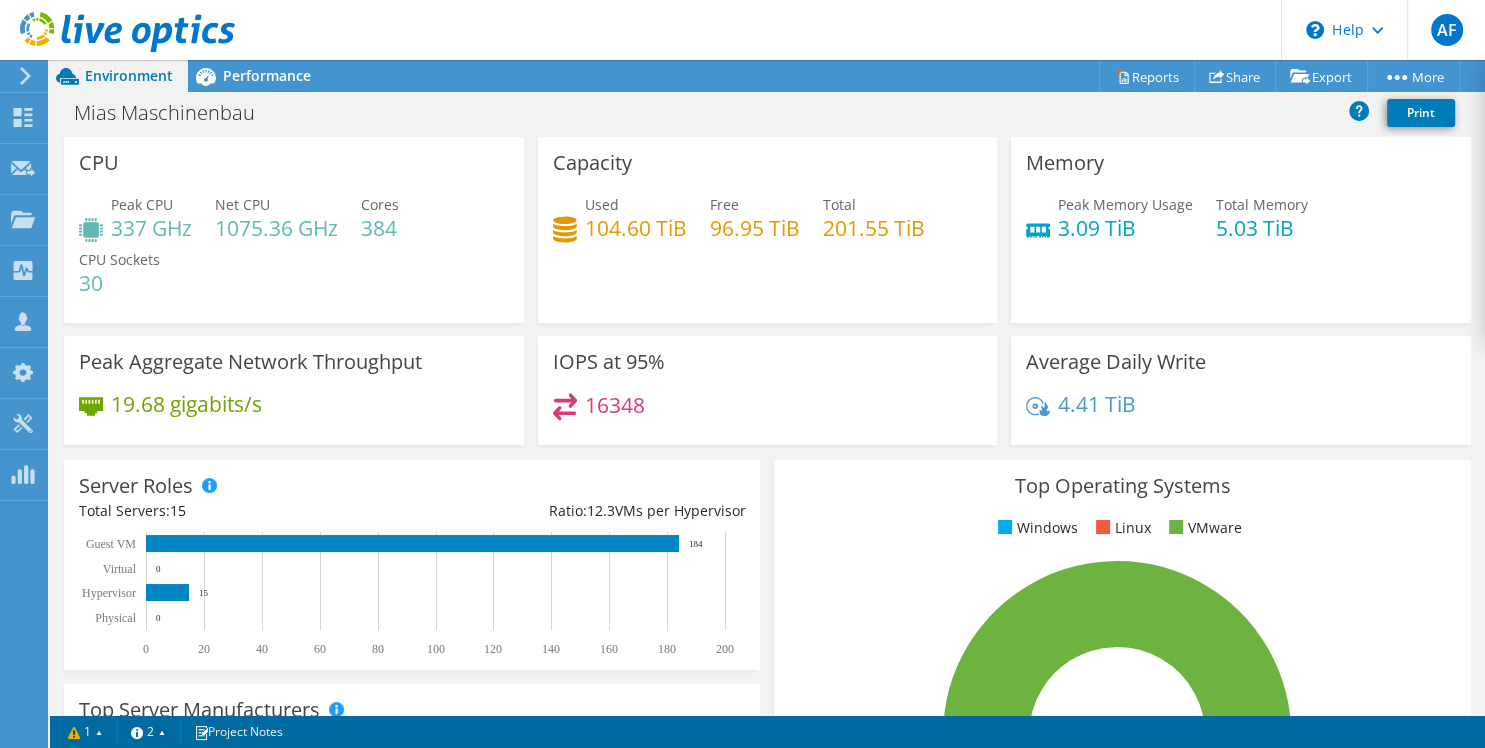 click on "Peak CPU
337 GHz
Net CPU
1075.36 GHz
Cores
384
CPU Sockets
30" at bounding box center [294, 254] 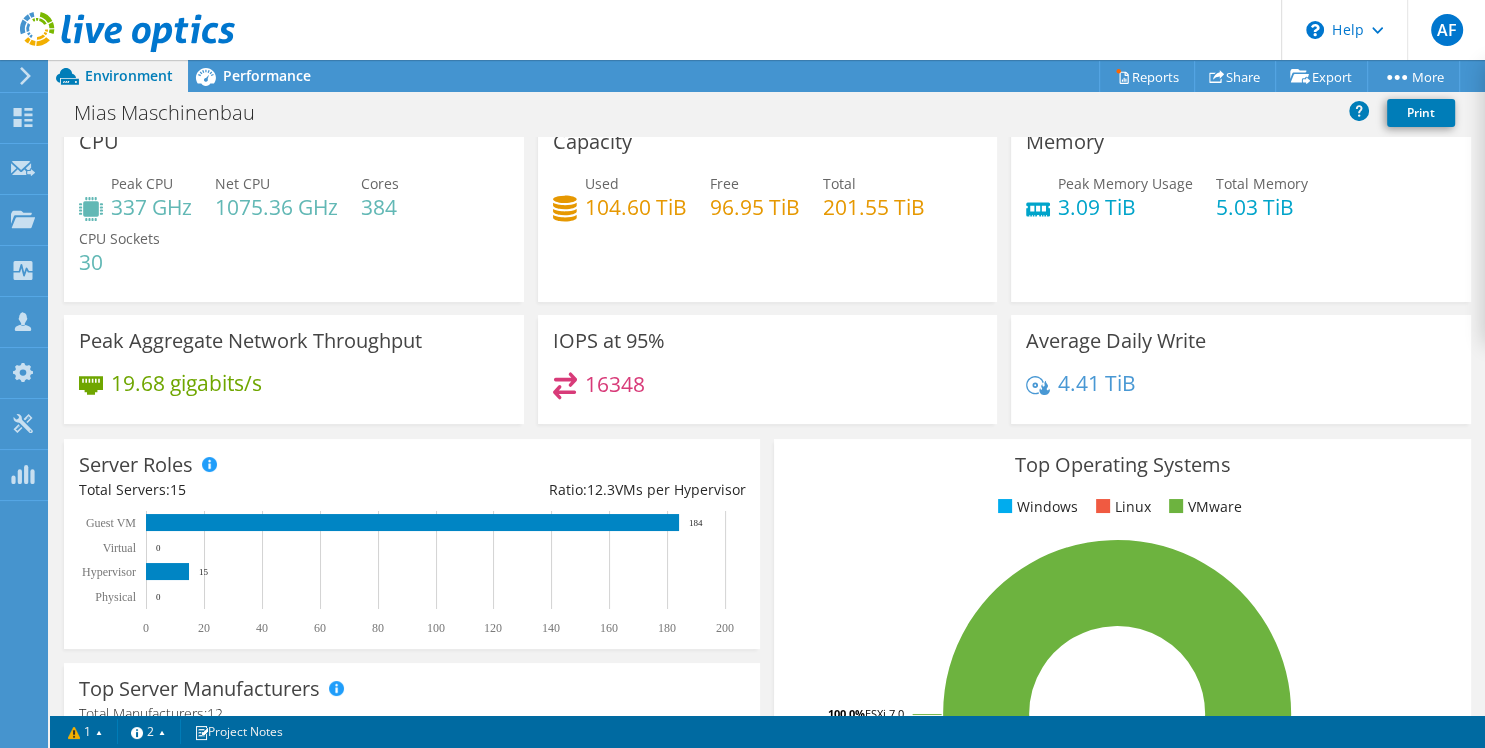 scroll, scrollTop: 18, scrollLeft: 0, axis: vertical 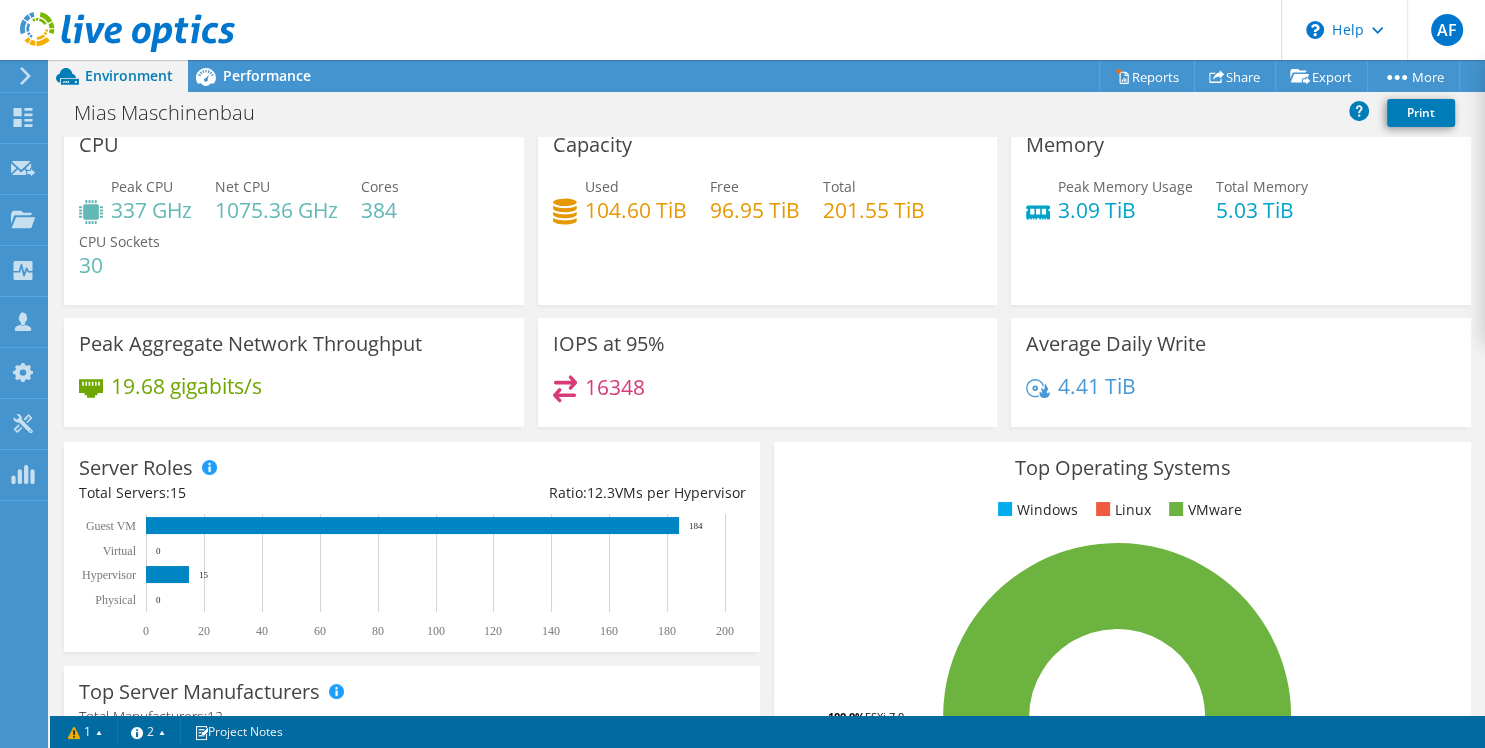 click on "AF
Channel Partner
[PERSON_NAME]
[PERSON_NAME][EMAIL_ADDRESS][PERSON_NAME][DOMAIN_NAME]
TECH DATA
My Profile
Log Out
\n
Help
Explore Helpful Articles
Contact Support" at bounding box center (742, 30) 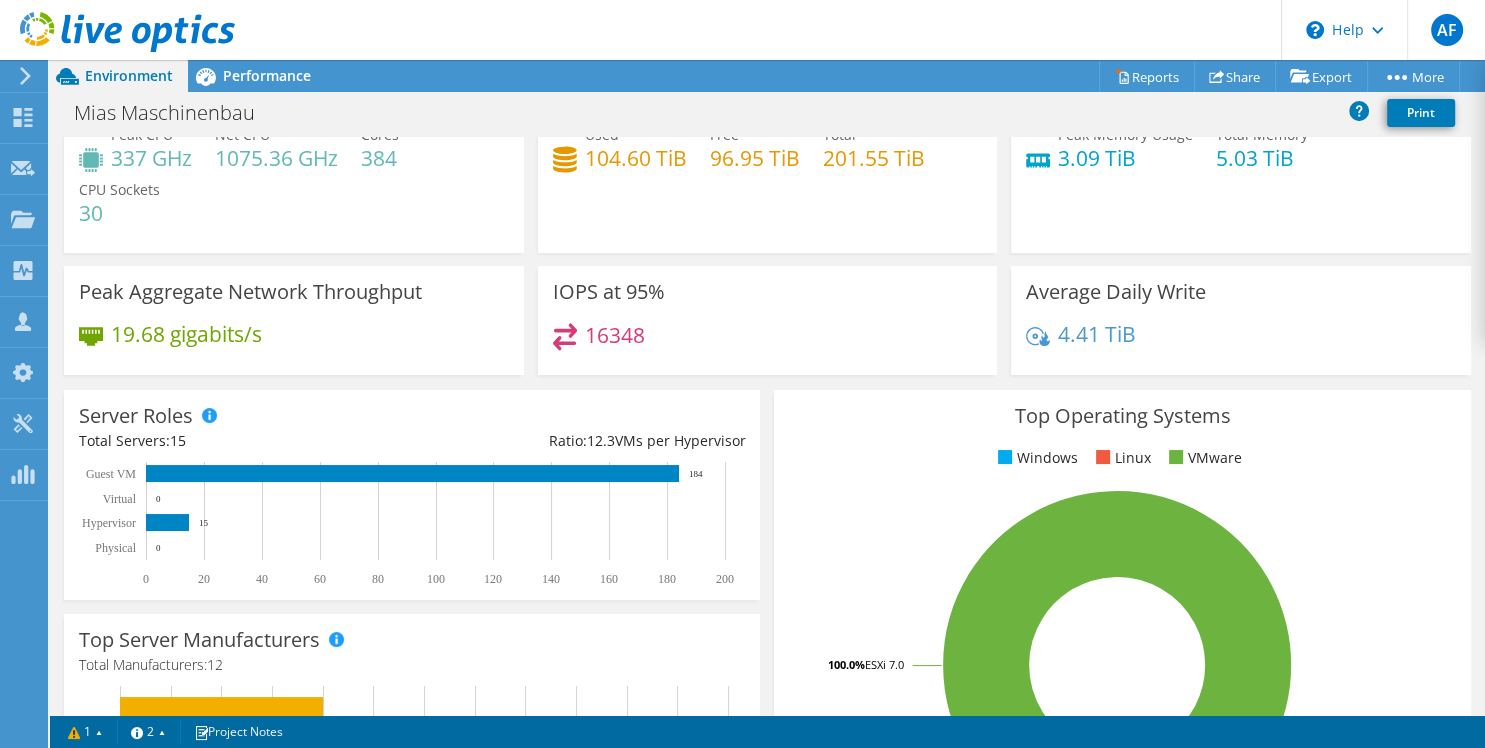 scroll, scrollTop: 0, scrollLeft: 0, axis: both 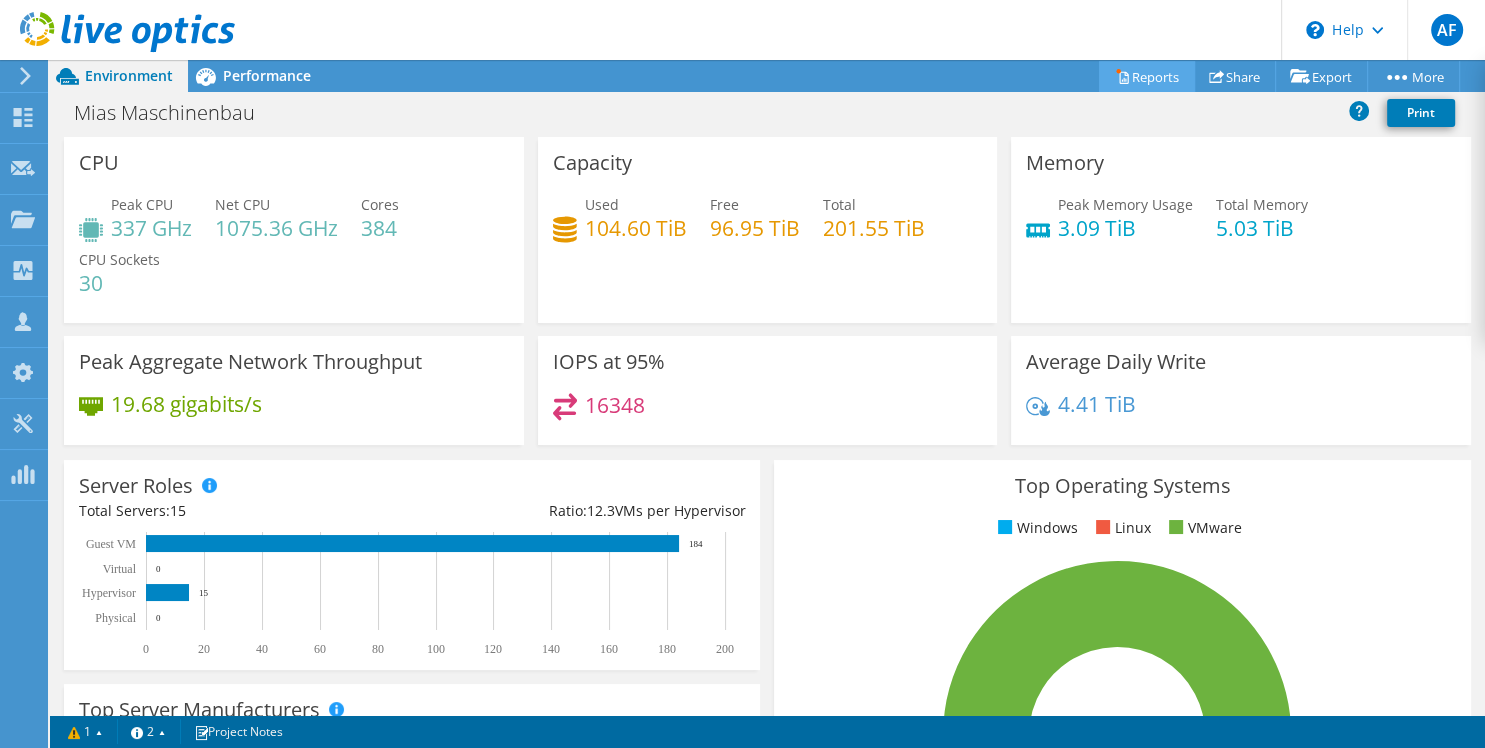 click on "Reports" at bounding box center [1147, 76] 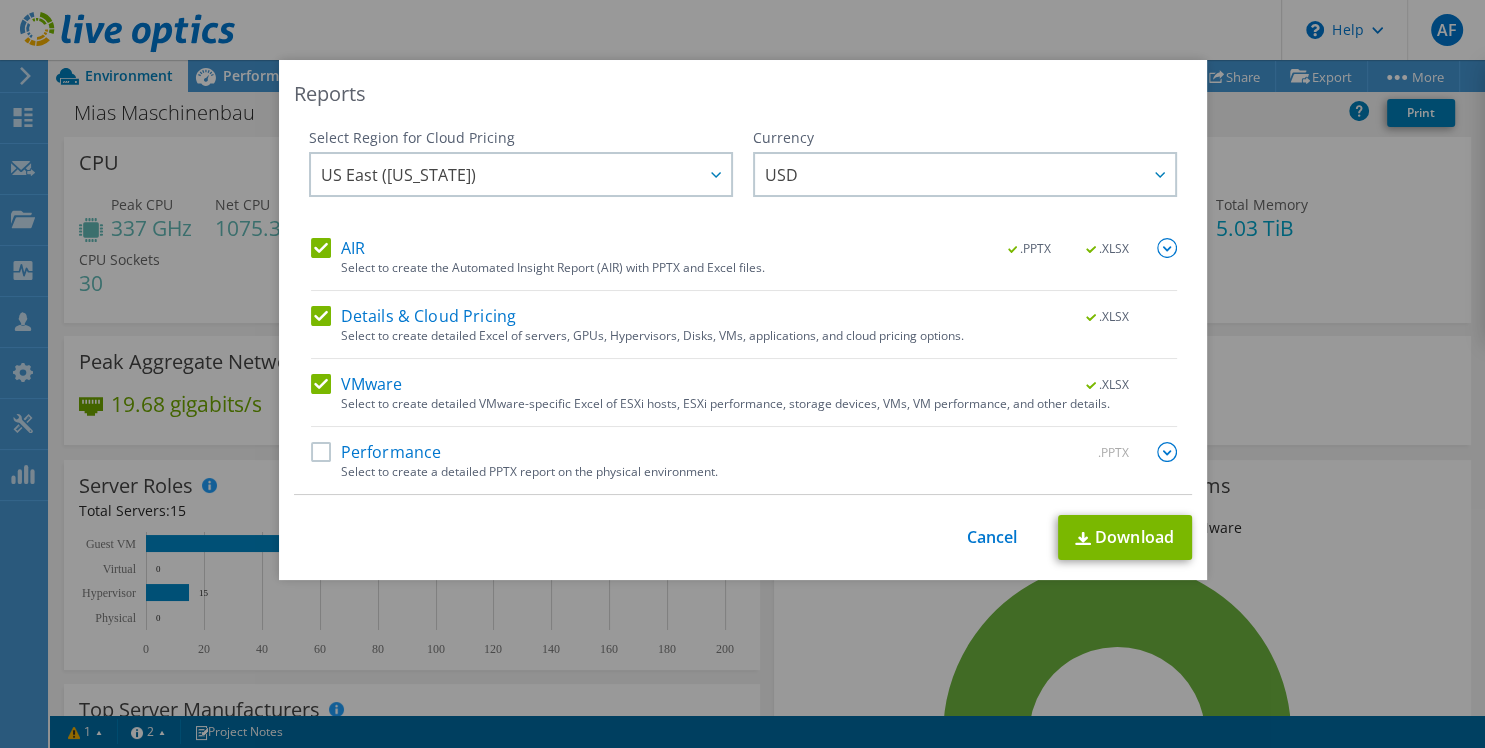 click on "VMware
.XLSX
Select to create detailed VMware-specific Excel of ESXi hosts, ESXi performance, storage devices, VMs, VM performance, and other details." at bounding box center [744, 400] 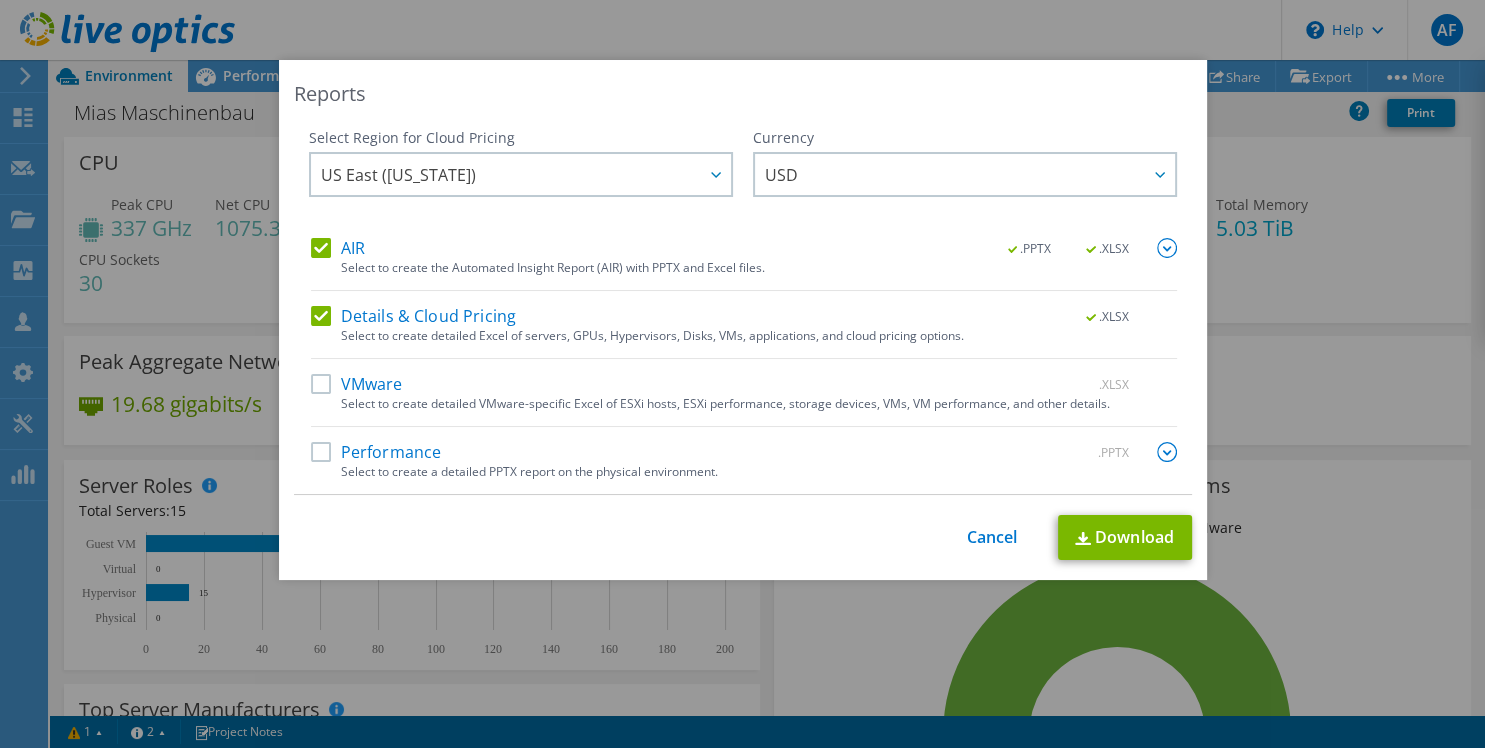 click on "Details & Cloud Pricing
.XLSX
Select to create detailed Excel of servers, GPUs, Hypervisors, Disks, VMs, applications, and cloud pricing options." at bounding box center (744, 332) 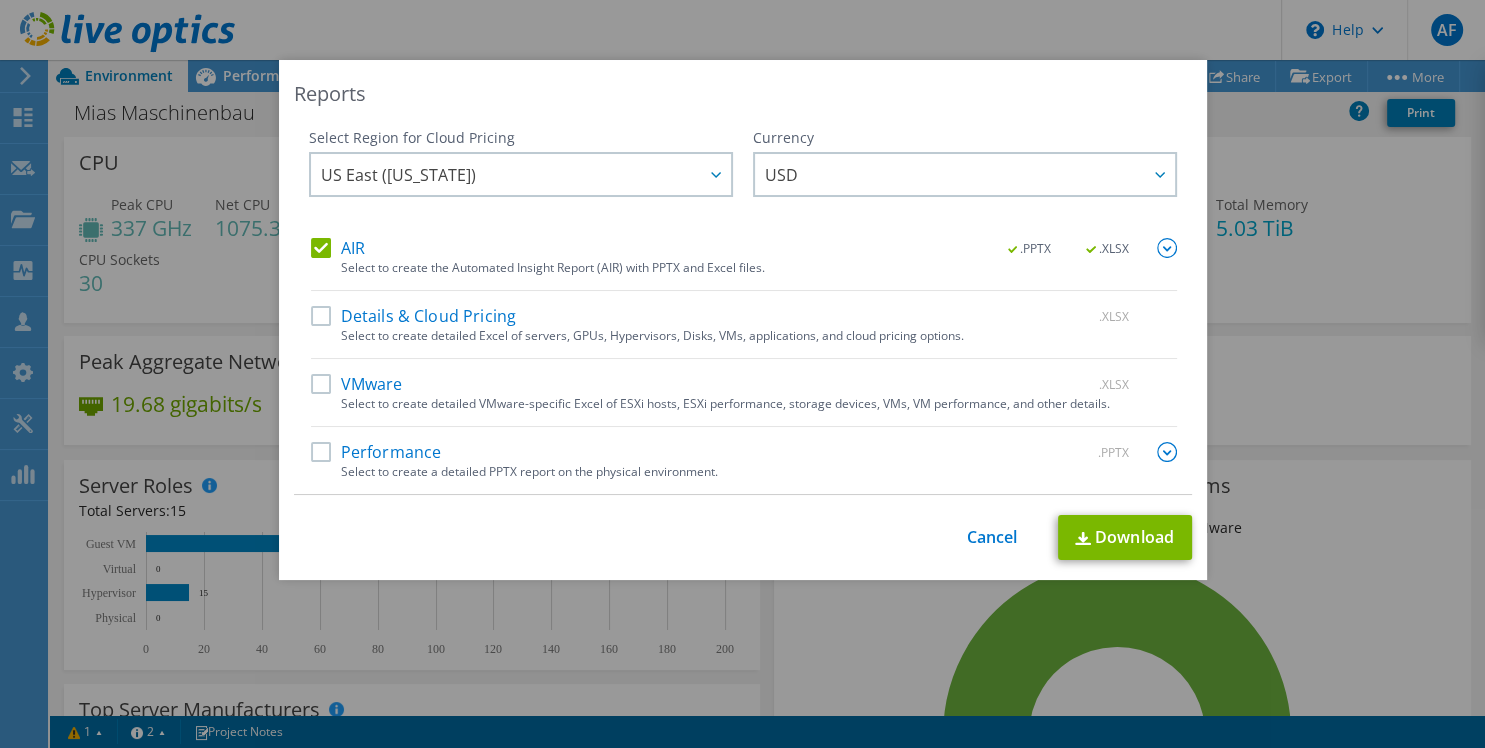click on "Performance" at bounding box center (376, 452) 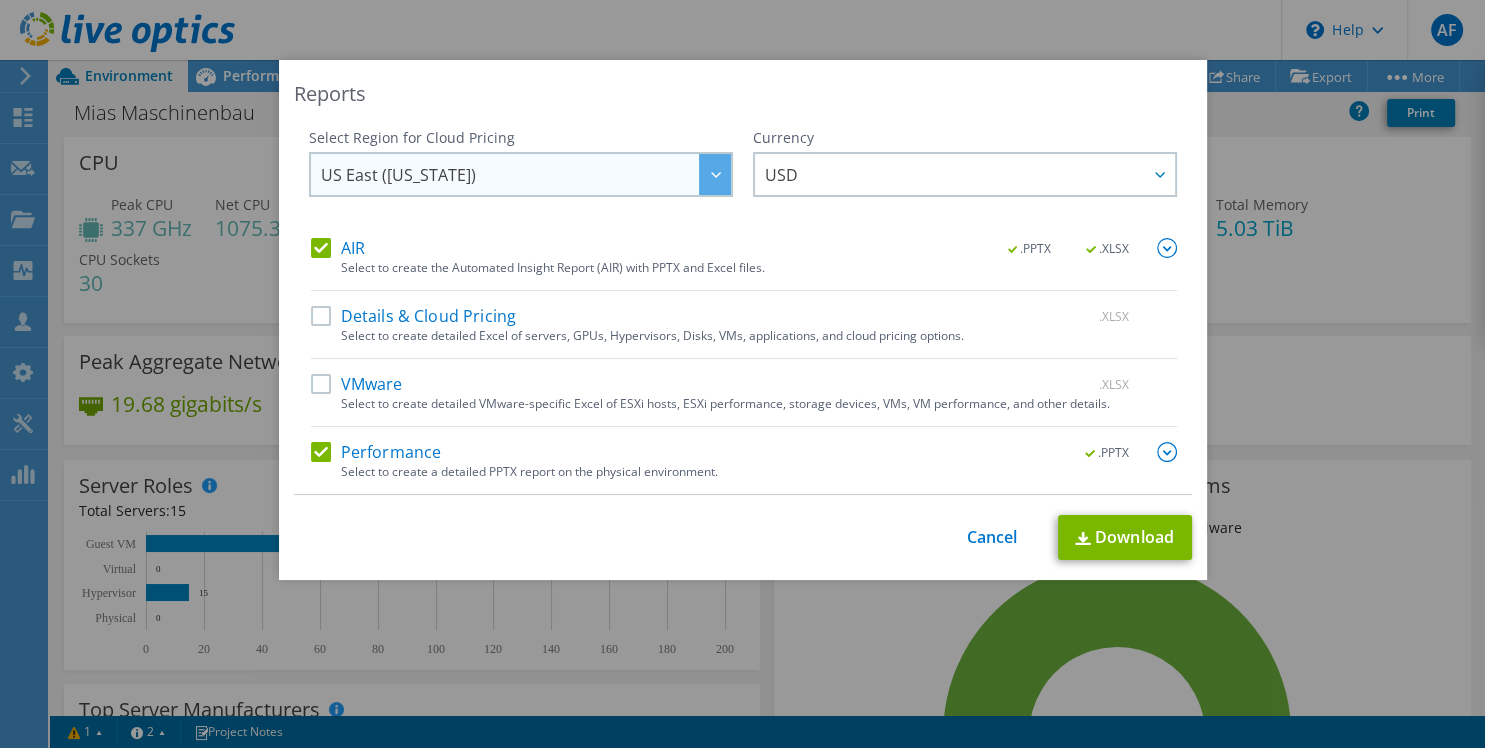 click on "US East ([US_STATE])" at bounding box center [526, 174] 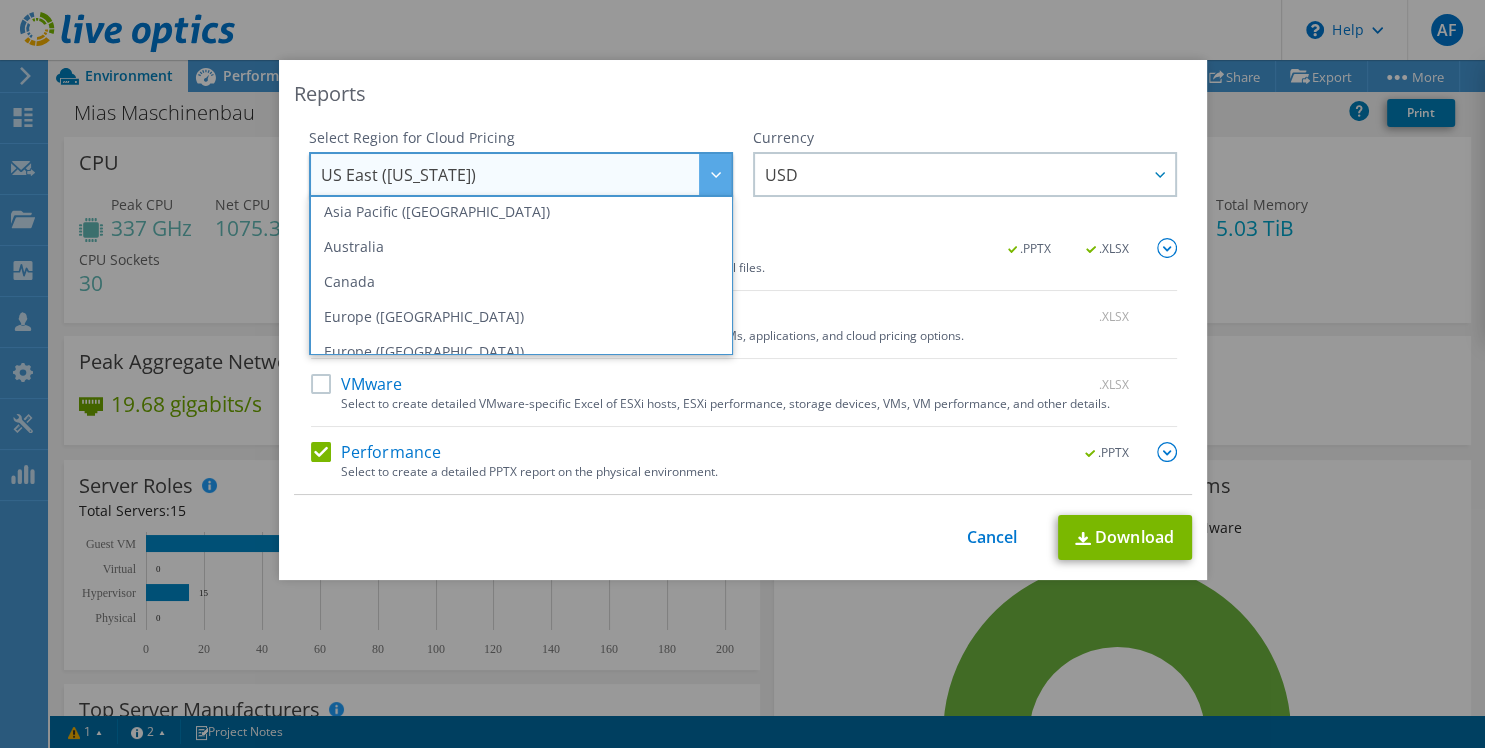 scroll, scrollTop: 194, scrollLeft: 0, axis: vertical 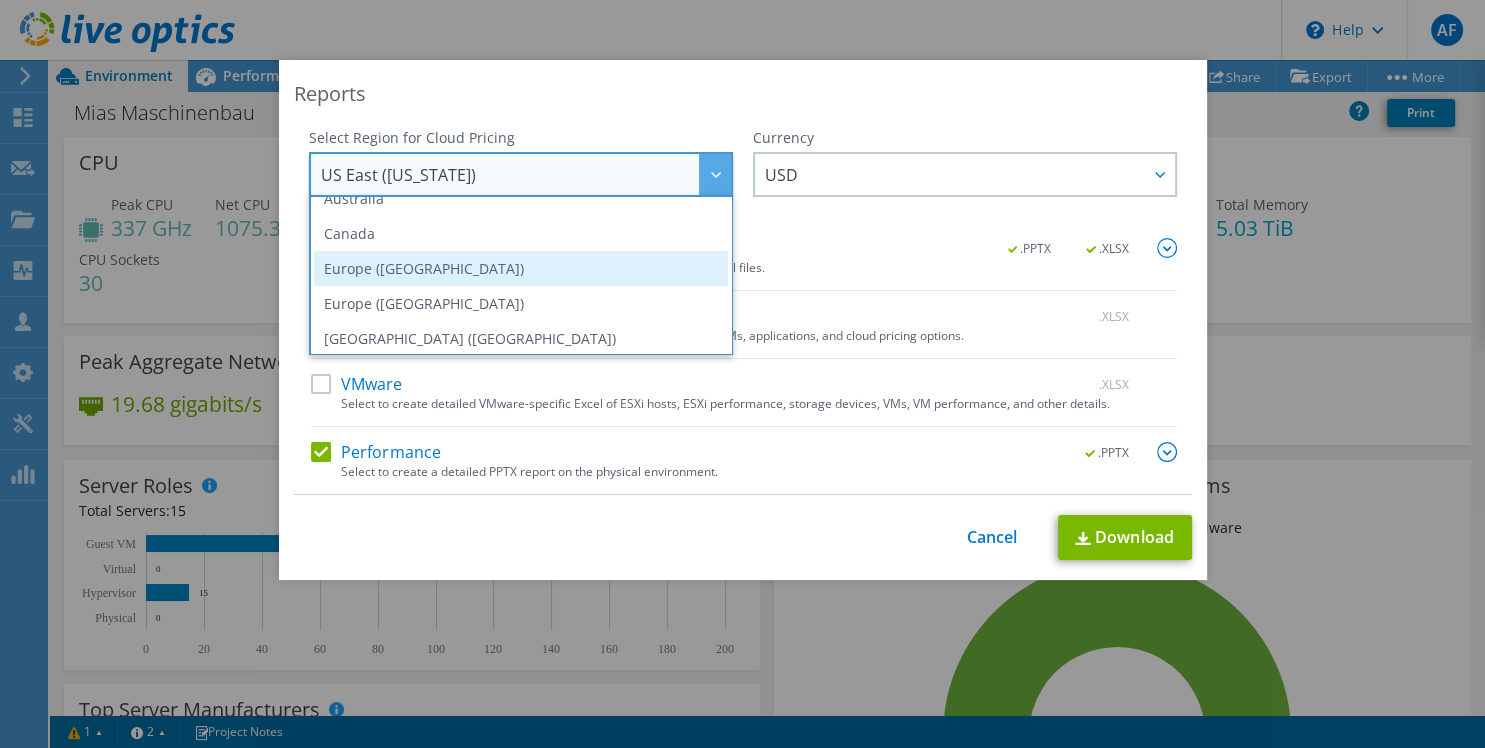 click on "Europe ([GEOGRAPHIC_DATA])" at bounding box center [521, 268] 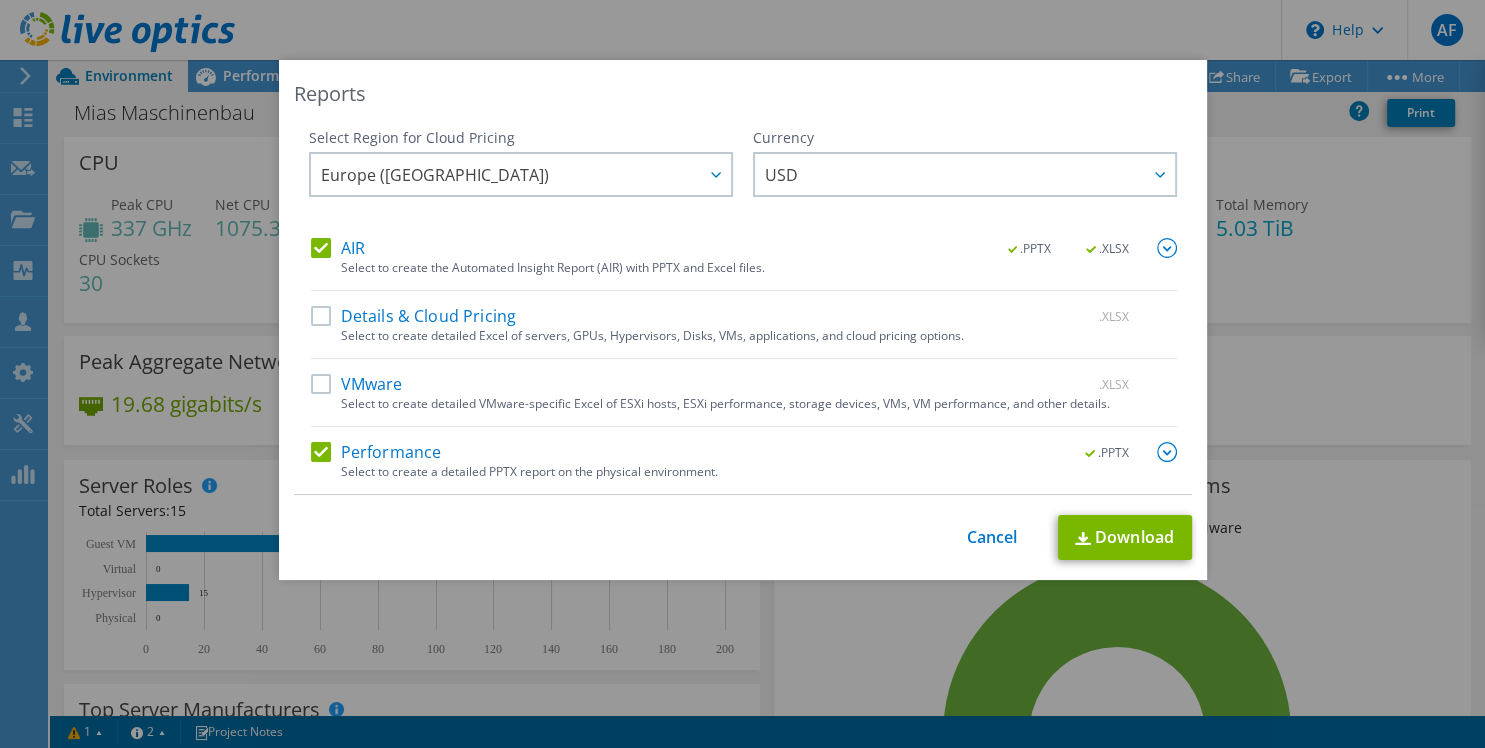 click on "Currency
ARS
AUD
BRL
CAD
CHF
CLP
CNY
DKK
EUR
GBP
HKD
HUF
INR
JPY
MXN
MYR
NOK
NZD
PEN
SEK
SGD THB USD UYU" at bounding box center [965, 183] 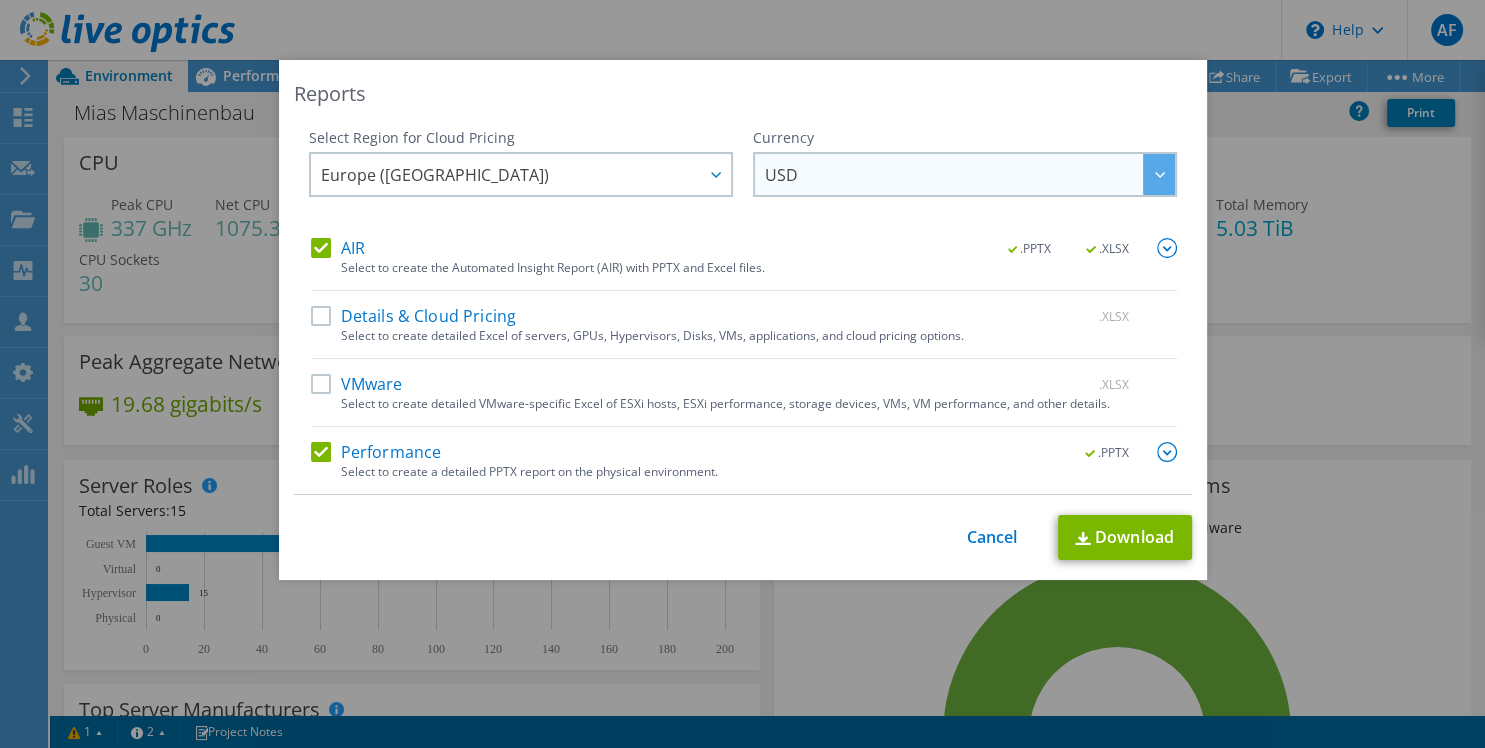 click on "USD" at bounding box center [970, 174] 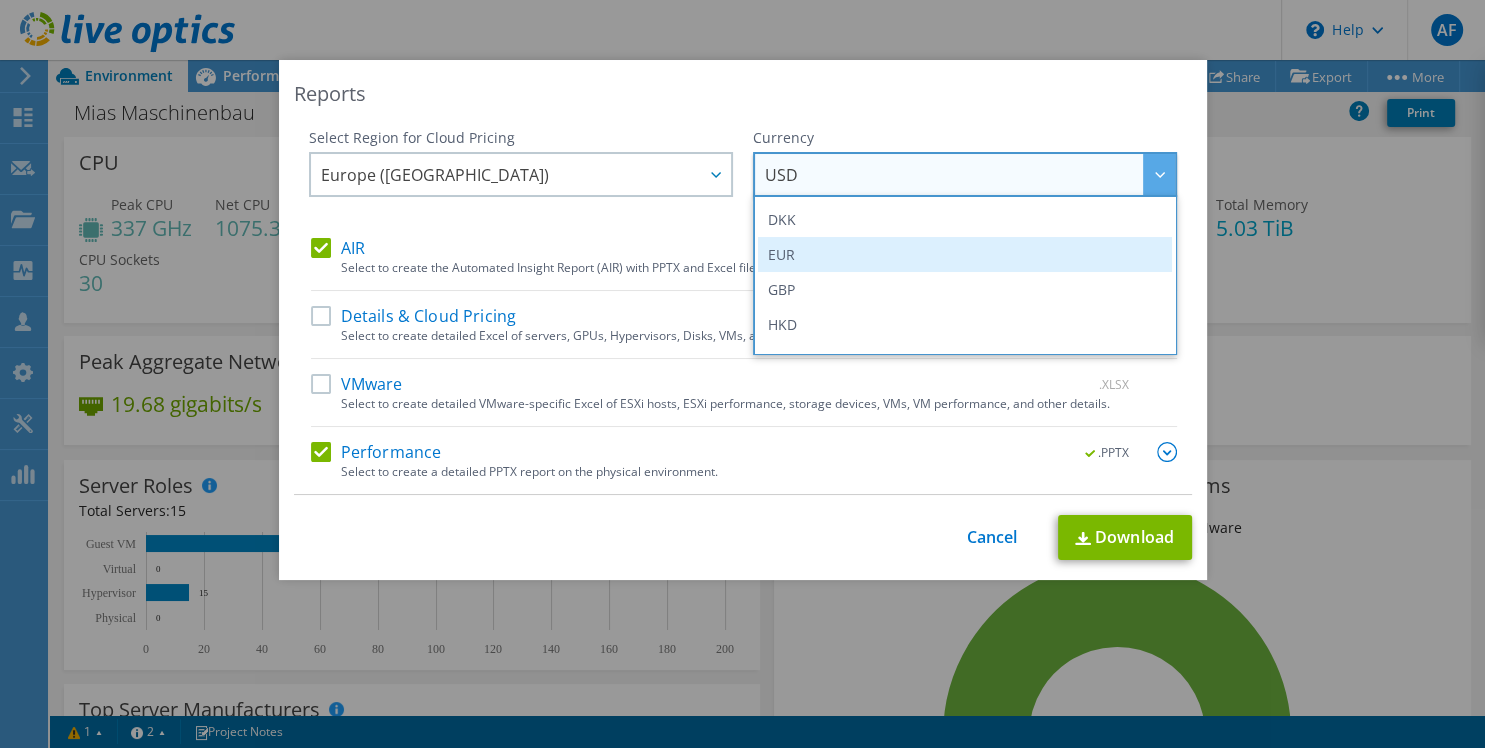 click on "EUR" at bounding box center (965, 254) 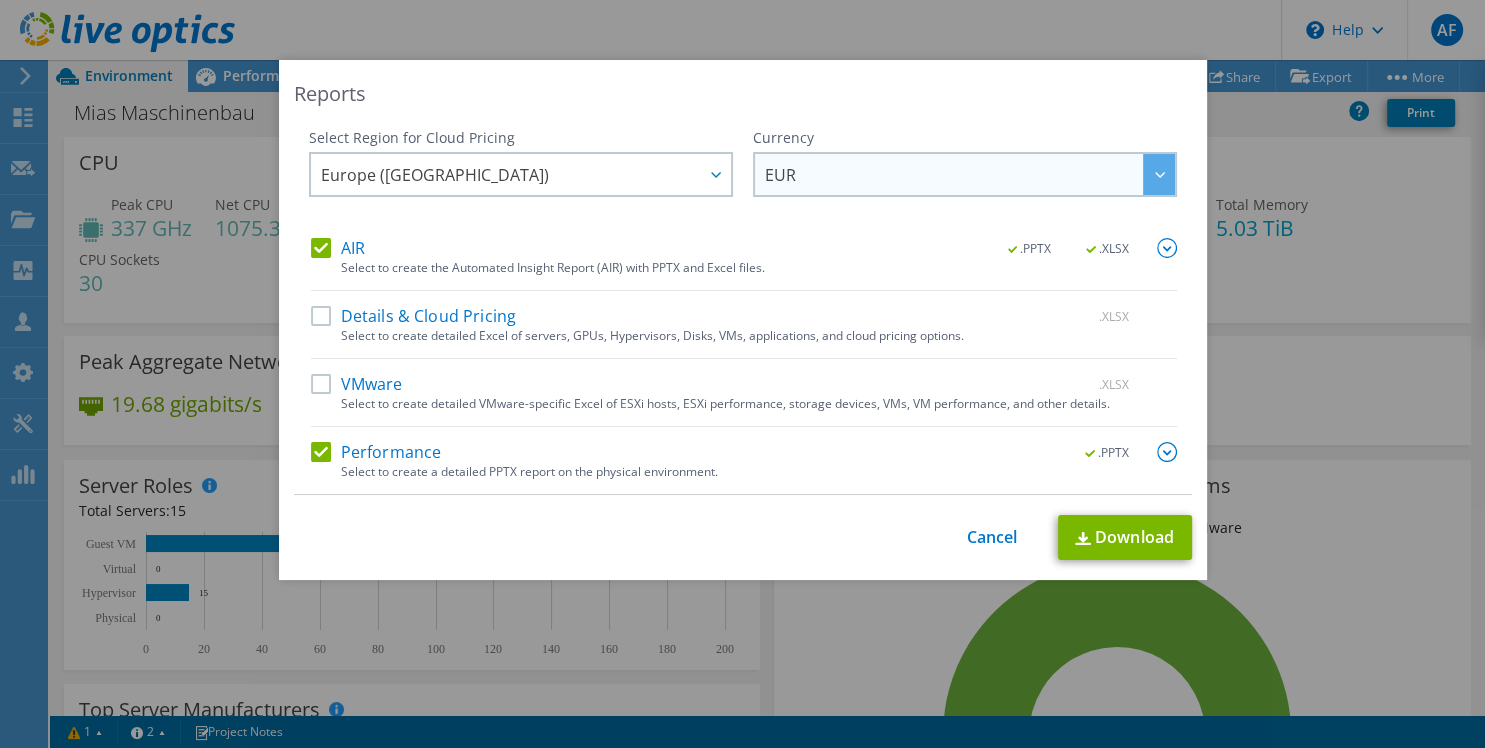scroll, scrollTop: 239, scrollLeft: 0, axis: vertical 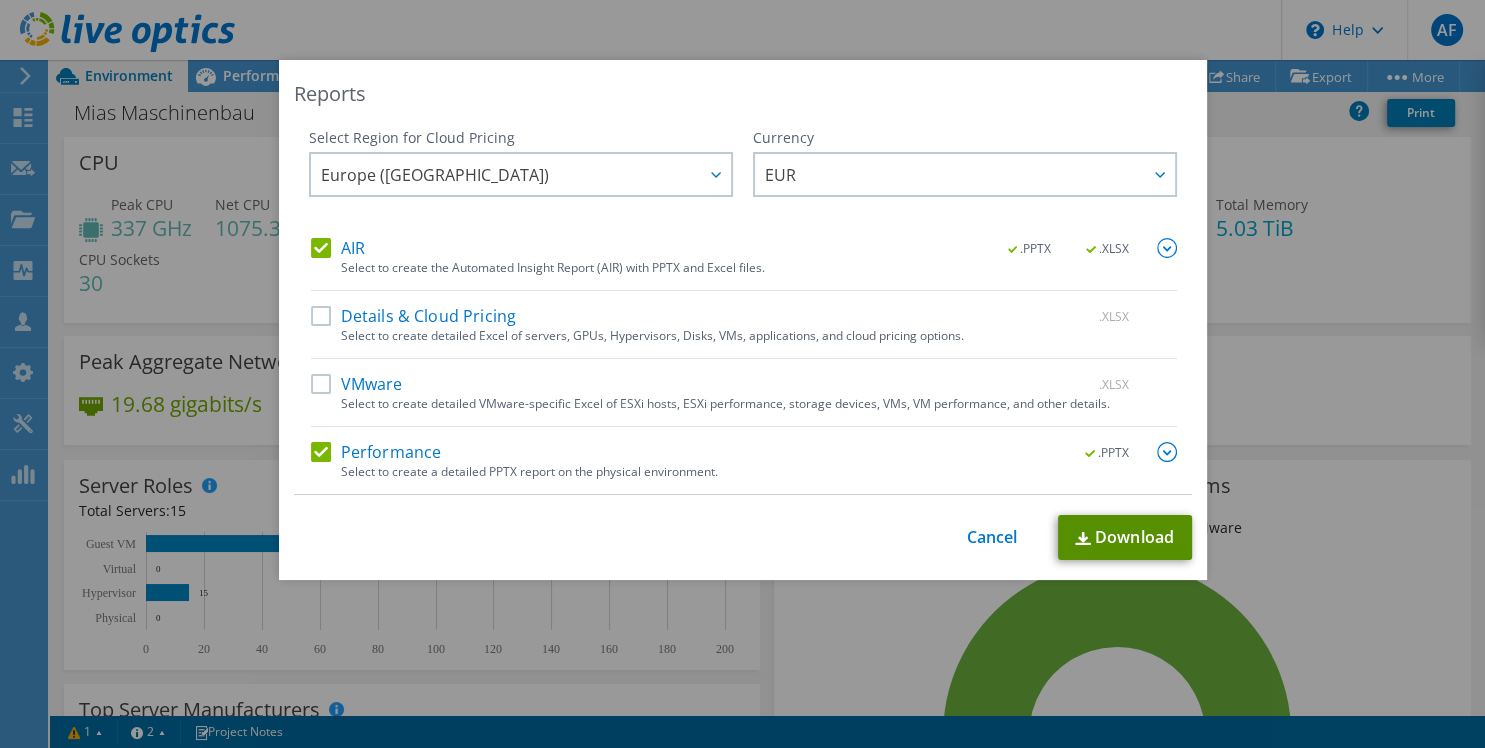 click at bounding box center [1083, 538] 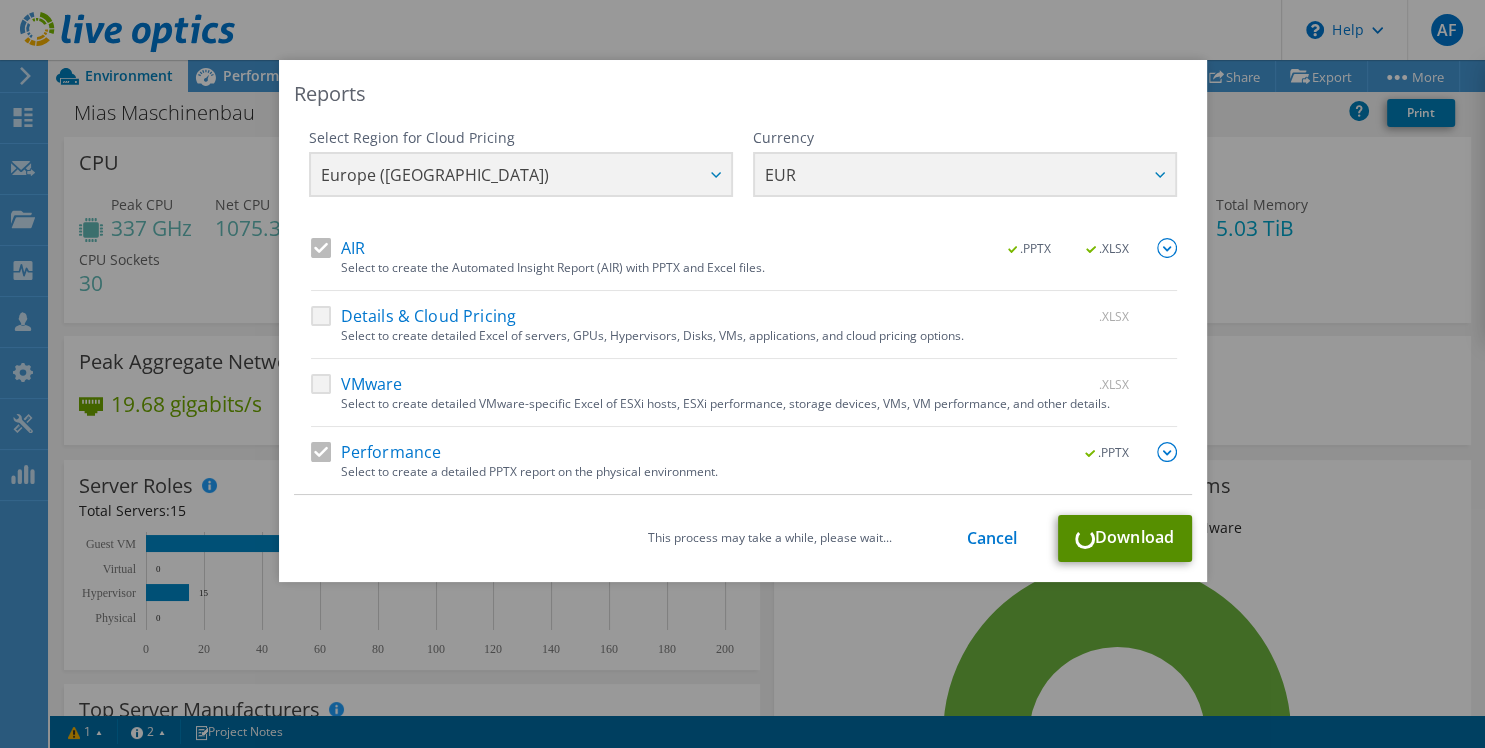 scroll, scrollTop: 190, scrollLeft: 0, axis: vertical 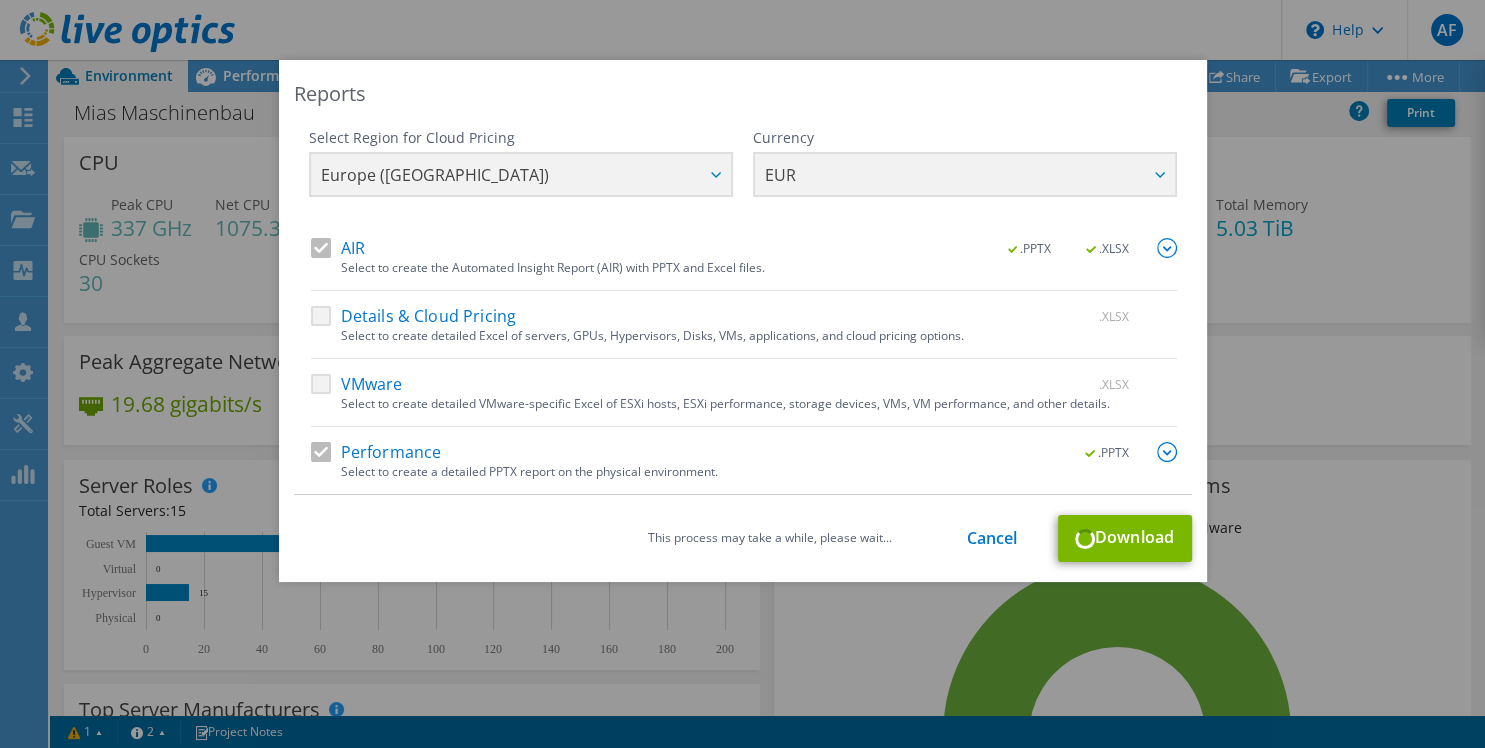 click at bounding box center (1167, 248) 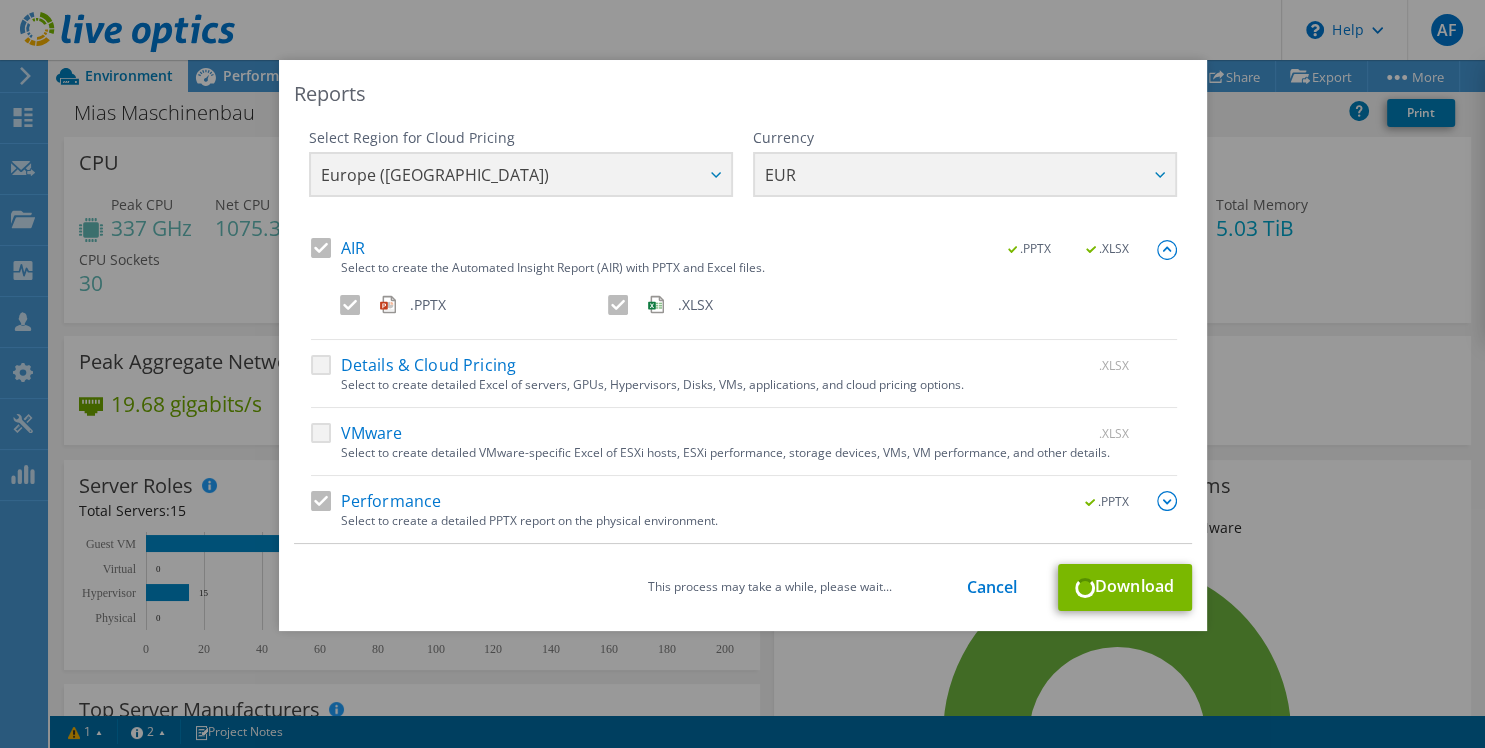 click at bounding box center [1167, 250] 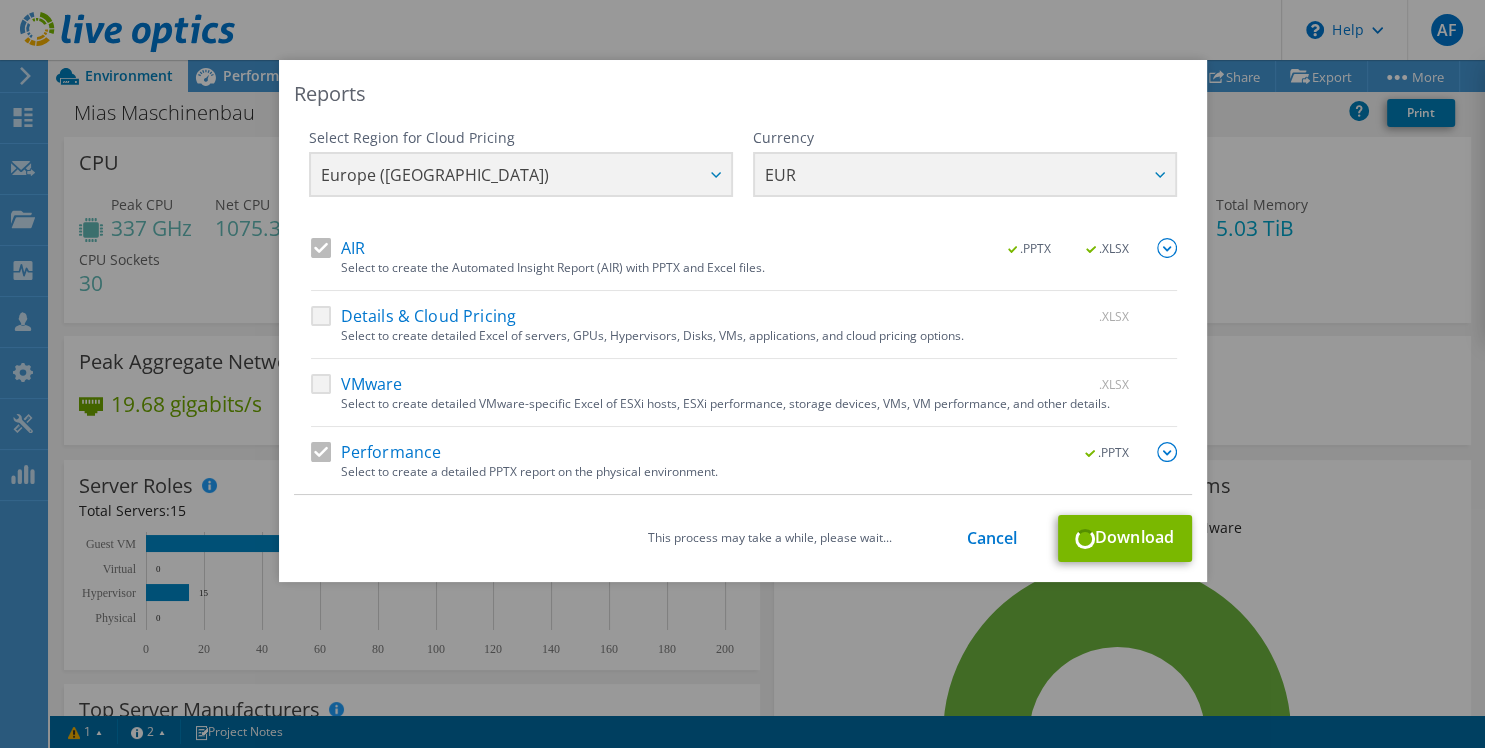 click on "This process may take a while, please wait...
Cancel
Download" at bounding box center (743, 538) 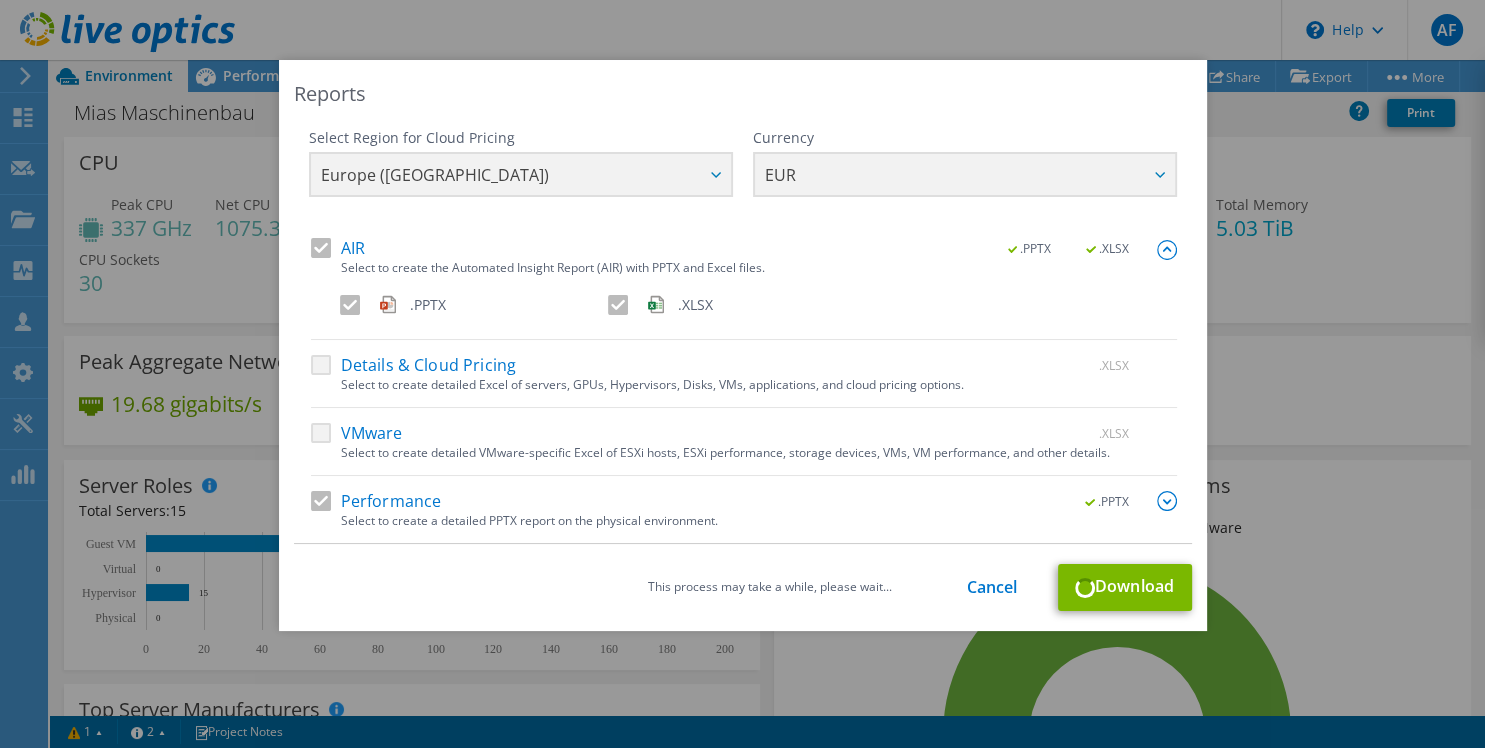 click on ".XLSX" at bounding box center [1109, 249] 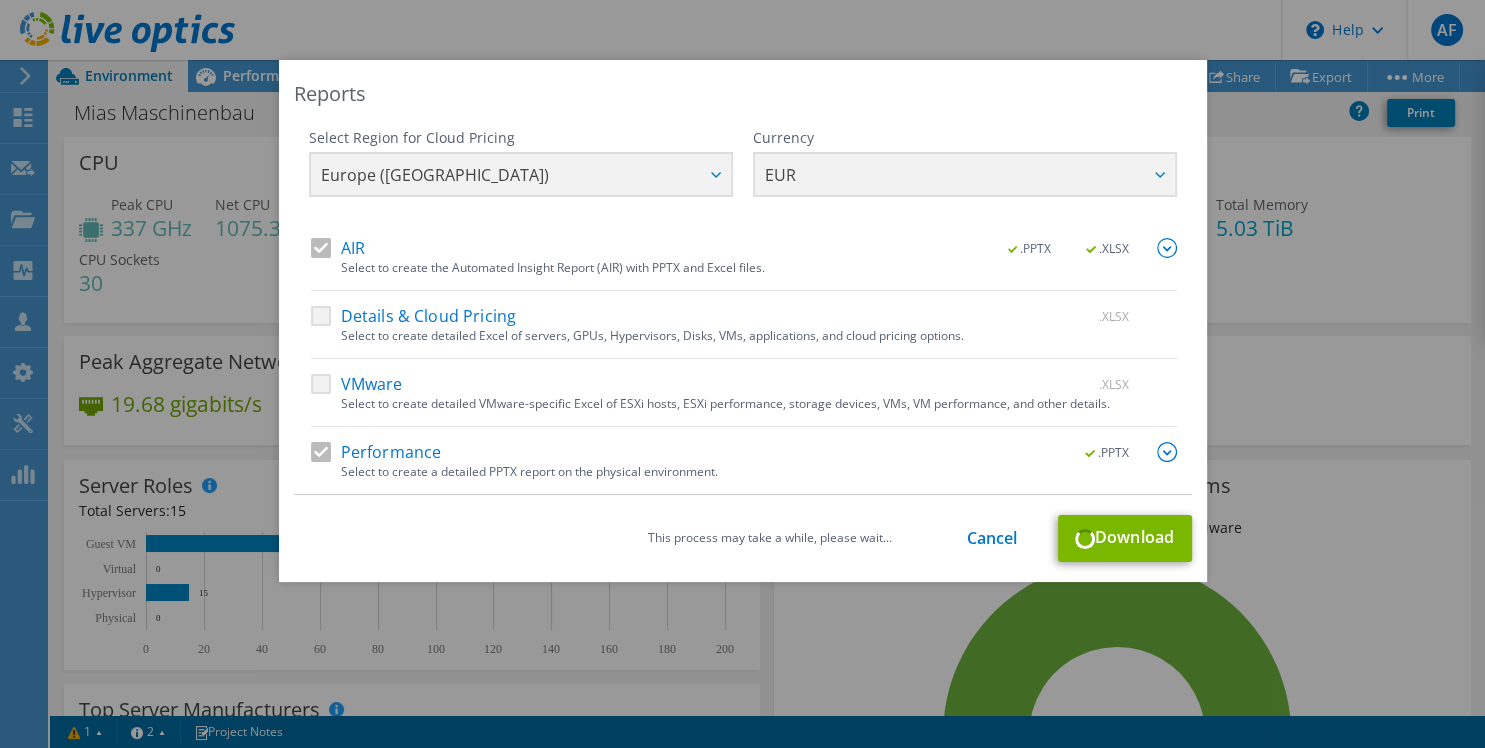 click at bounding box center (1167, 452) 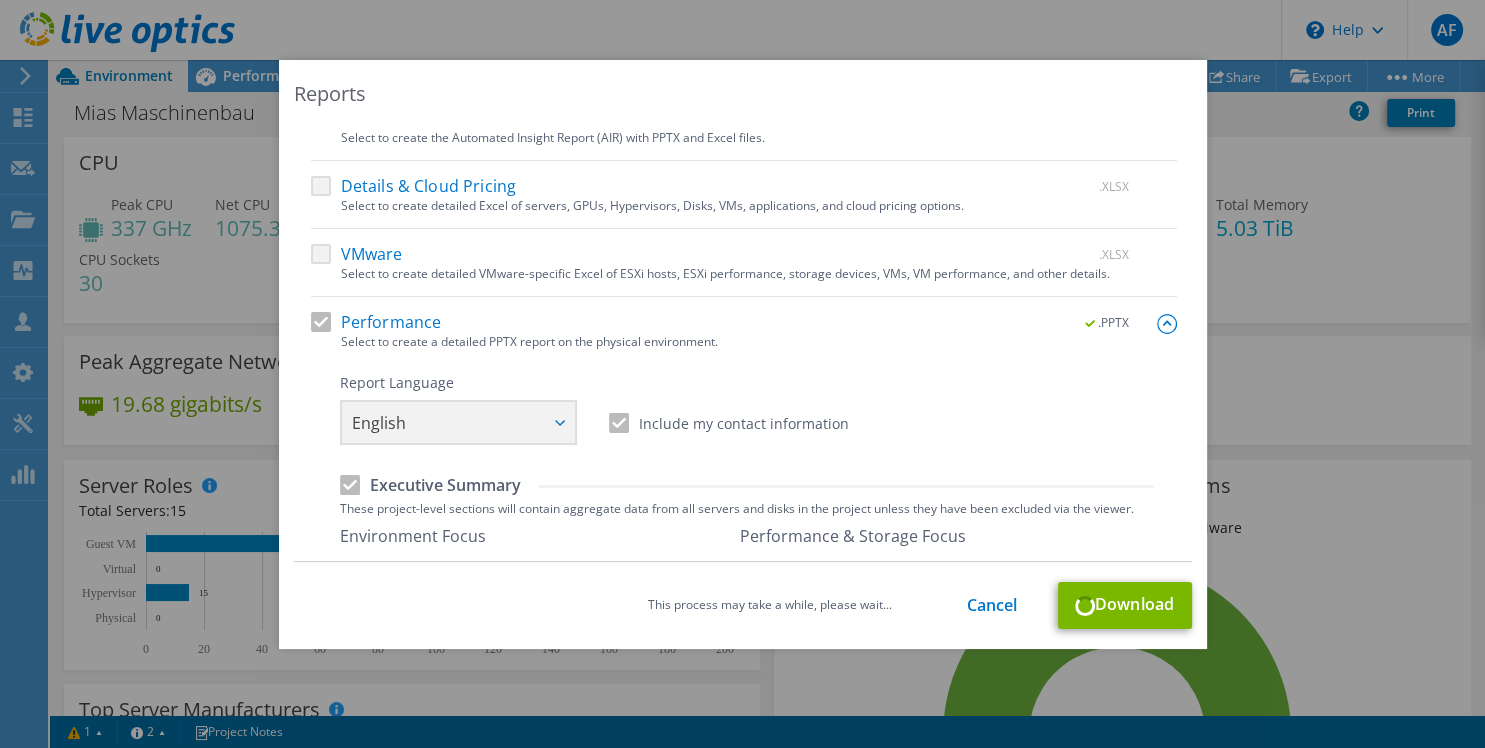 scroll, scrollTop: 0, scrollLeft: 0, axis: both 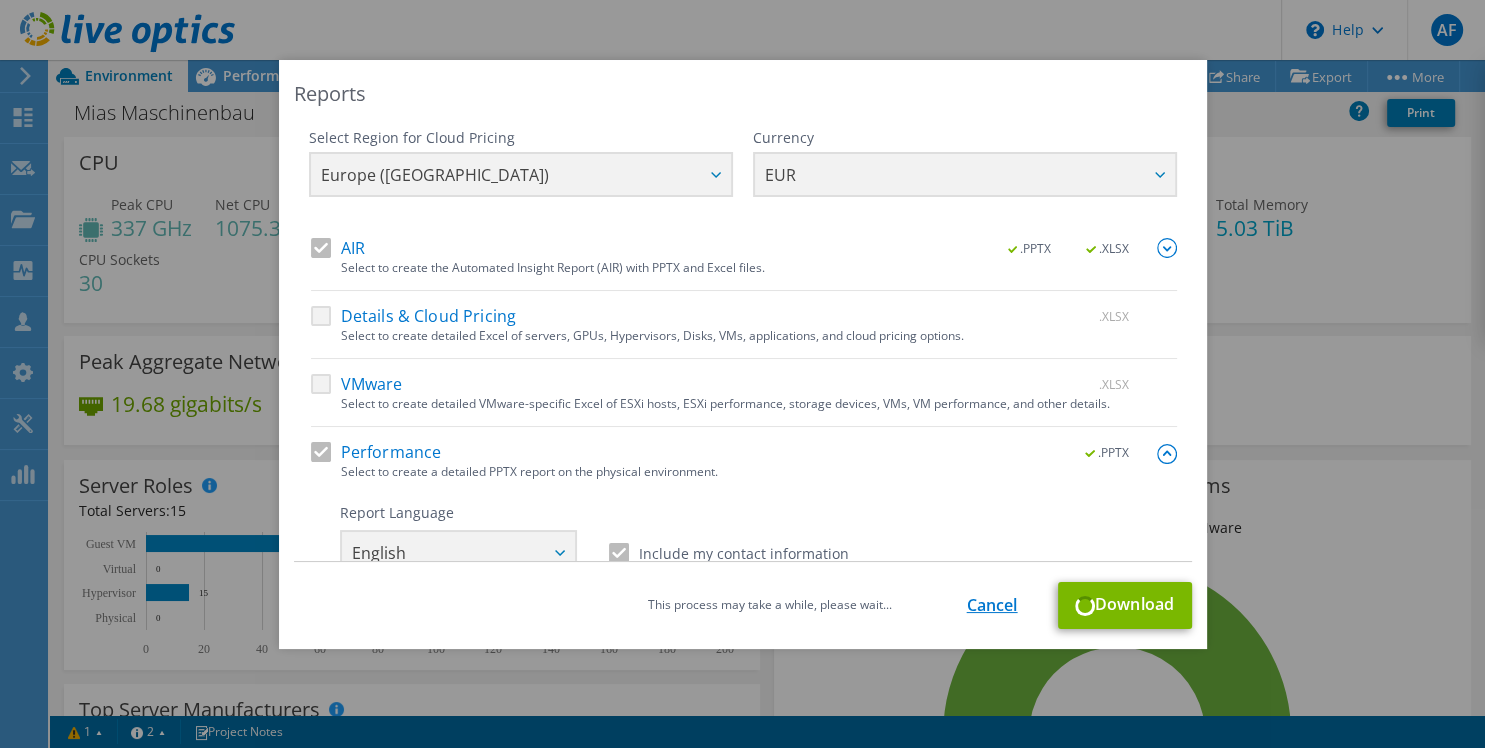 click on "Cancel" at bounding box center (992, 605) 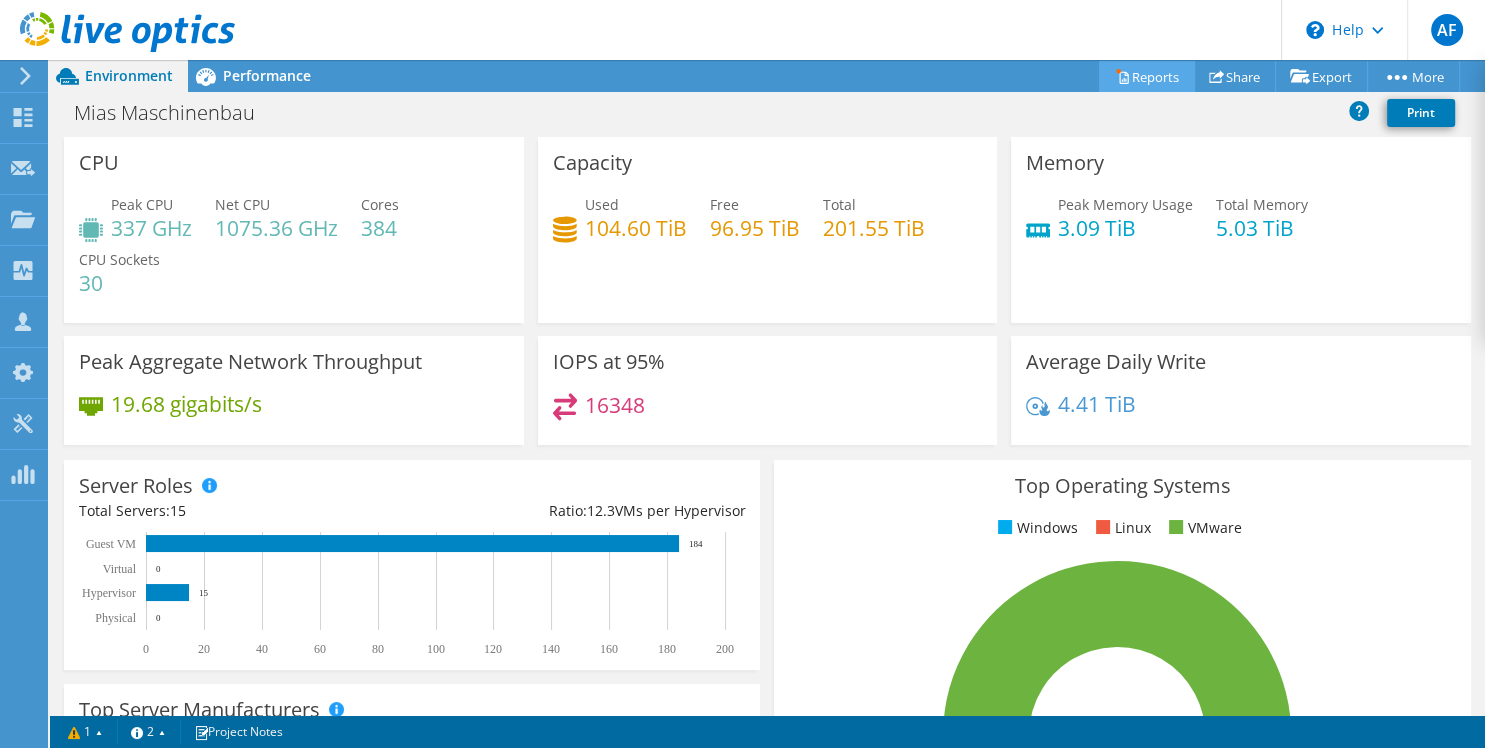 click on "Reports" at bounding box center (1147, 76) 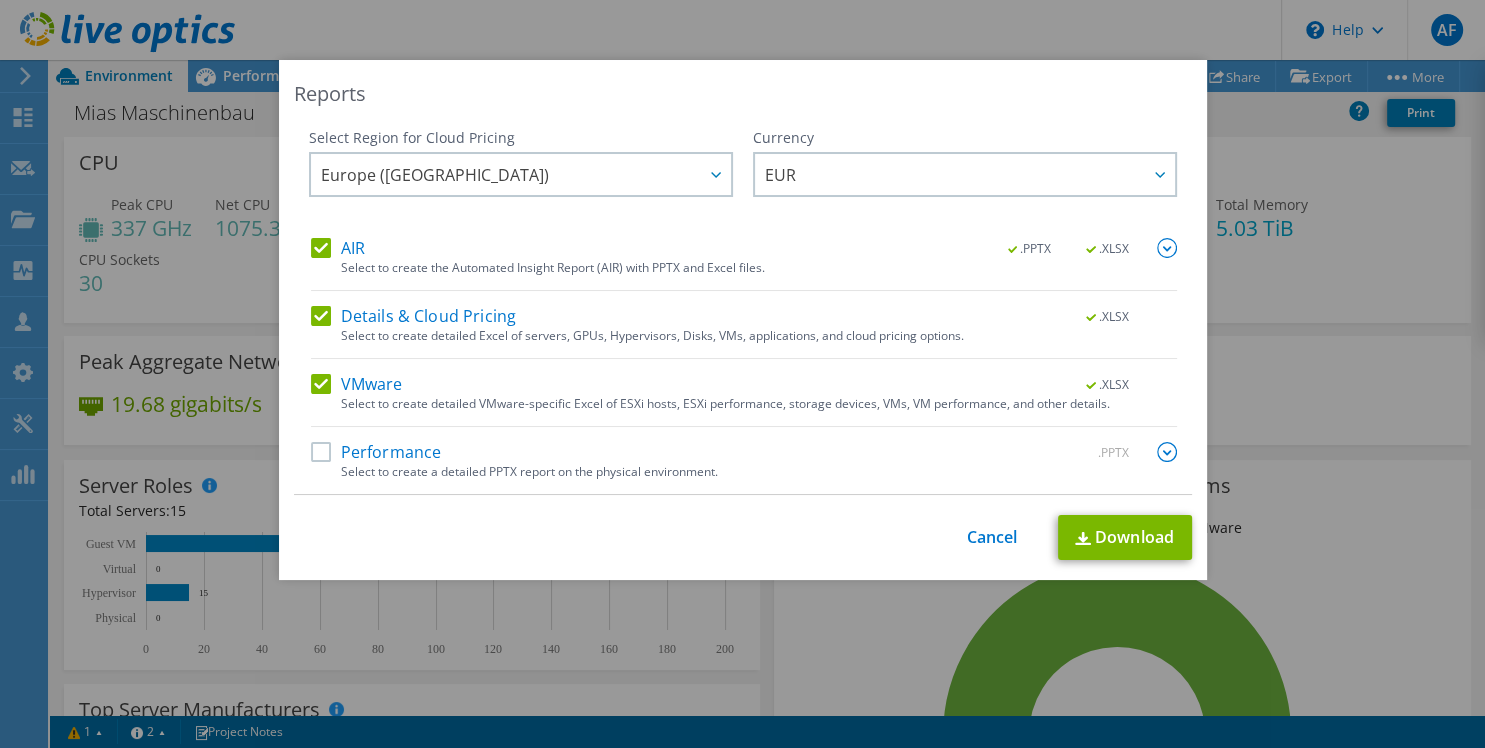click on "VMware" at bounding box center [357, 384] 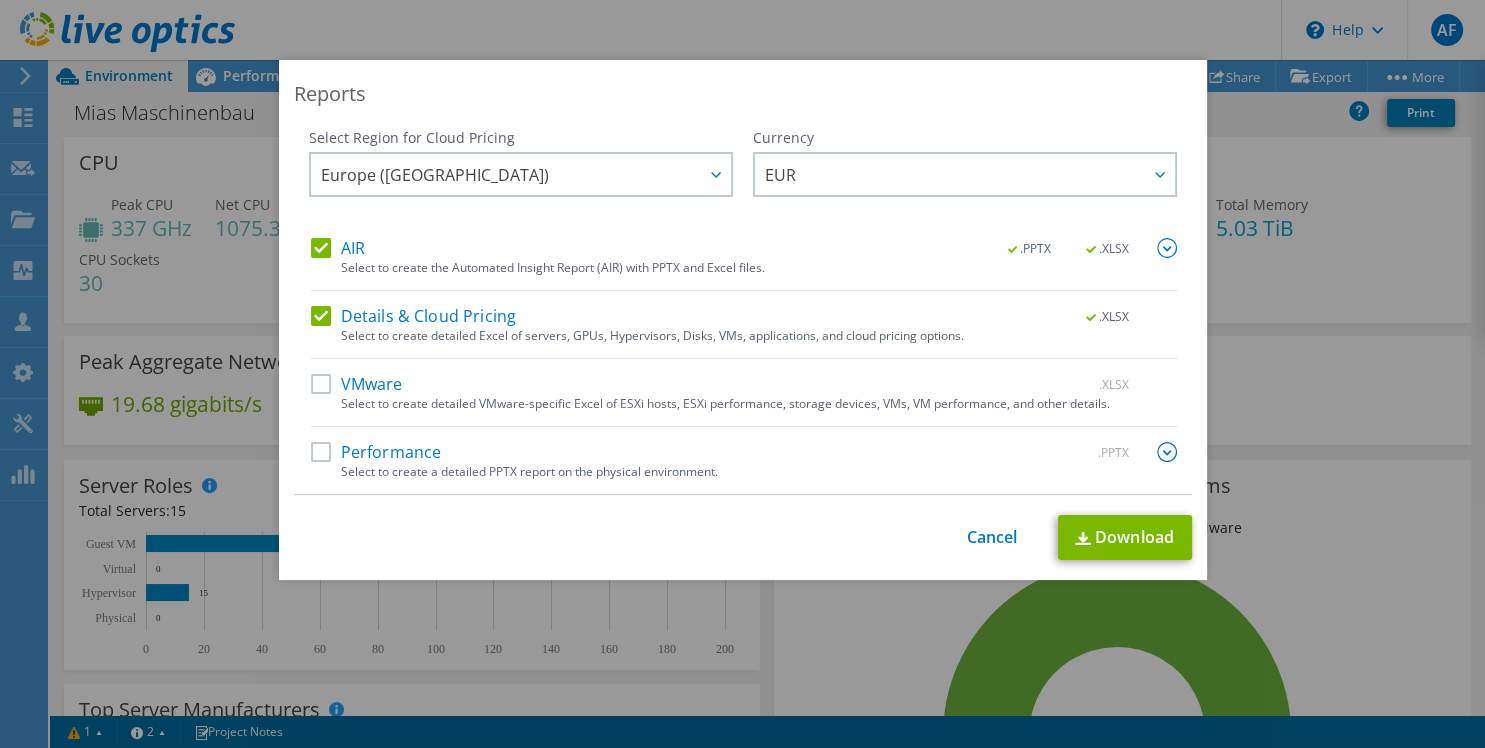 click on "Details & Cloud Pricing" at bounding box center [414, 316] 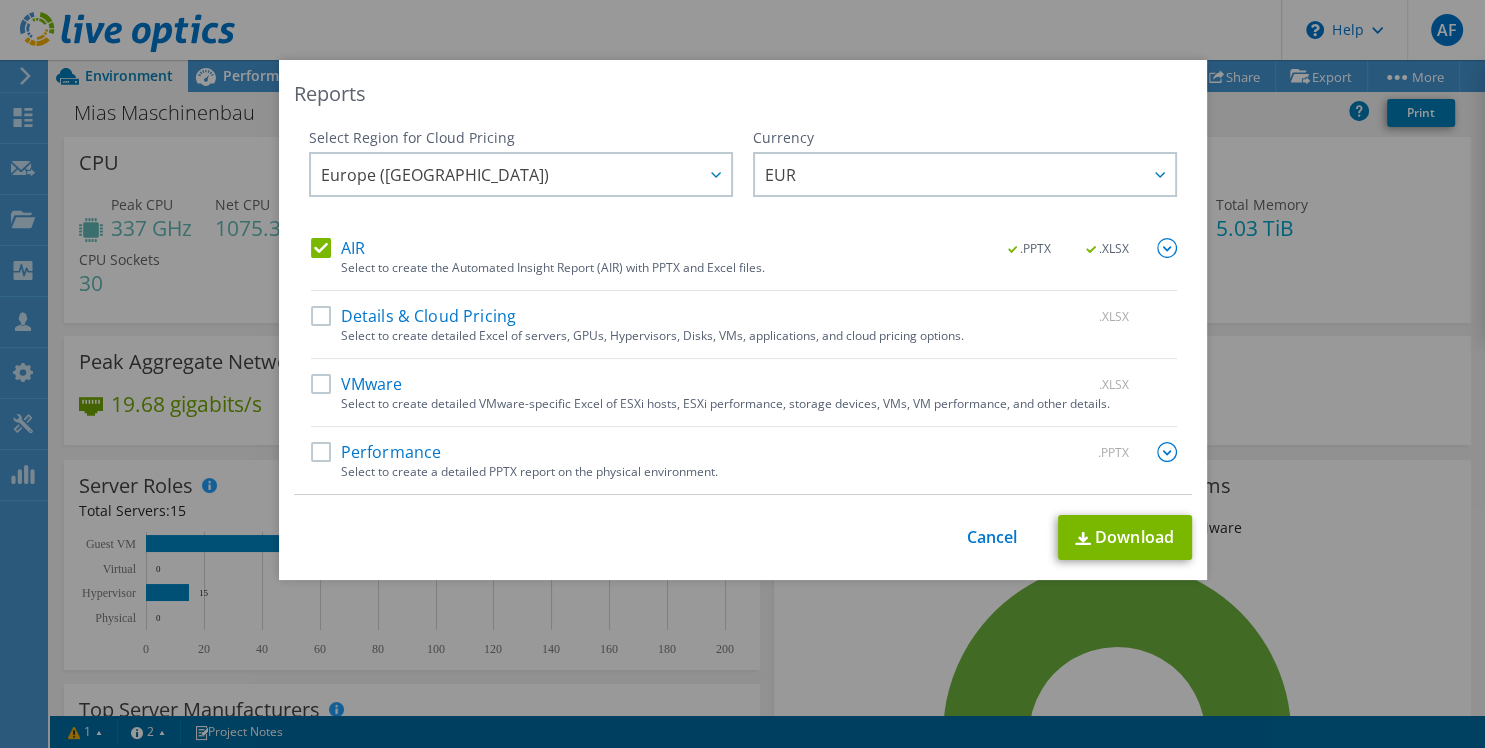 click on ".PPTX
.XLSX" at bounding box center [1079, 249] 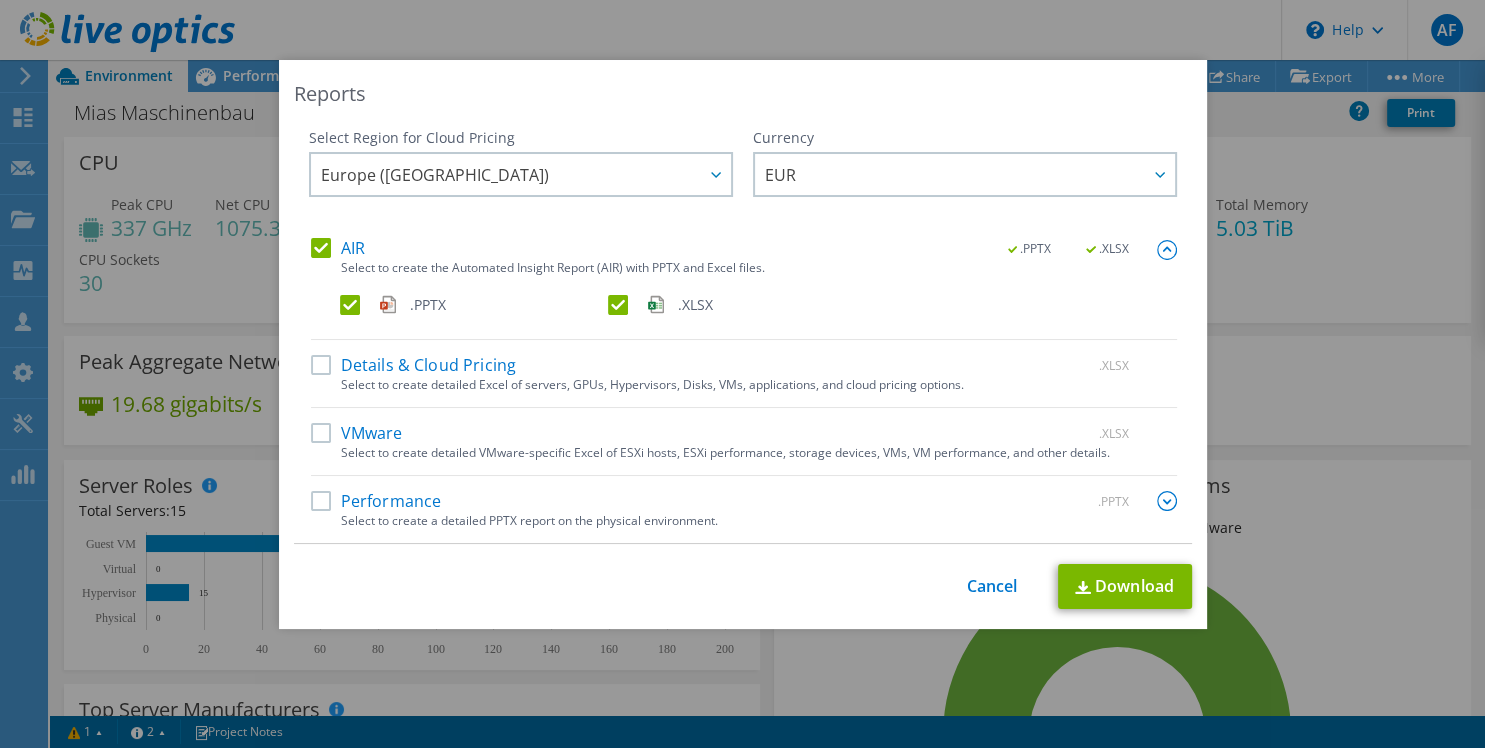 click on ".PPTX
.XLSX" at bounding box center [758, 309] 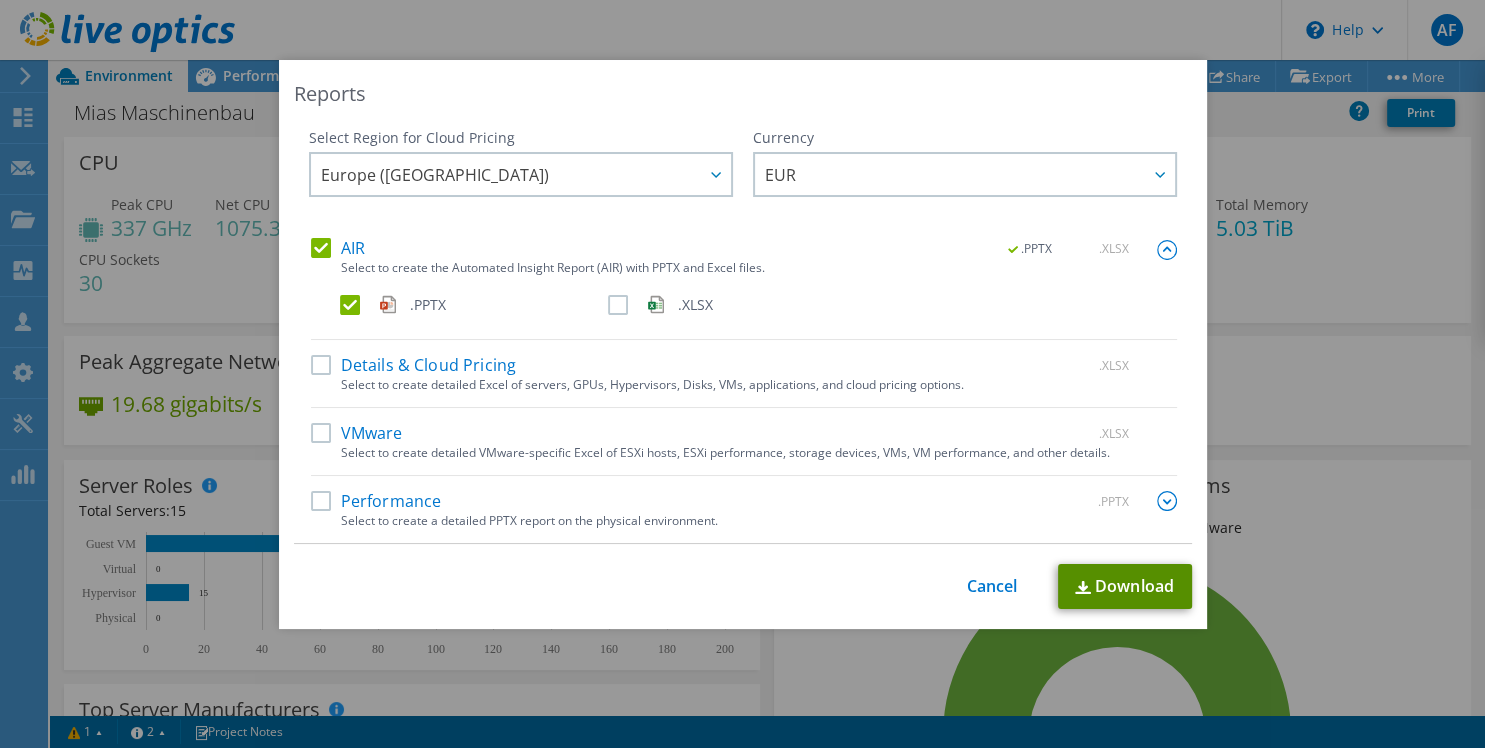 click on "Download" at bounding box center [1125, 586] 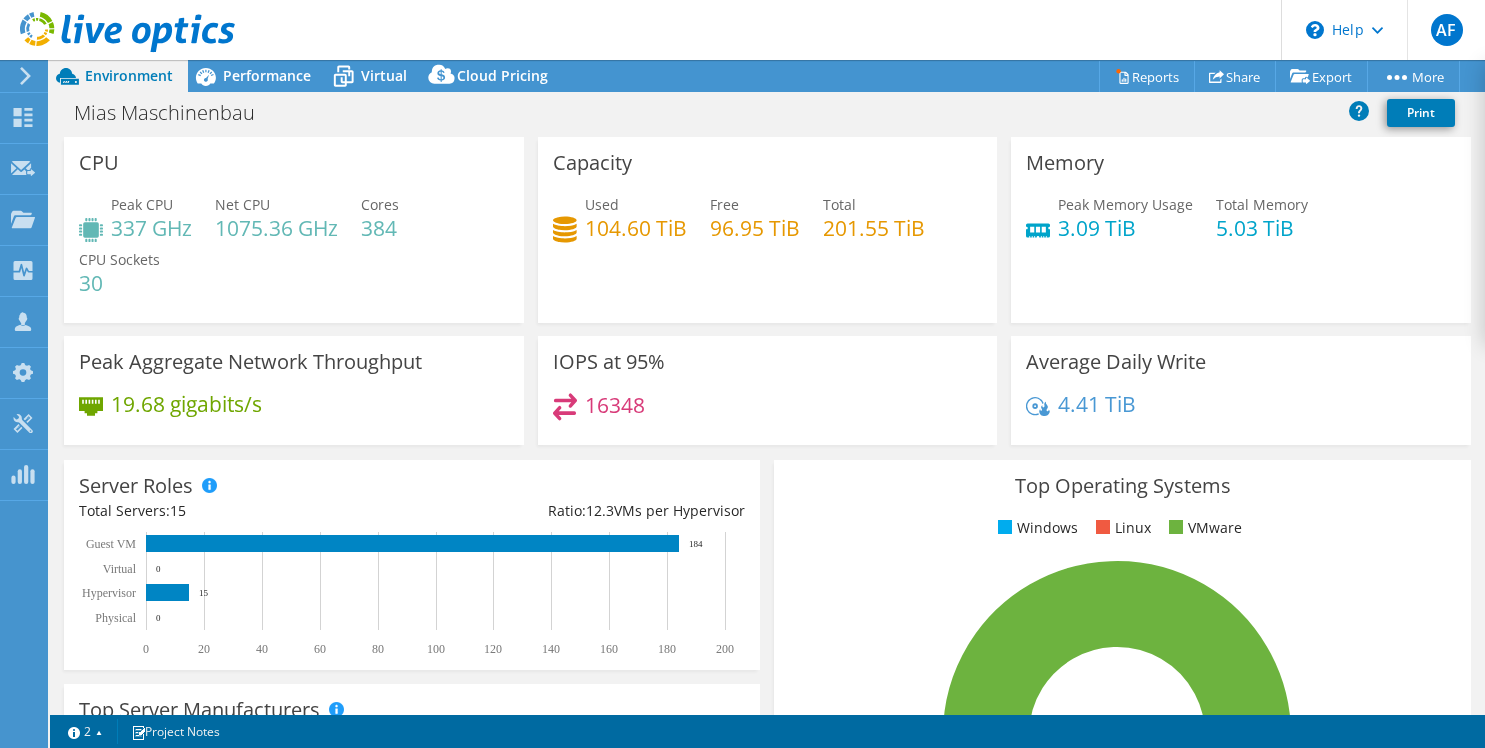 select on "EUFrankfurt" 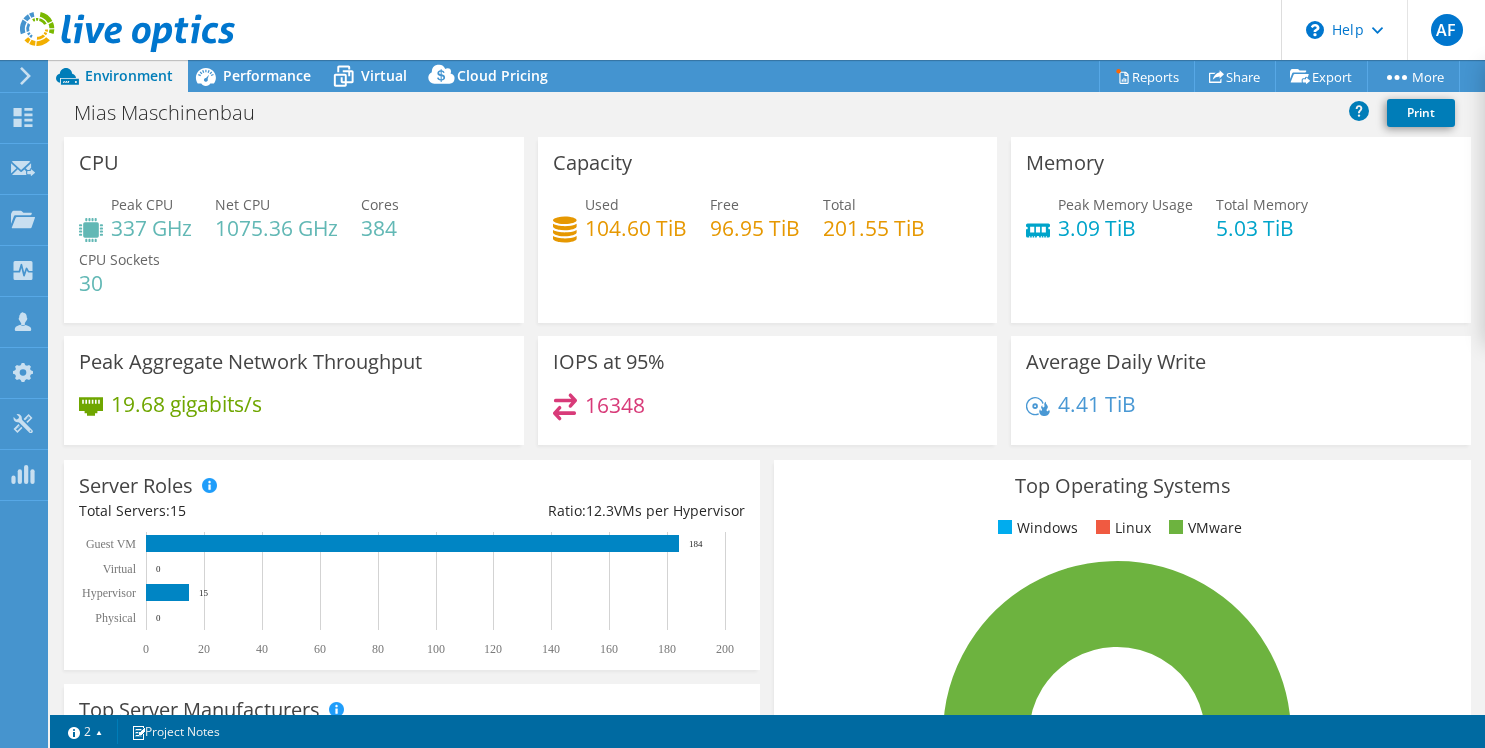 scroll, scrollTop: 0, scrollLeft: 0, axis: both 